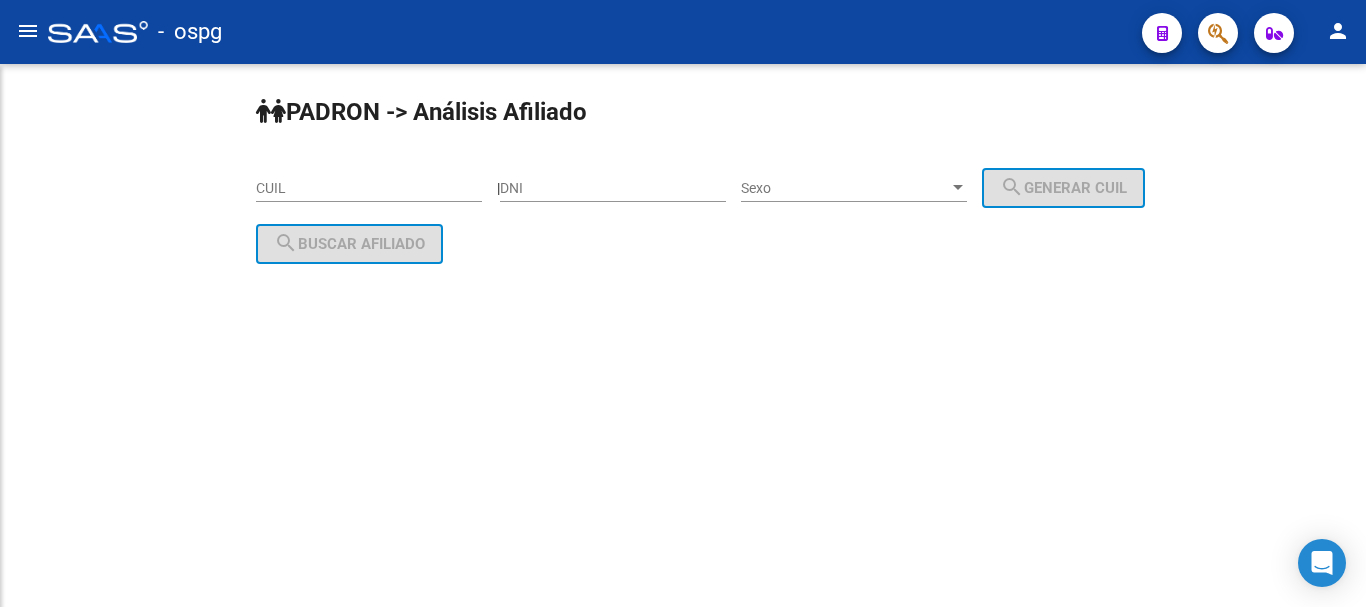 scroll, scrollTop: 0, scrollLeft: 0, axis: both 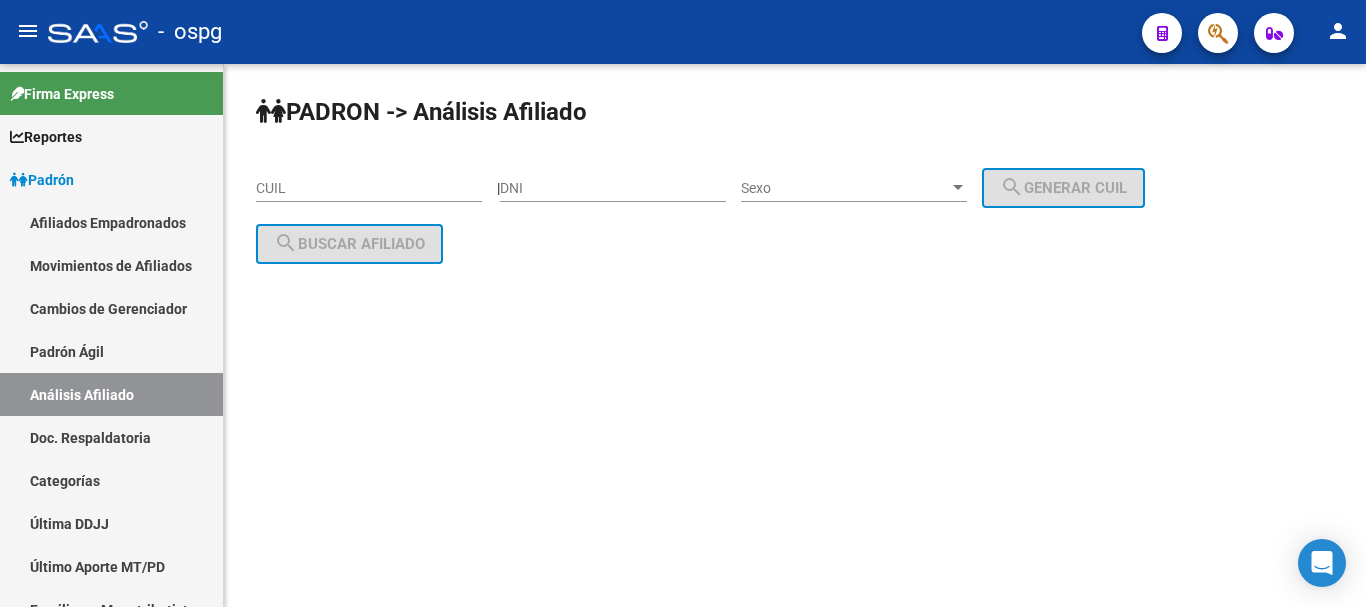 drag, startPoint x: 374, startPoint y: 195, endPoint x: 367, endPoint y: 185, distance: 12.206555 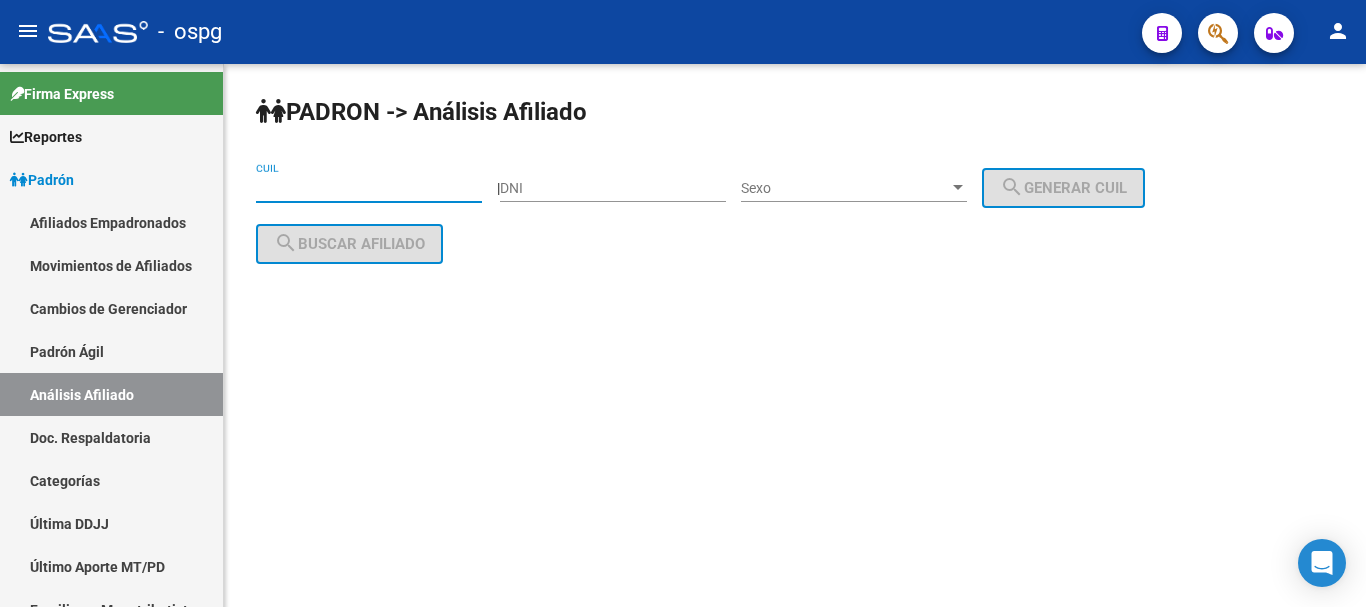 paste on "[CUIT]" 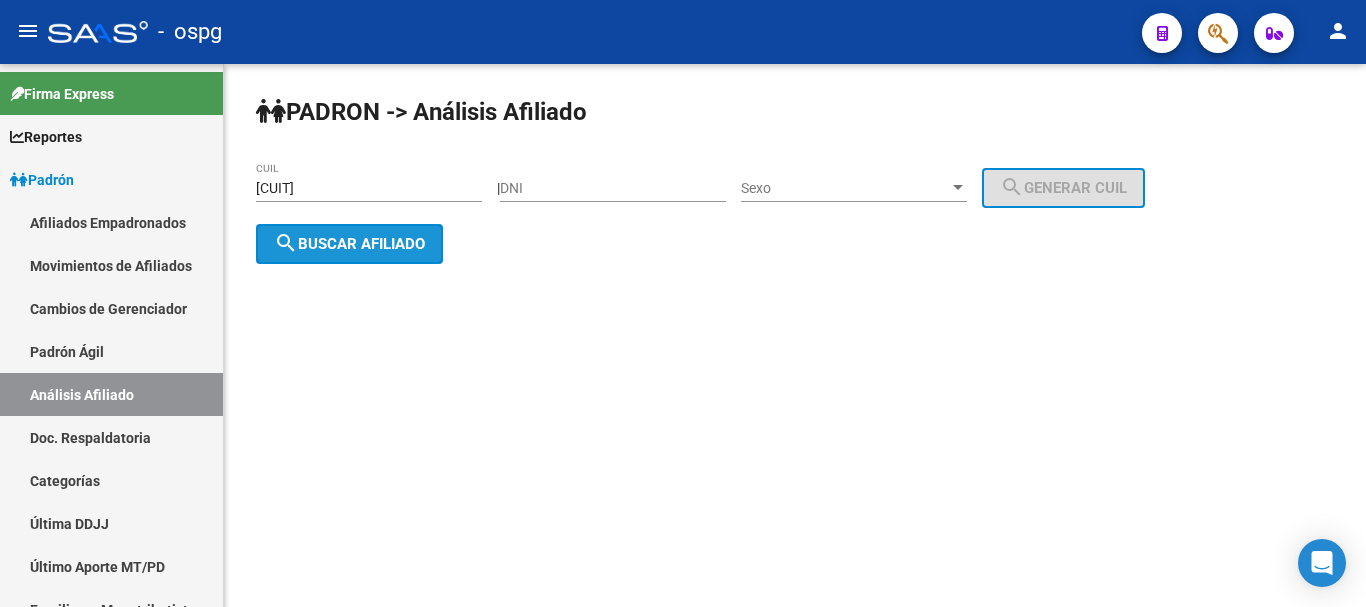 click on "search  Buscar afiliado" 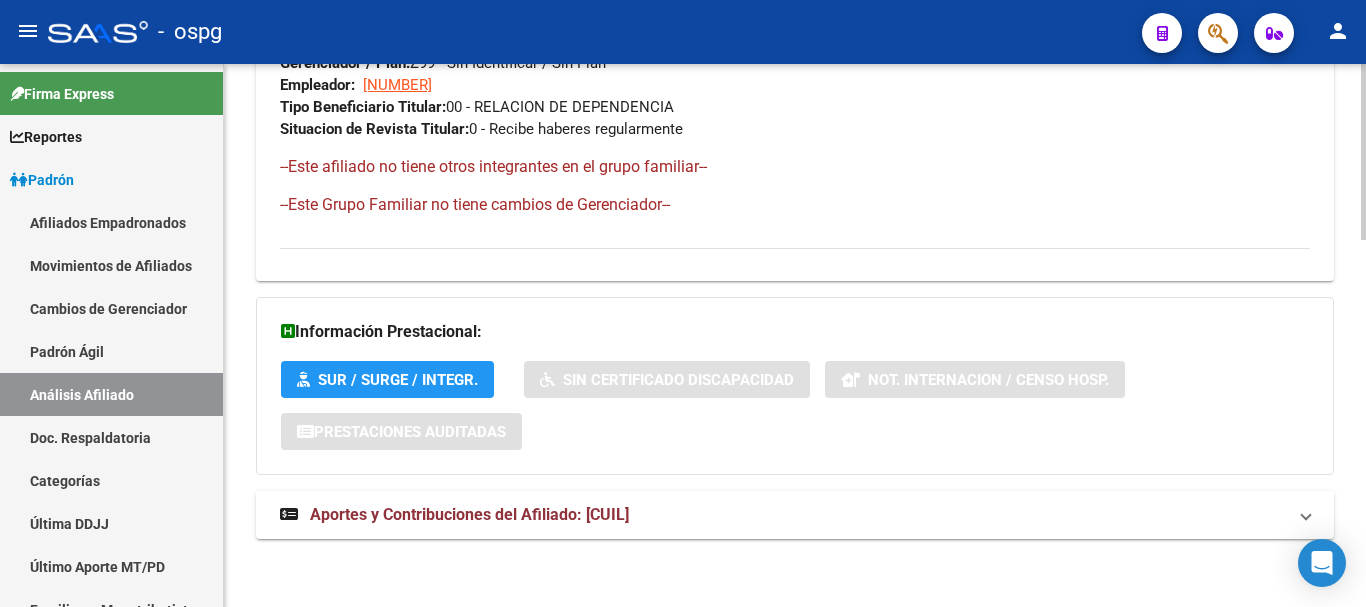 scroll, scrollTop: 1128, scrollLeft: 0, axis: vertical 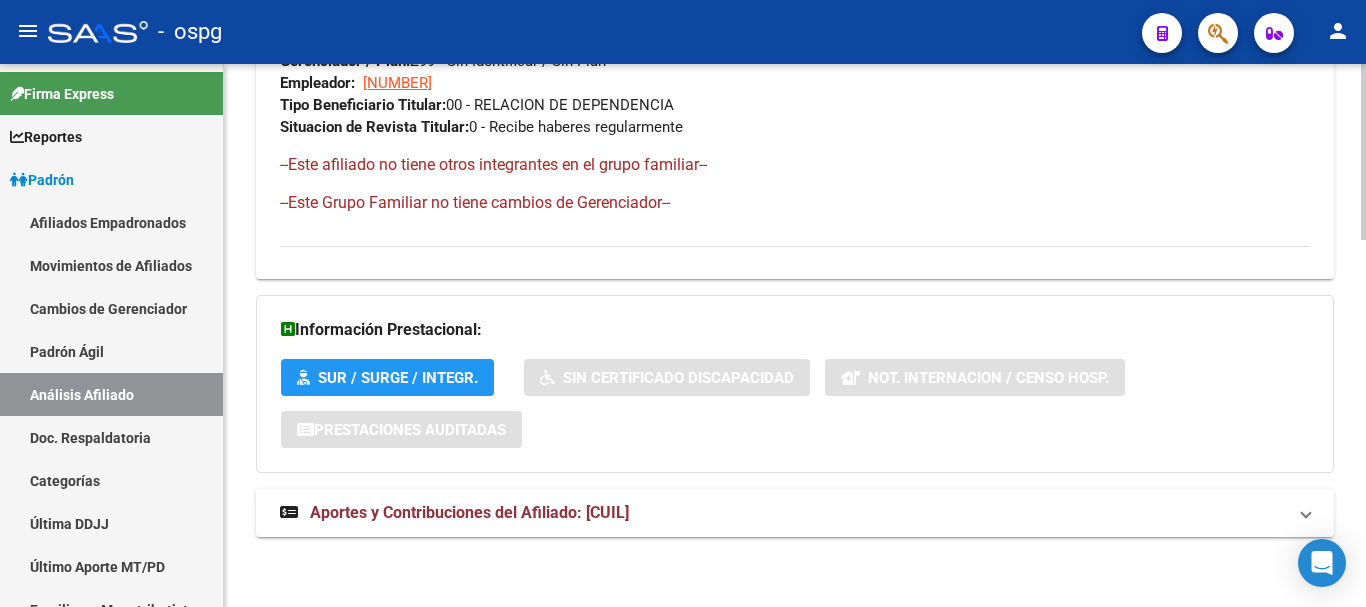 click on "Aportes y Contribuciones del Afiliado: [CUIL]" at bounding box center (469, 512) 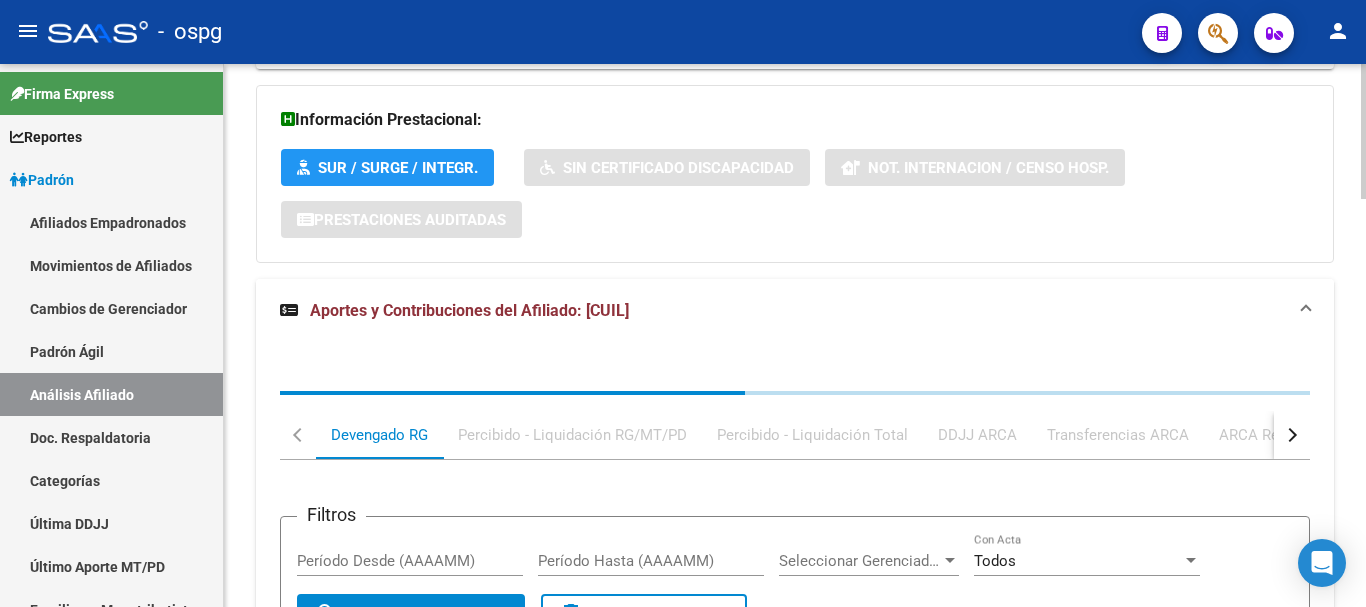 scroll, scrollTop: 1345, scrollLeft: 0, axis: vertical 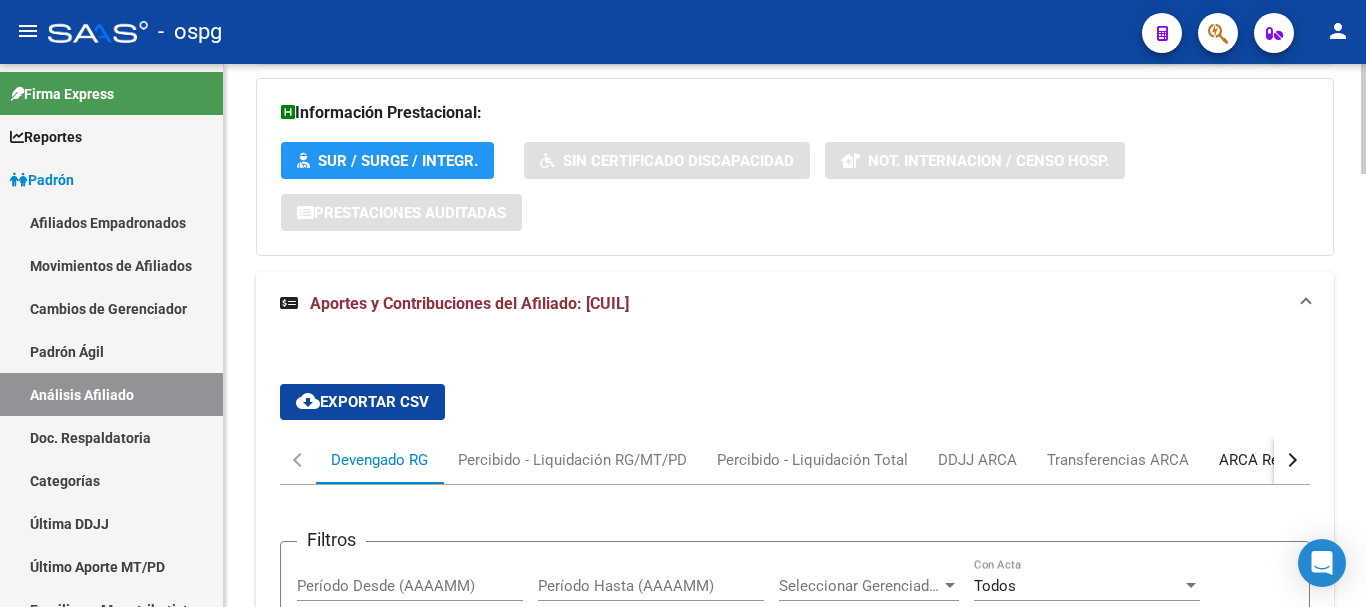 click on "ARCA Relaciones Laborales" at bounding box center (1312, 460) 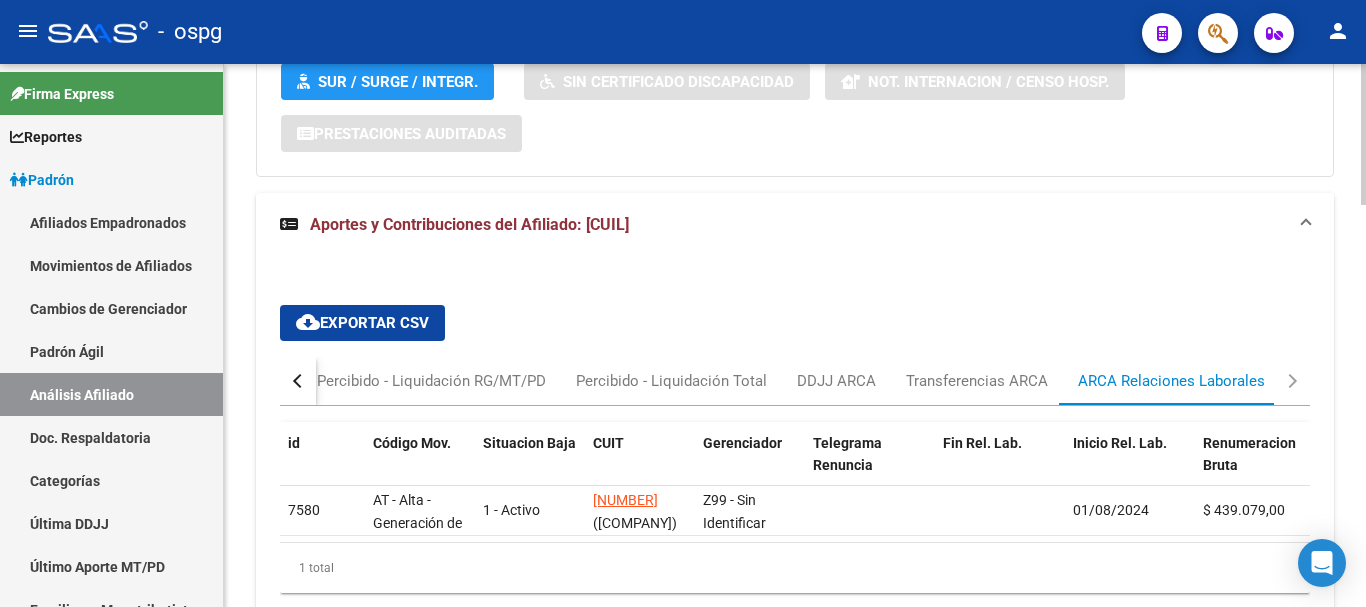 scroll, scrollTop: 1543, scrollLeft: 0, axis: vertical 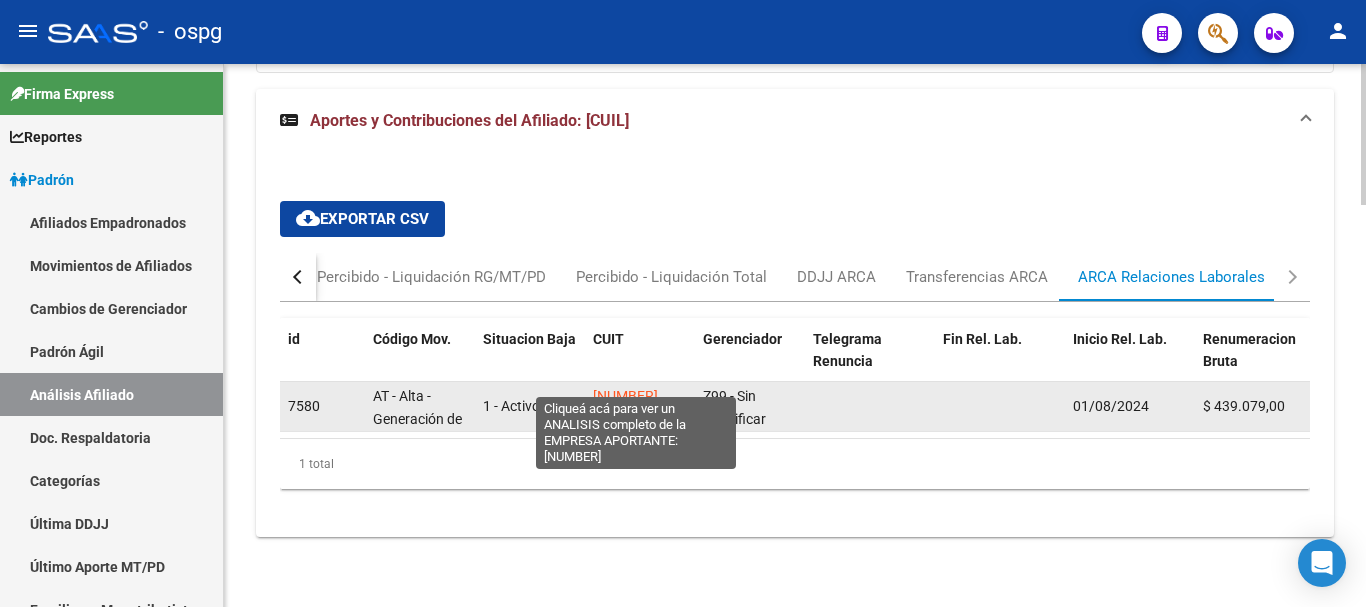 click on "[NUMBER]" 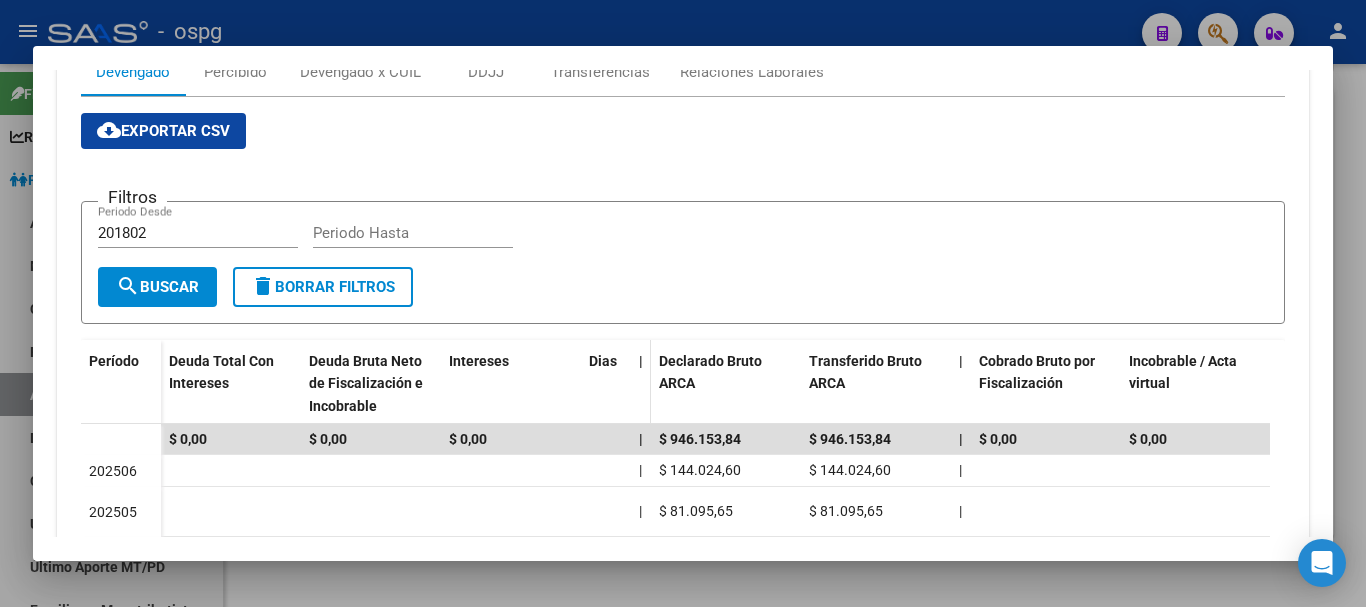 scroll, scrollTop: 600, scrollLeft: 0, axis: vertical 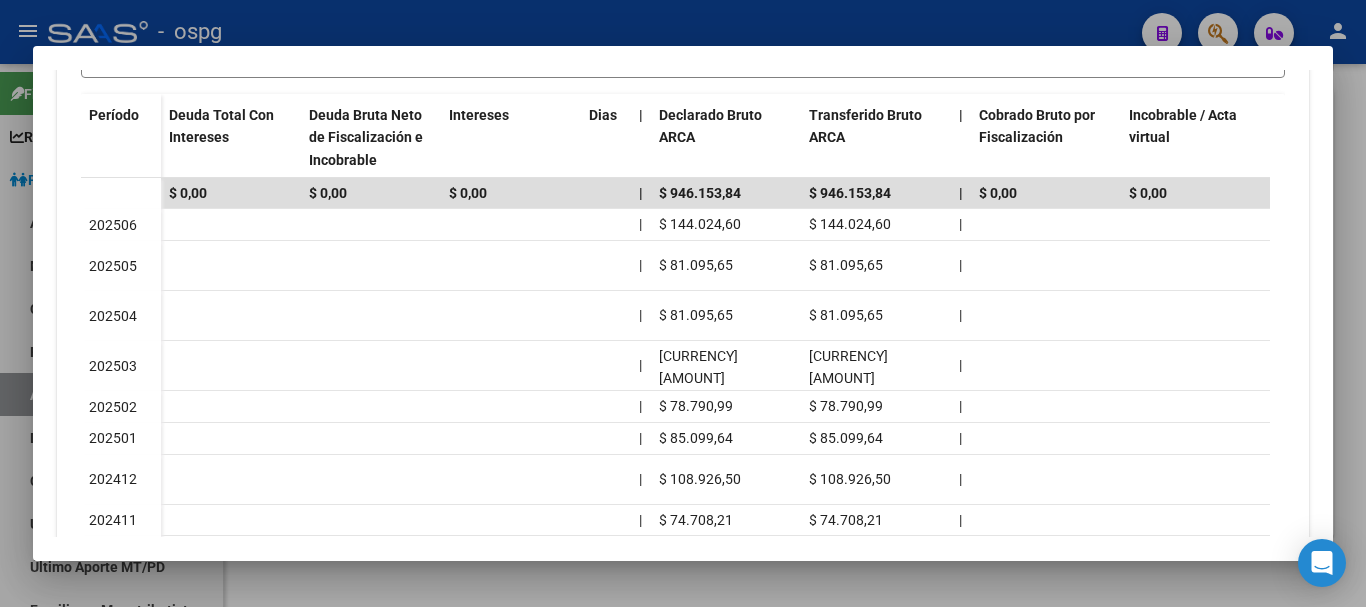 click at bounding box center [683, 303] 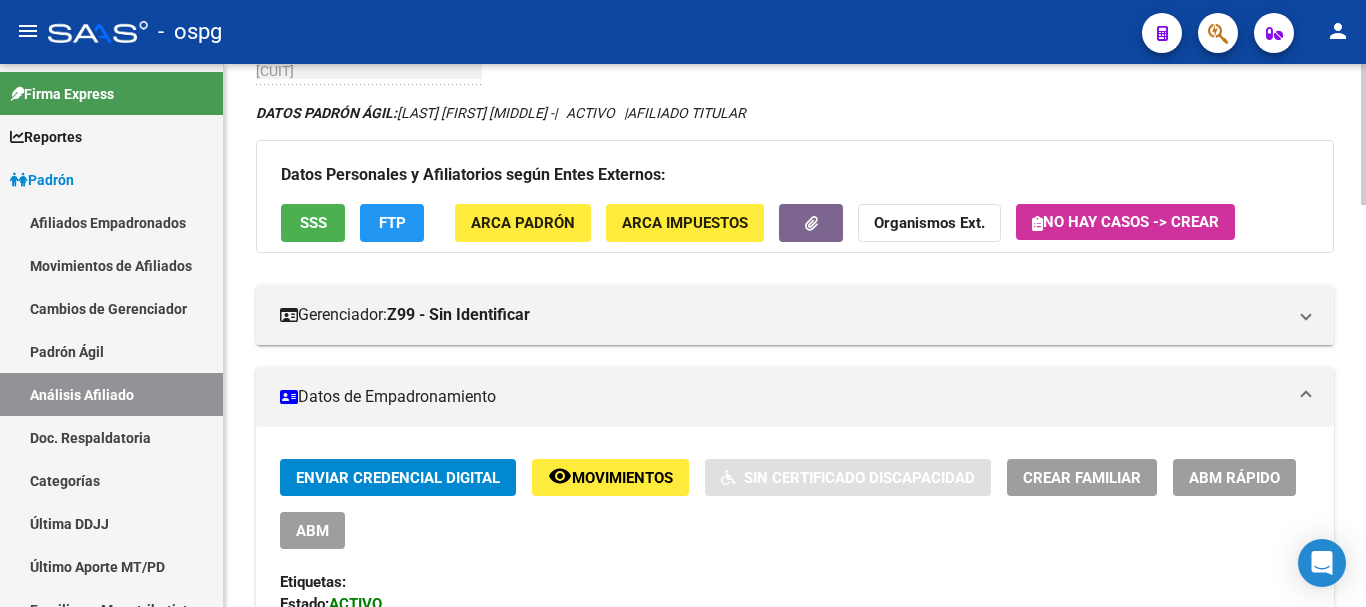 scroll, scrollTop: 0, scrollLeft: 0, axis: both 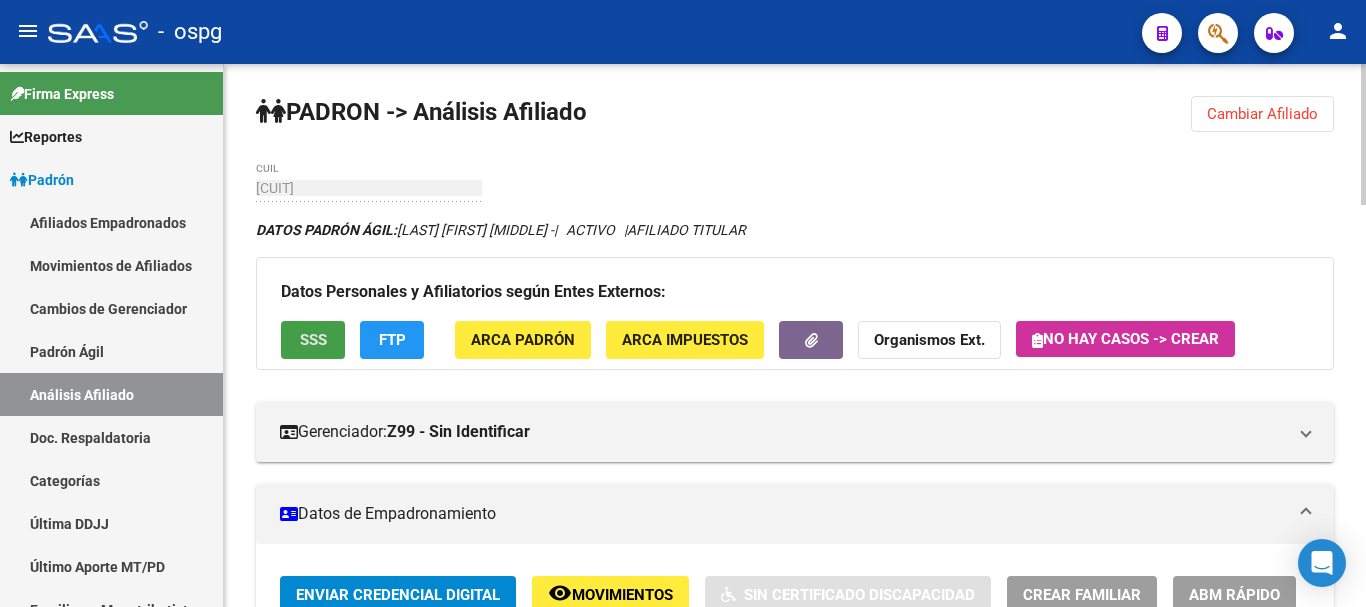 click on "SSS" 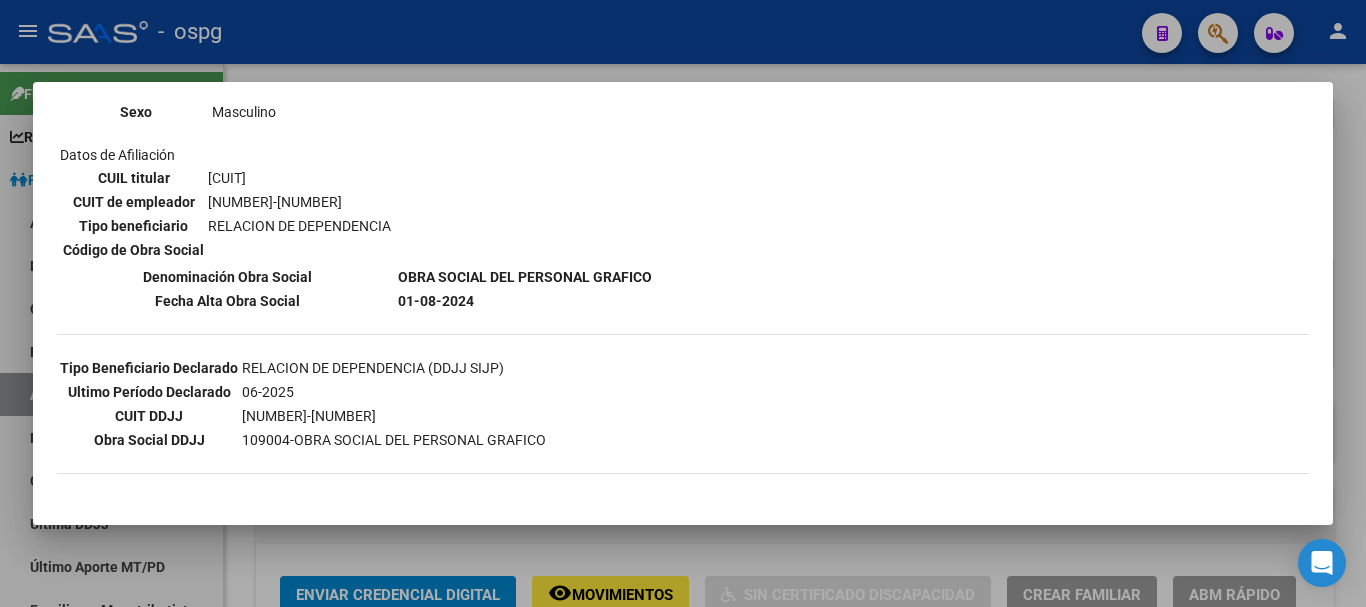 scroll, scrollTop: 300, scrollLeft: 0, axis: vertical 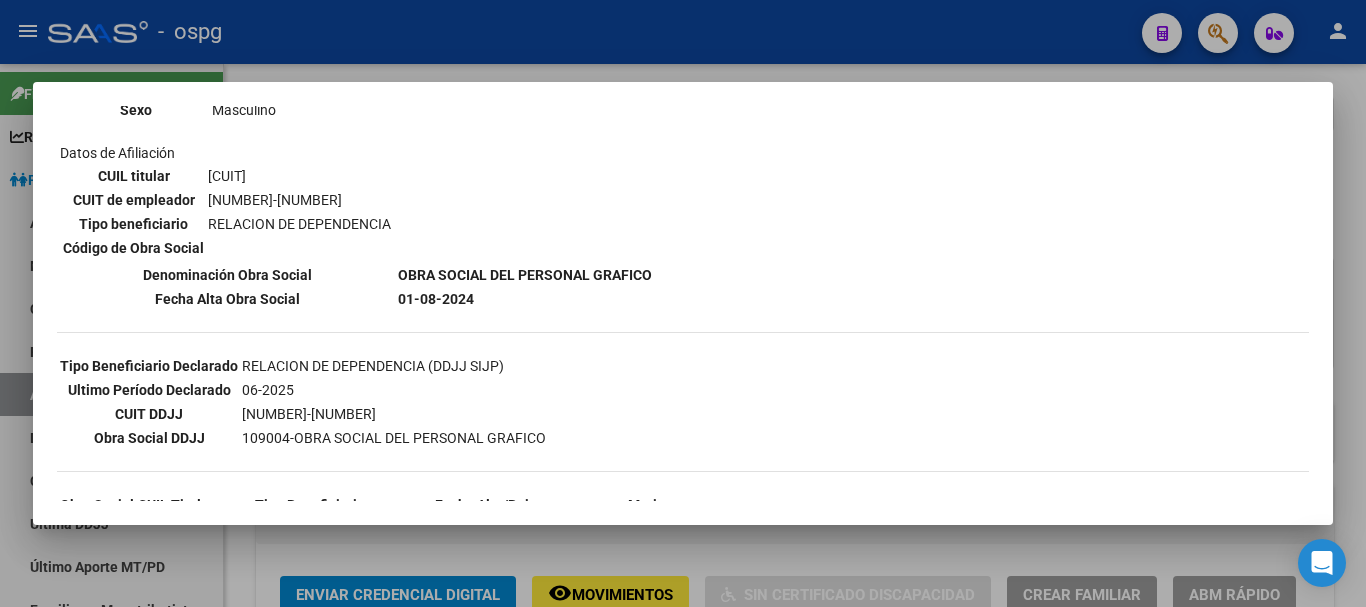 click at bounding box center [683, 303] 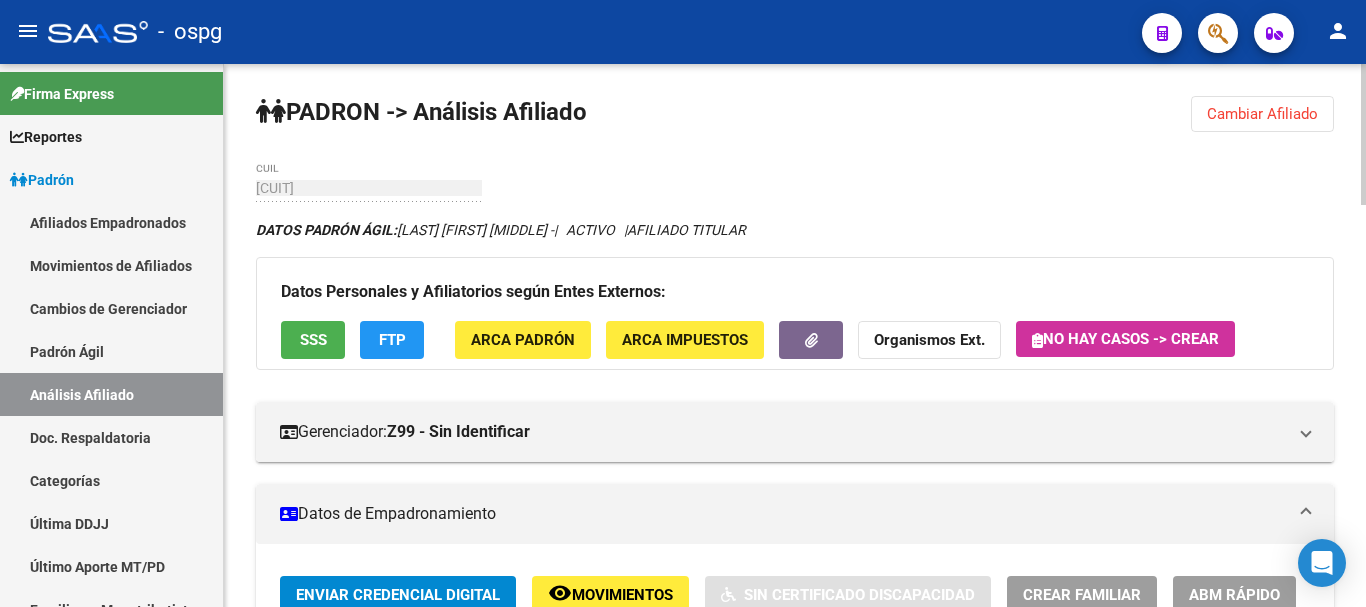 click on "Cambiar Afiliado" 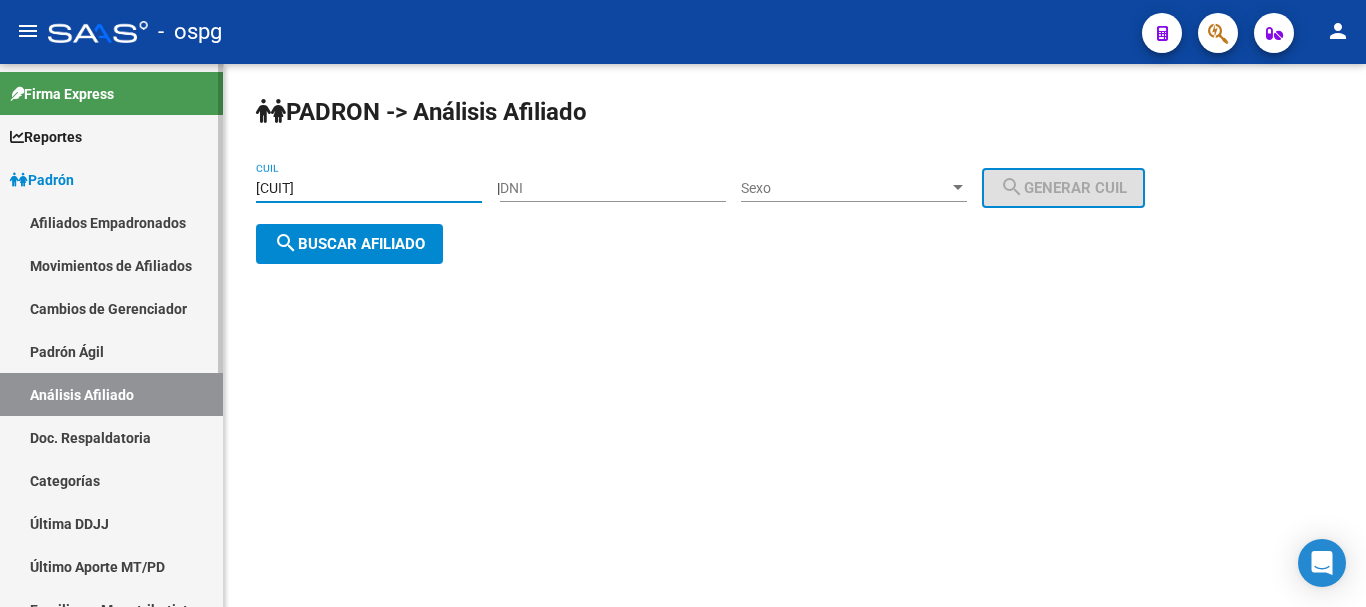 drag, startPoint x: 397, startPoint y: 189, endPoint x: 177, endPoint y: 176, distance: 220.38376 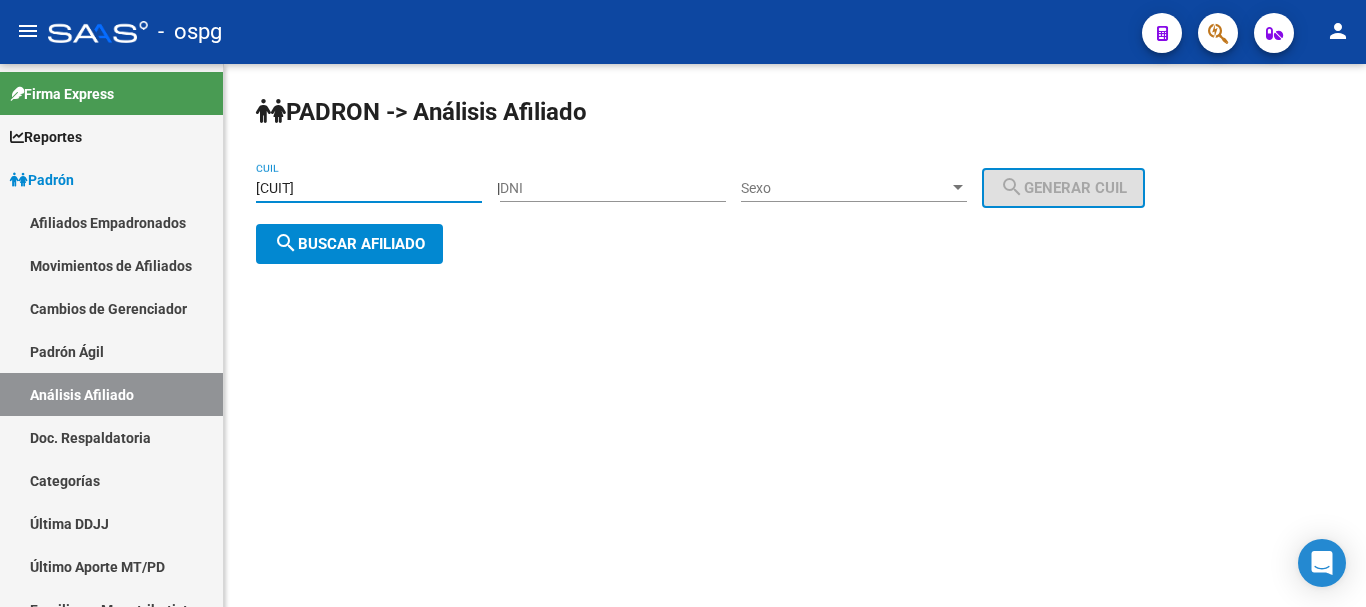 paste on "[CUIL]" 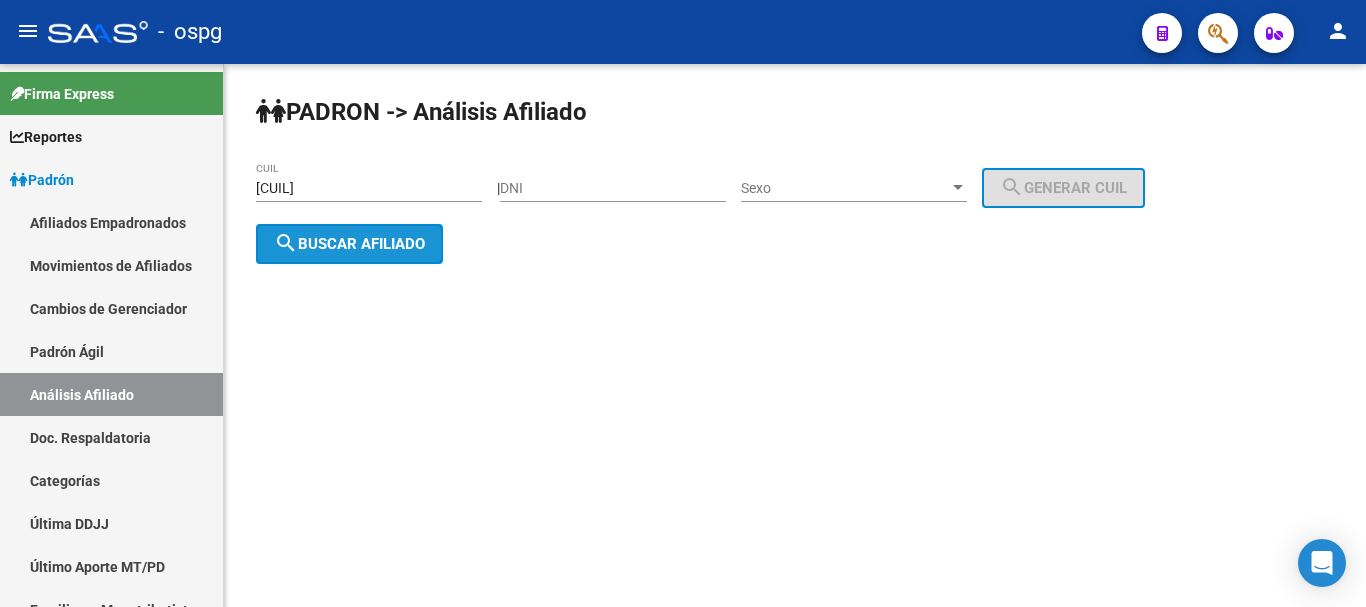 click on "search  Buscar afiliado" 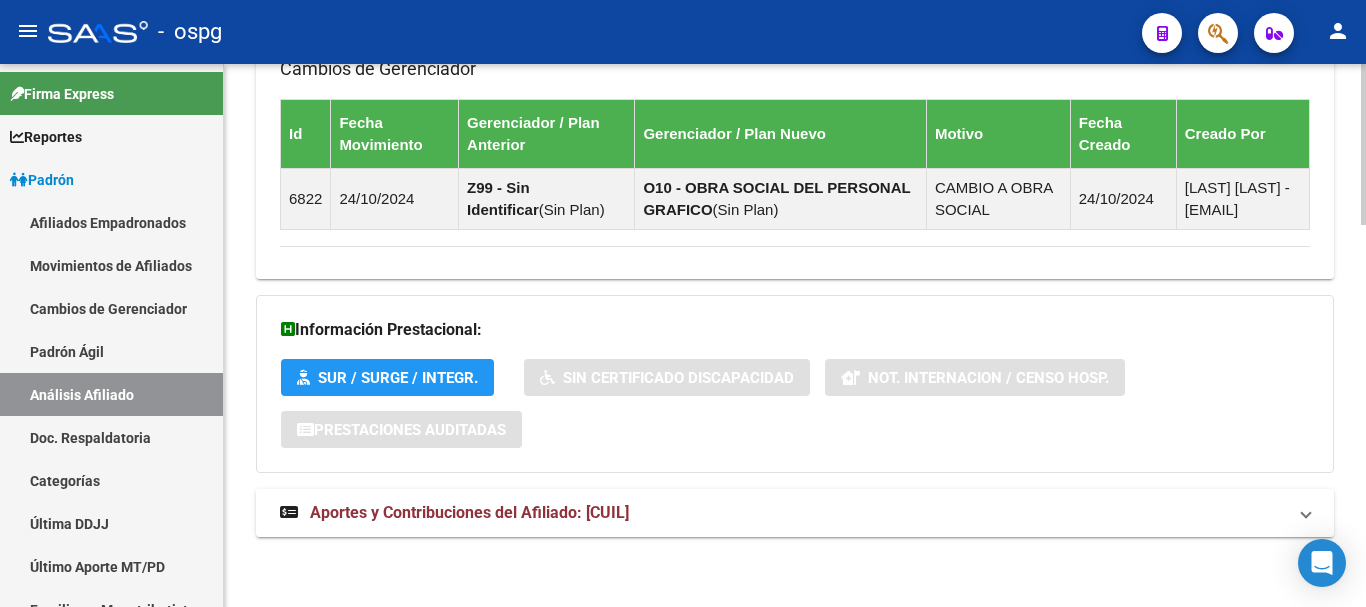 click on "Aportes y Contribuciones del Afiliado: [CUIL]" at bounding box center (469, 512) 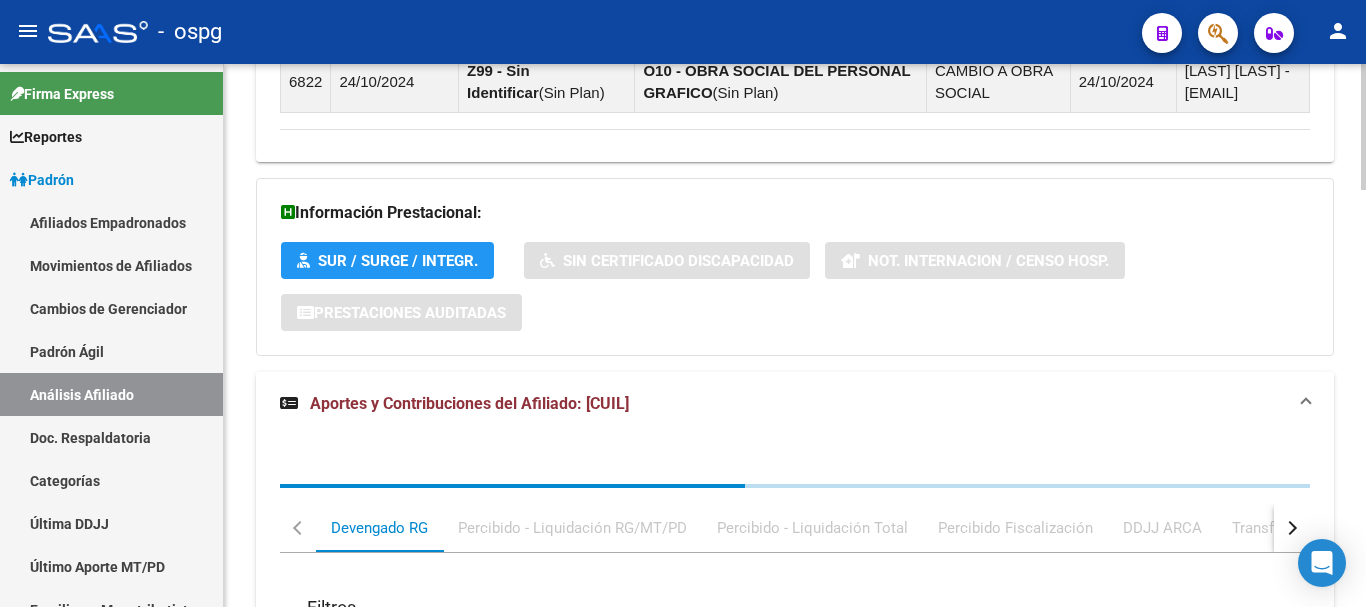 scroll, scrollTop: 1505, scrollLeft: 0, axis: vertical 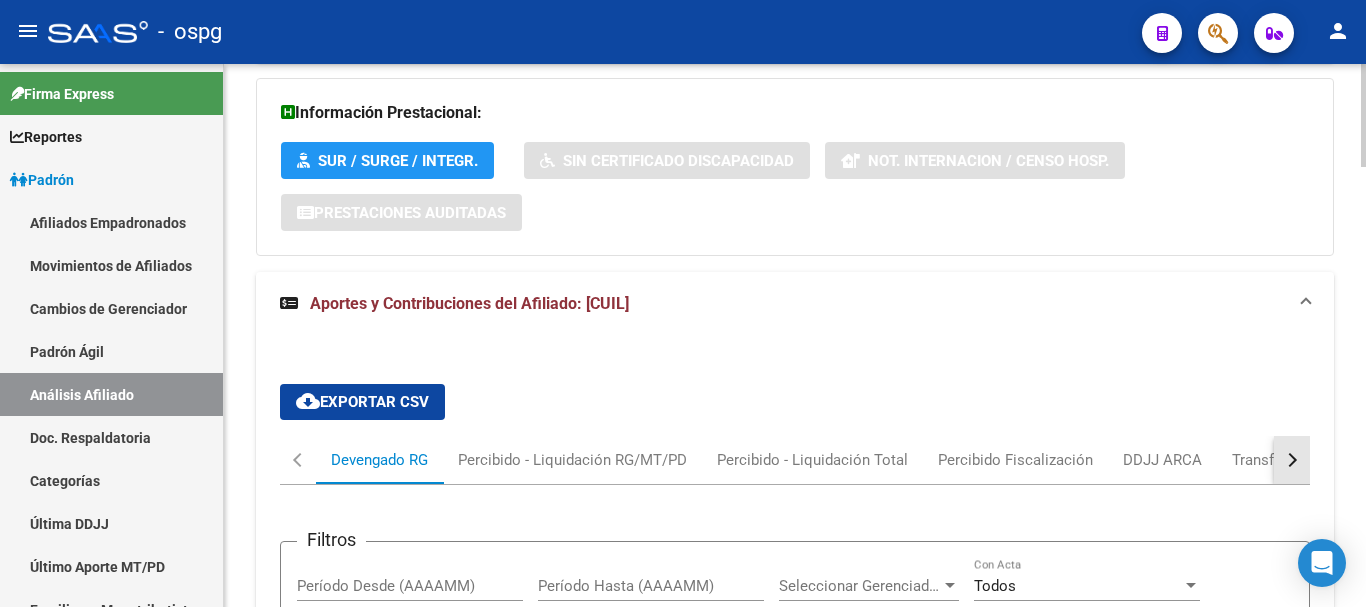 click at bounding box center (1292, 460) 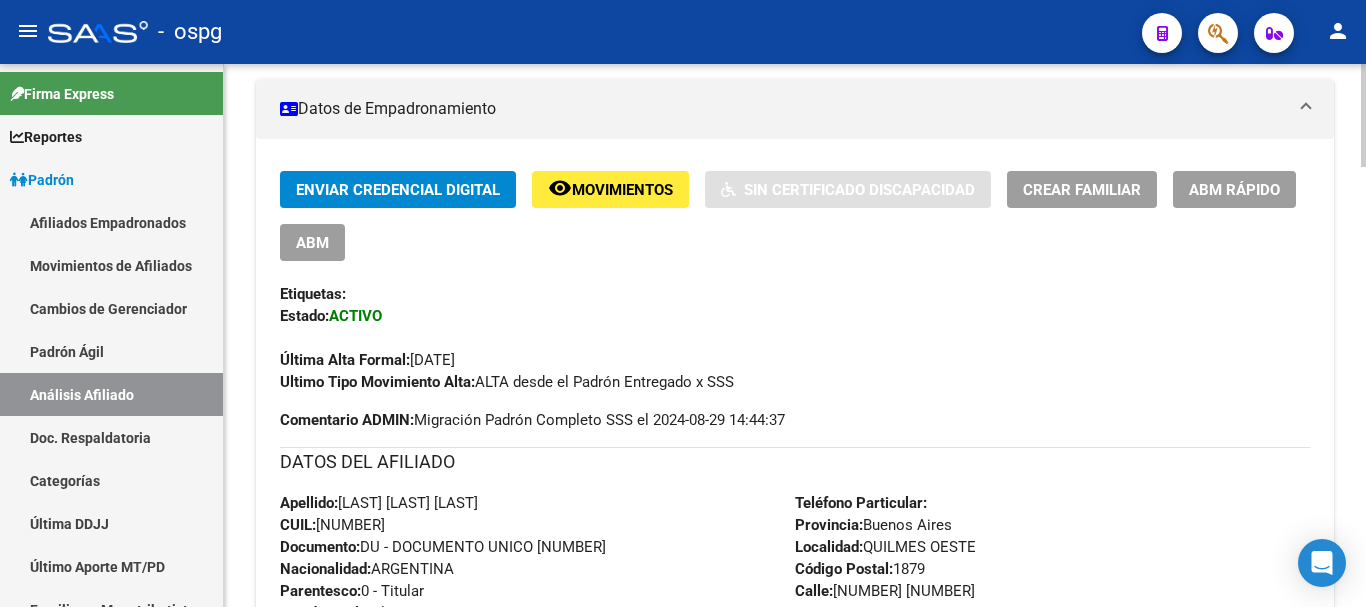 scroll, scrollTop: 0, scrollLeft: 0, axis: both 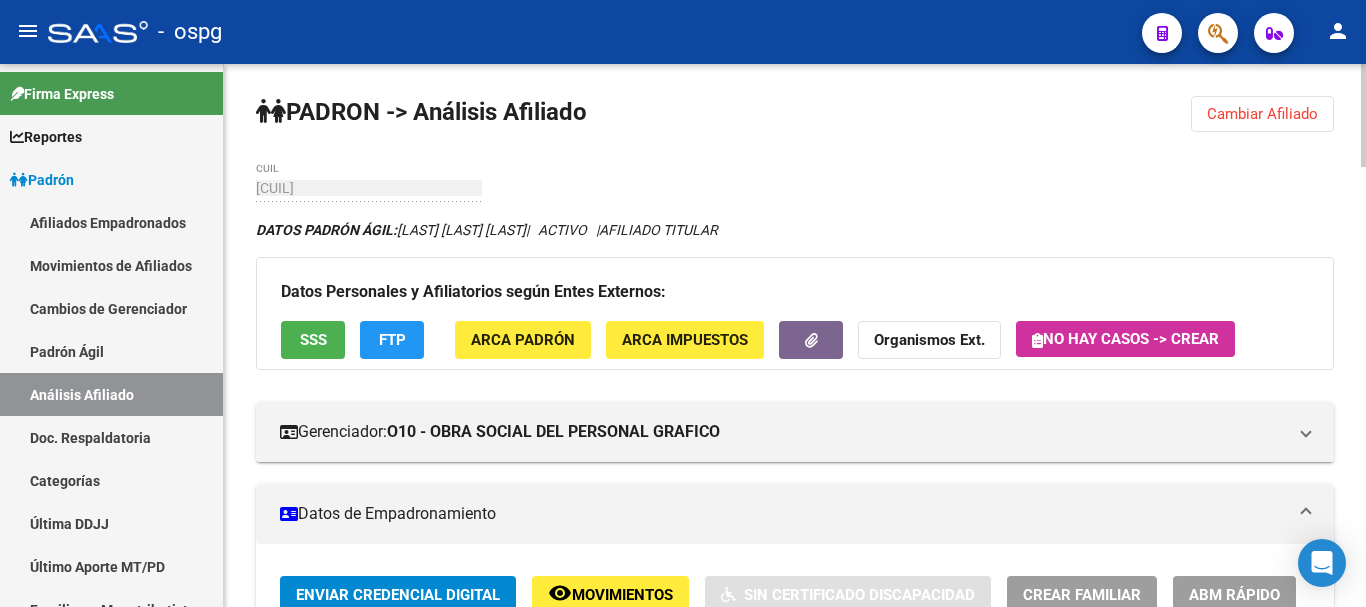 click on "Cambiar Afiliado" 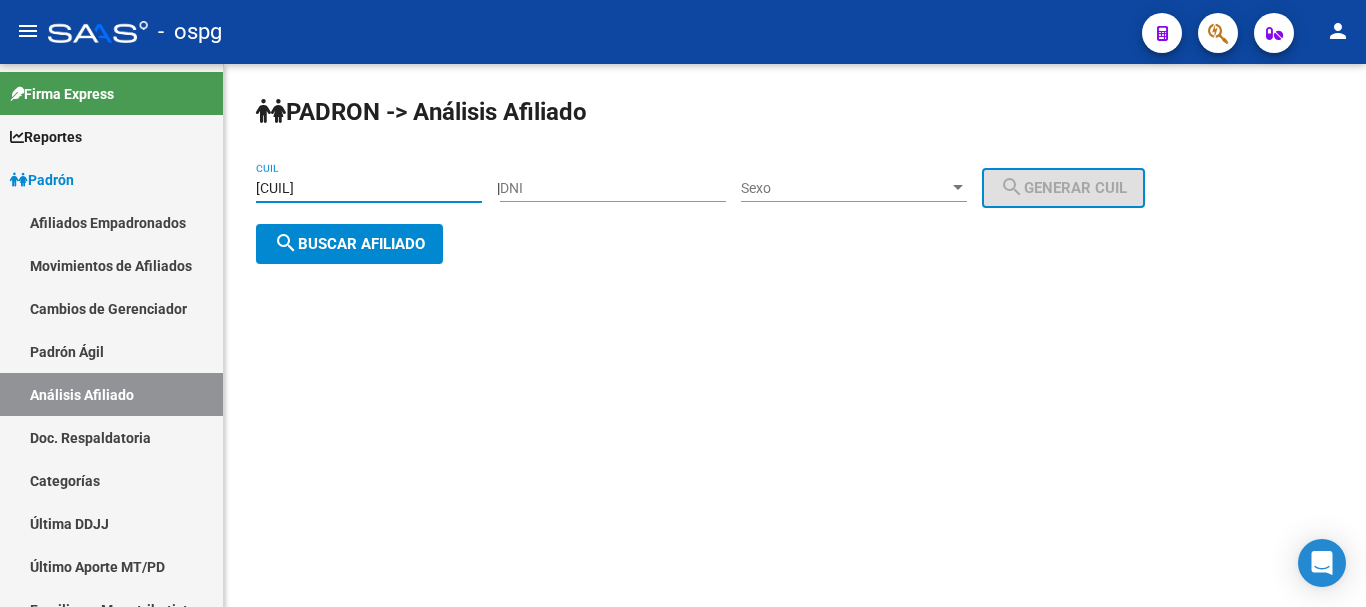 drag, startPoint x: 408, startPoint y: 187, endPoint x: 372, endPoint y: 200, distance: 38.27532 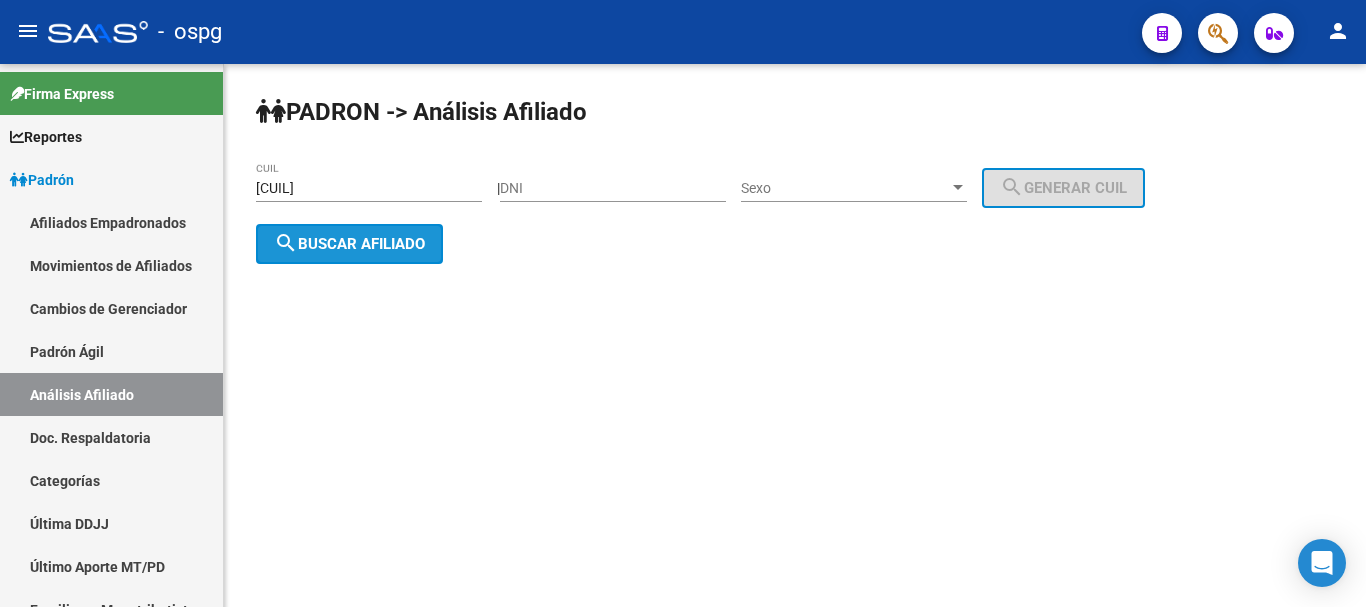 click on "search  Buscar afiliado" 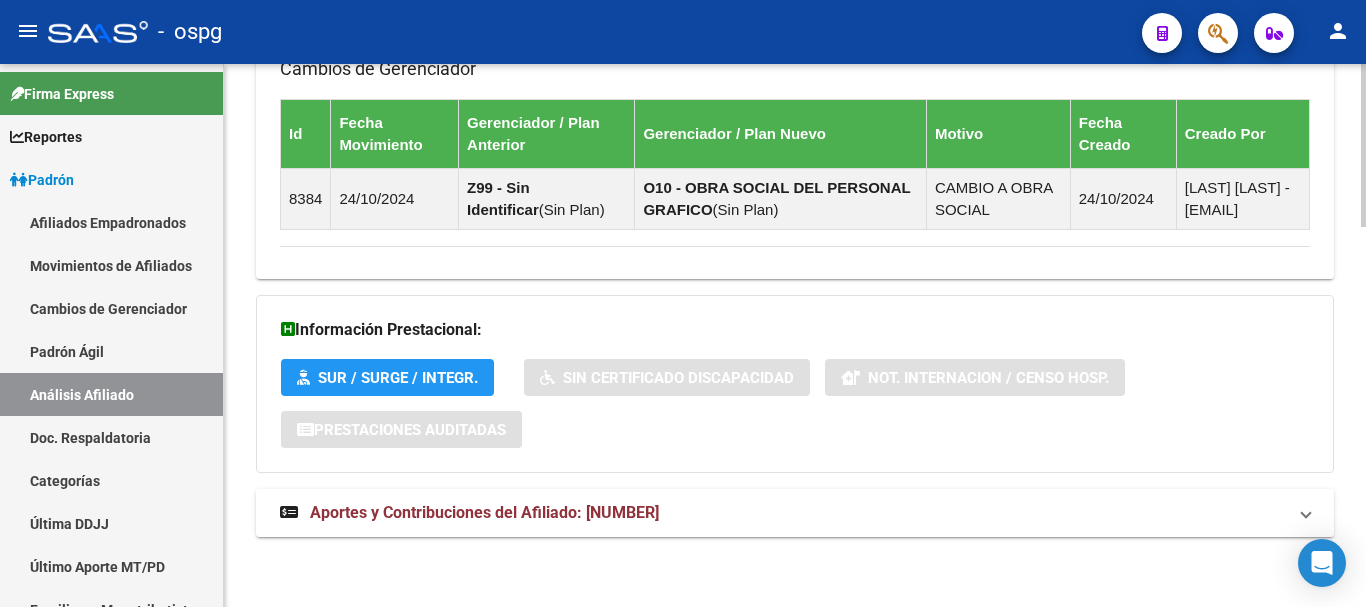 click on "Aportes y Contribuciones del Afiliado: [NUMBER]" at bounding box center (484, 512) 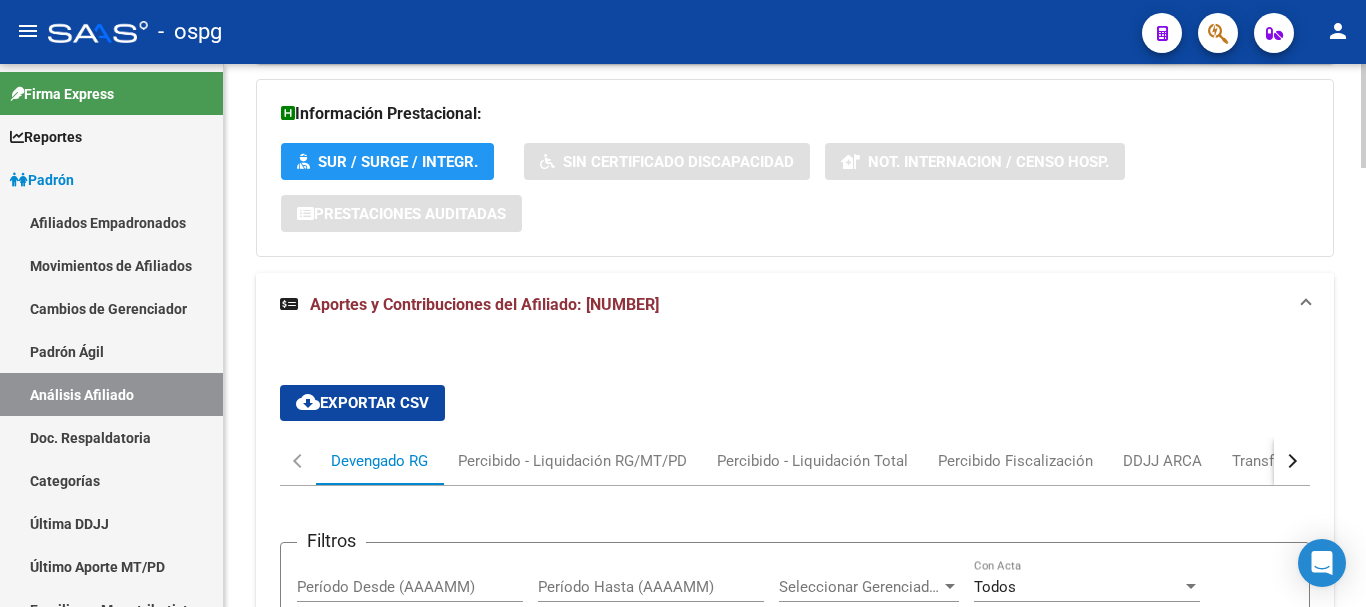 scroll, scrollTop: 1483, scrollLeft: 0, axis: vertical 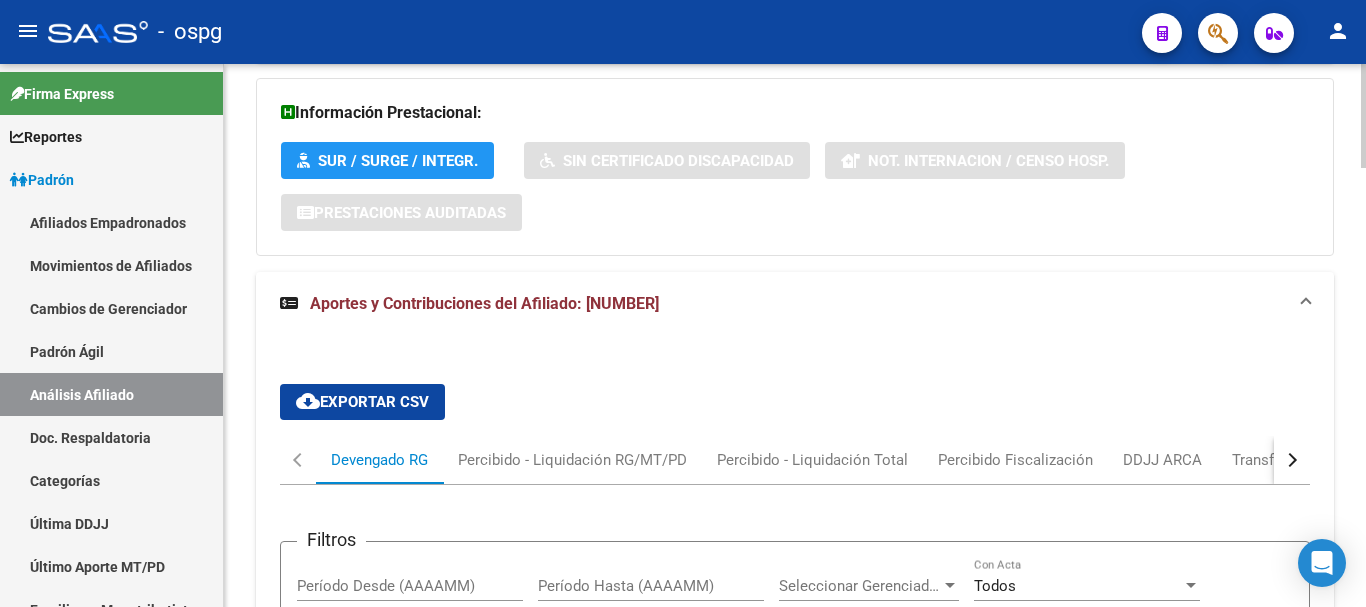 click at bounding box center (1292, 460) 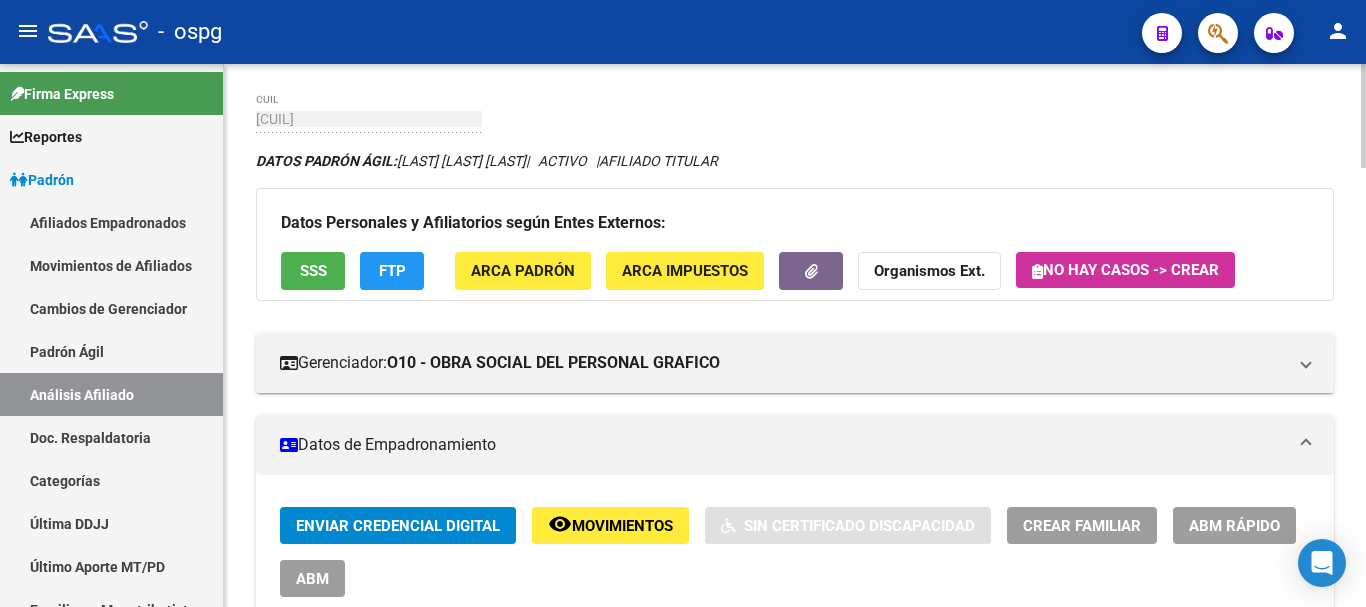 scroll, scrollTop: 0, scrollLeft: 0, axis: both 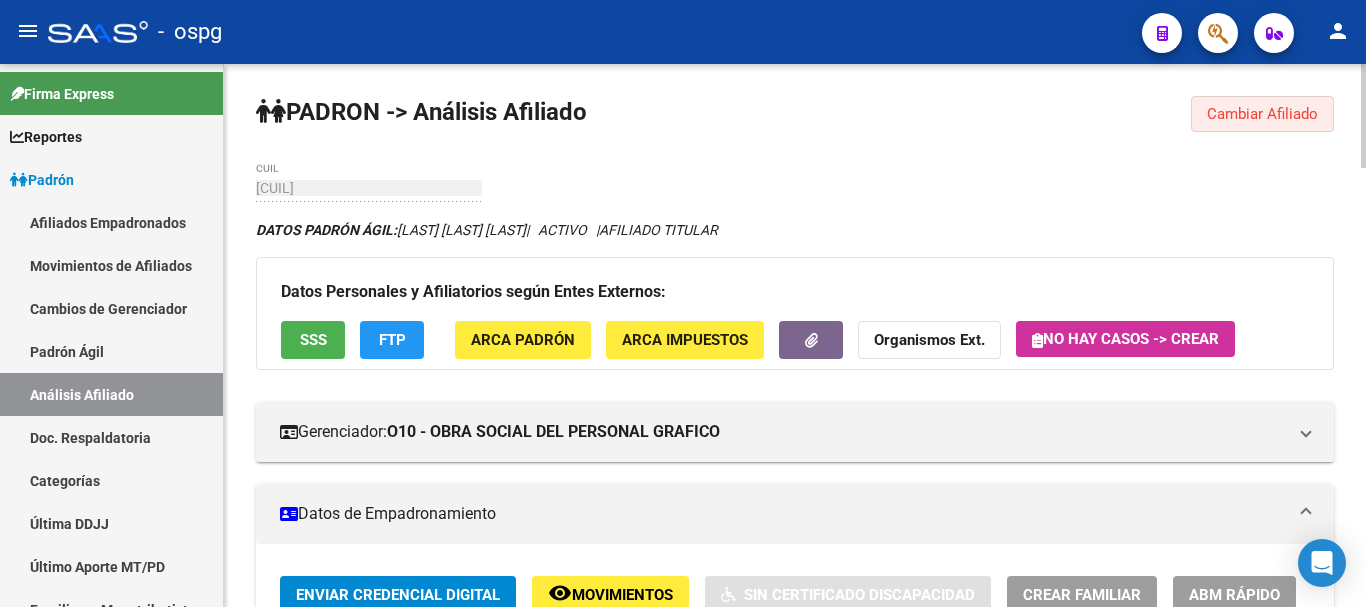 click on "Cambiar Afiliado" 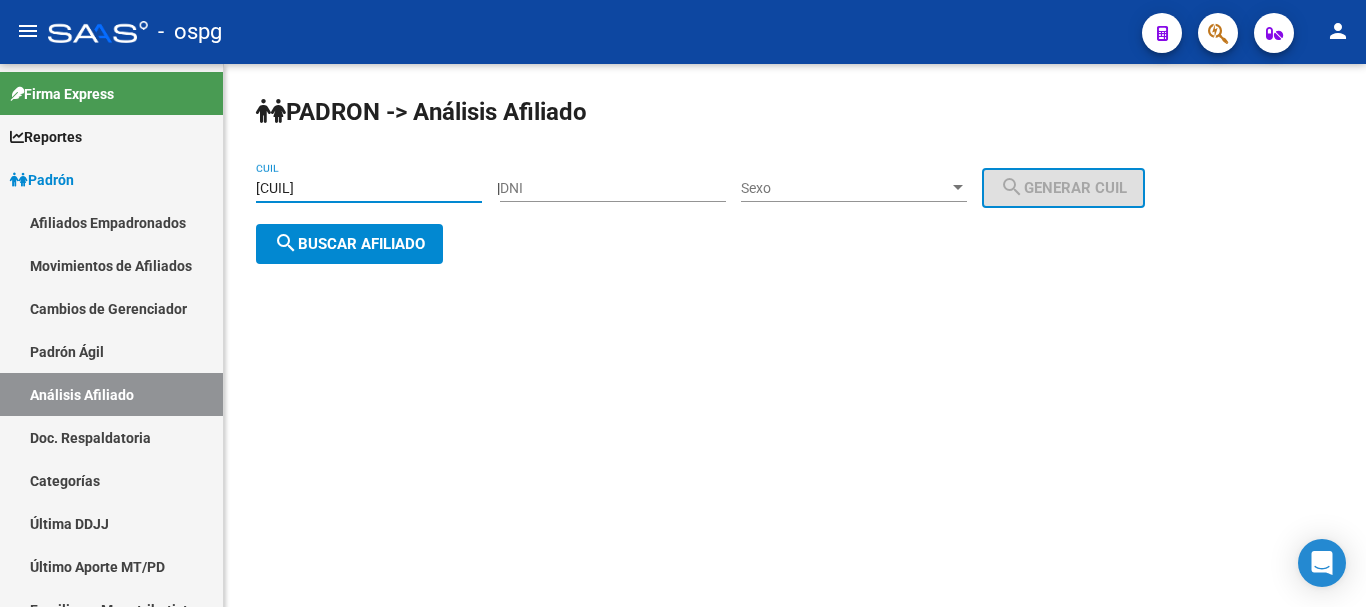 drag, startPoint x: 373, startPoint y: 191, endPoint x: 372, endPoint y: 218, distance: 27.018513 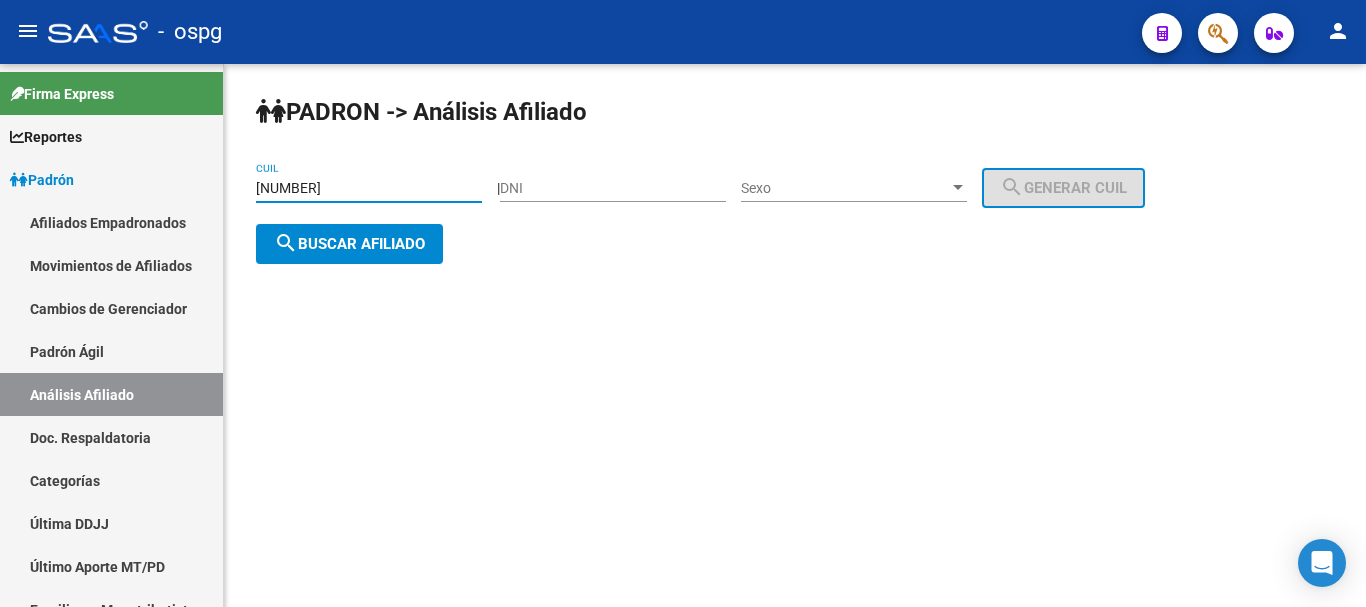 click on "search  Buscar afiliado" 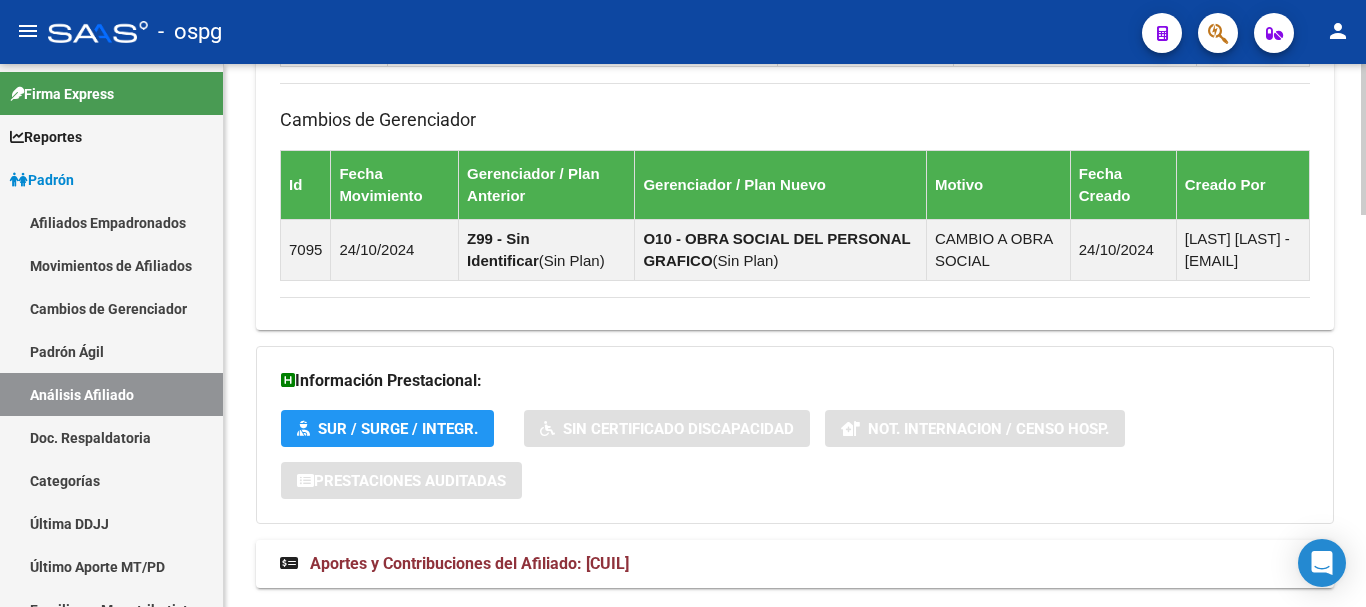 scroll, scrollTop: 1412, scrollLeft: 0, axis: vertical 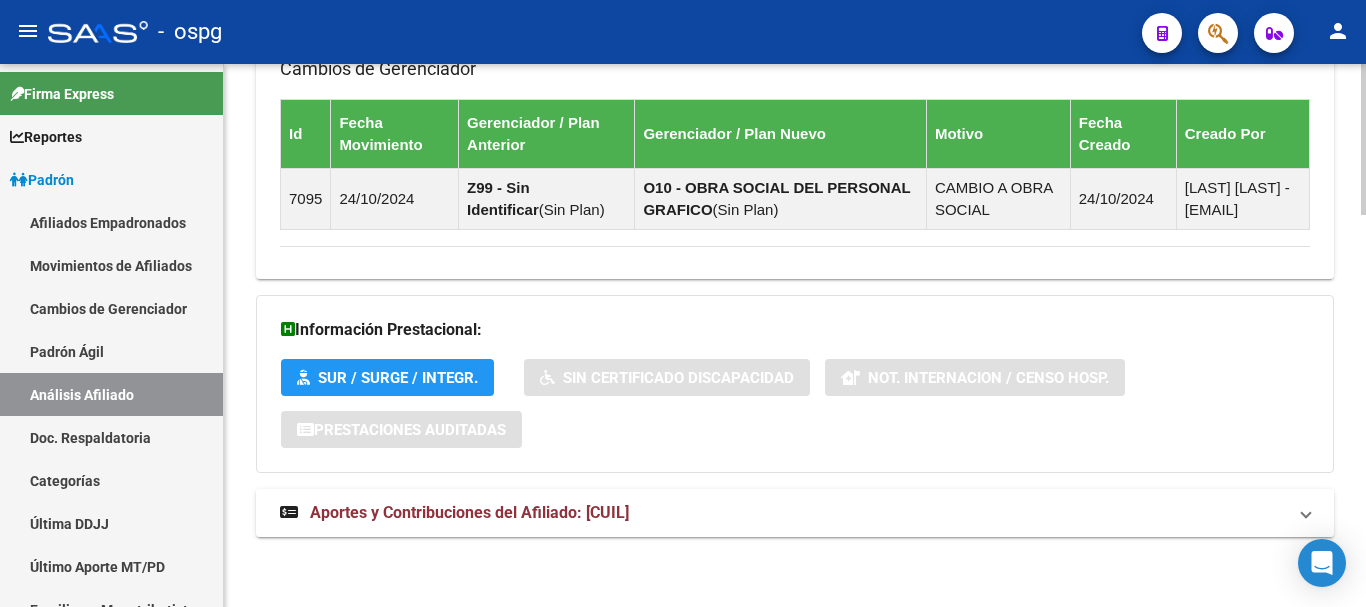 click on "Aportes y Contribuciones del Afiliado: [CUIL]" at bounding box center (783, 513) 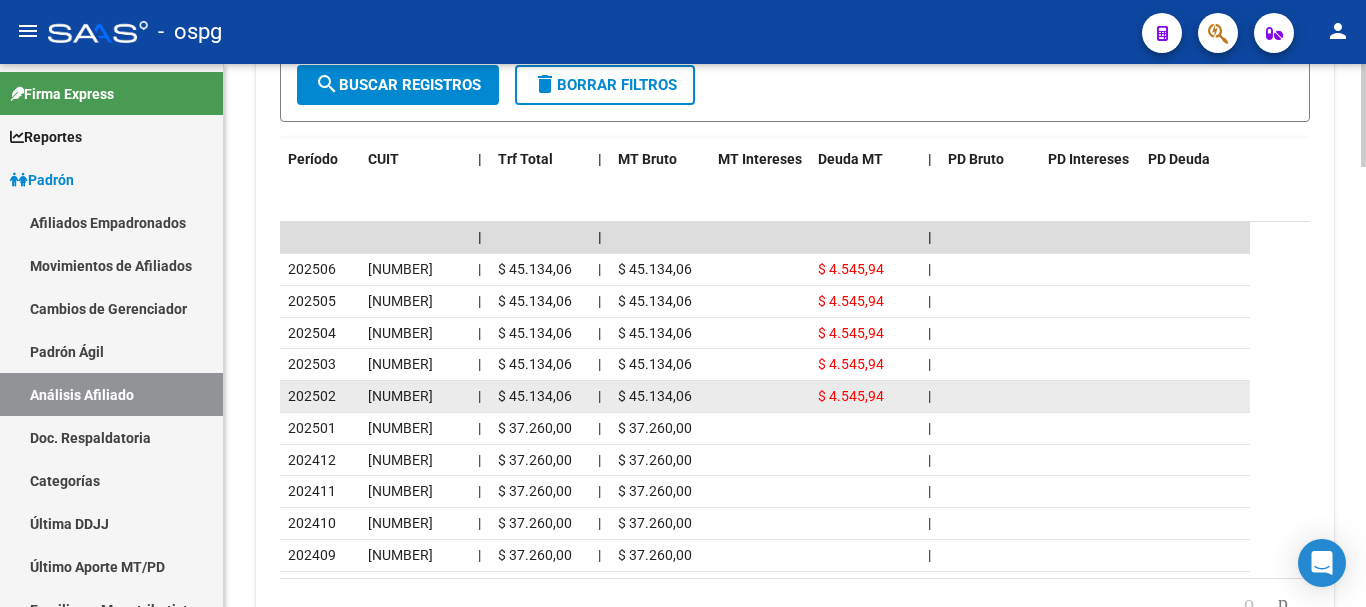 scroll, scrollTop: 2212, scrollLeft: 0, axis: vertical 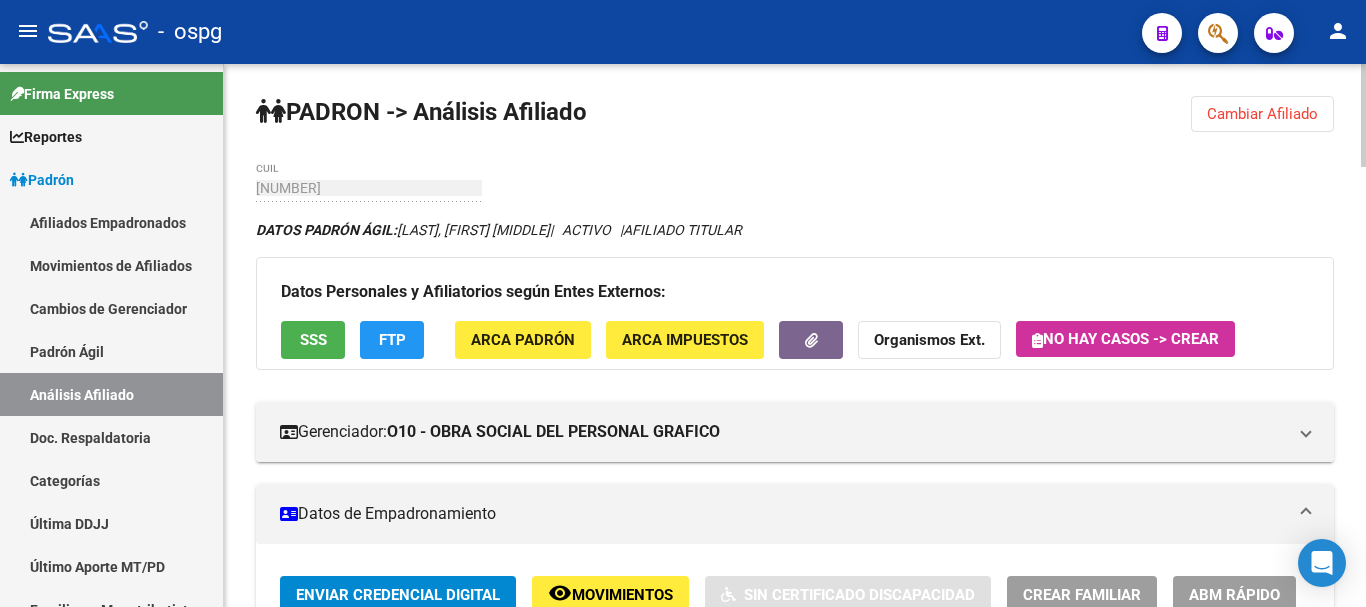 click on "Cambiar Afiliado" 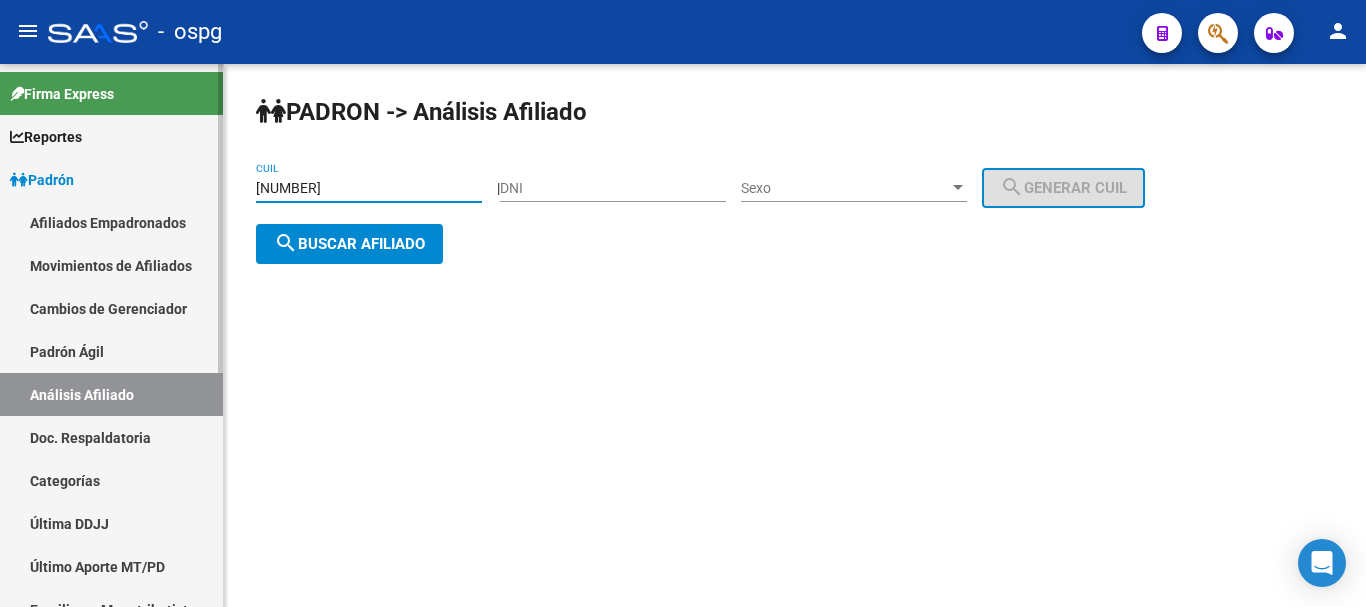 drag, startPoint x: 386, startPoint y: 187, endPoint x: 153, endPoint y: 183, distance: 233.03433 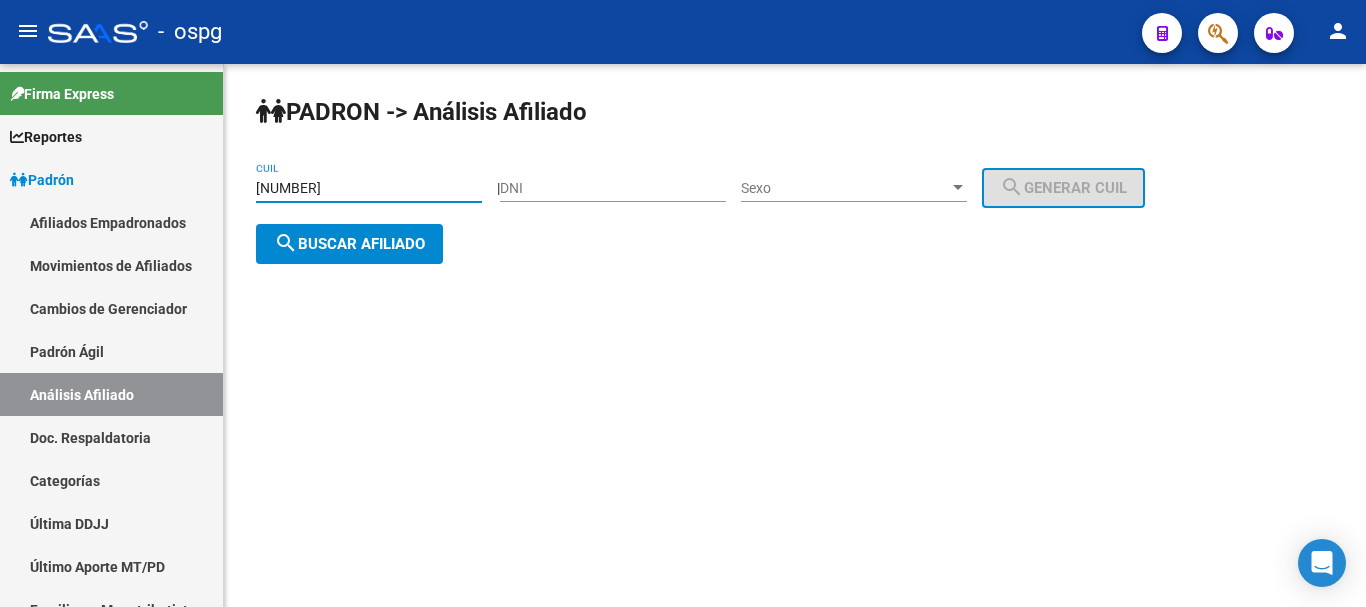 paste on "[NUMBER]" 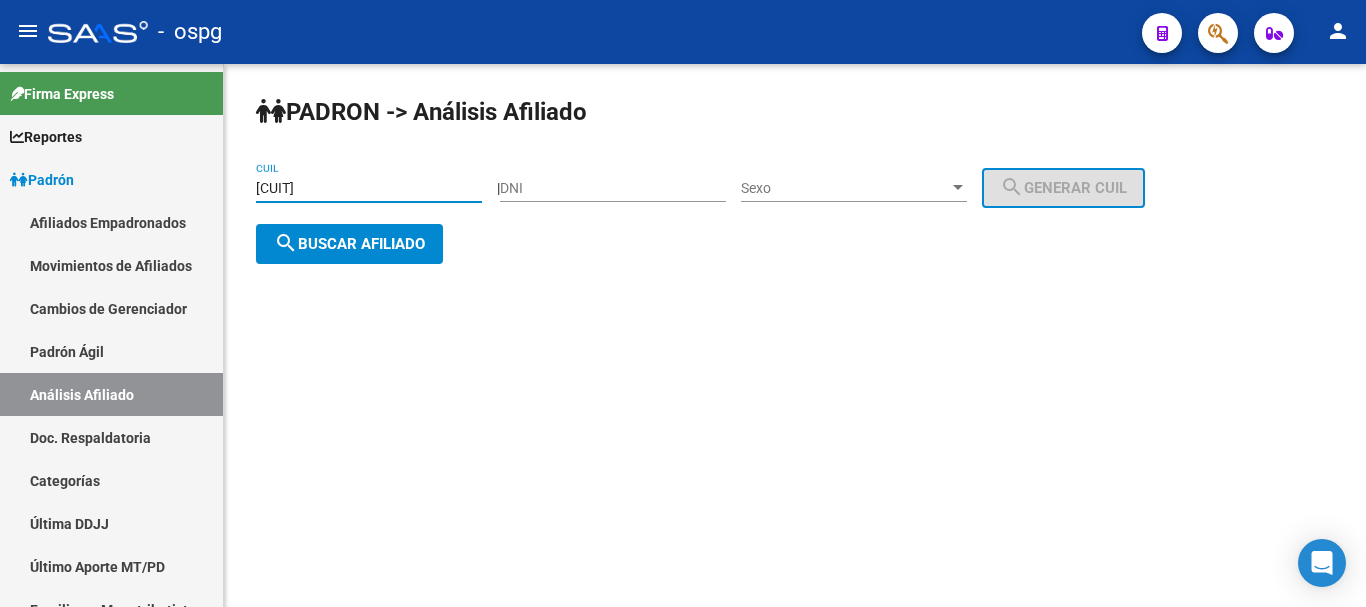 type on "[CUIT]" 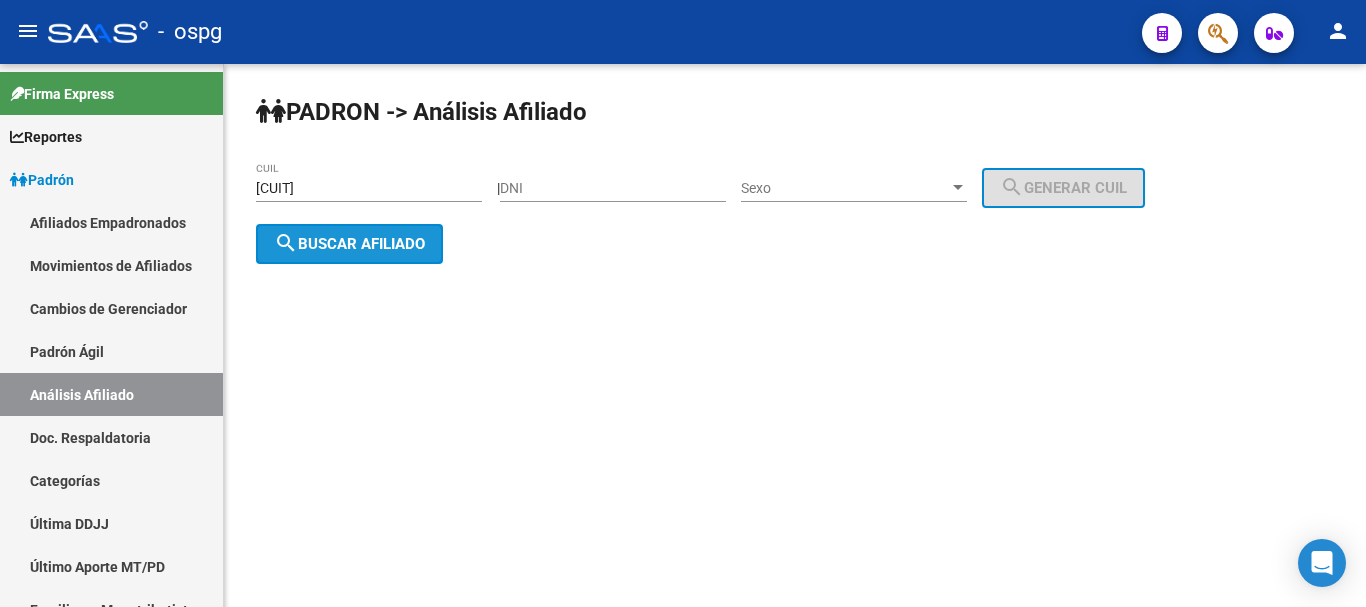 click on "search  Buscar afiliado" 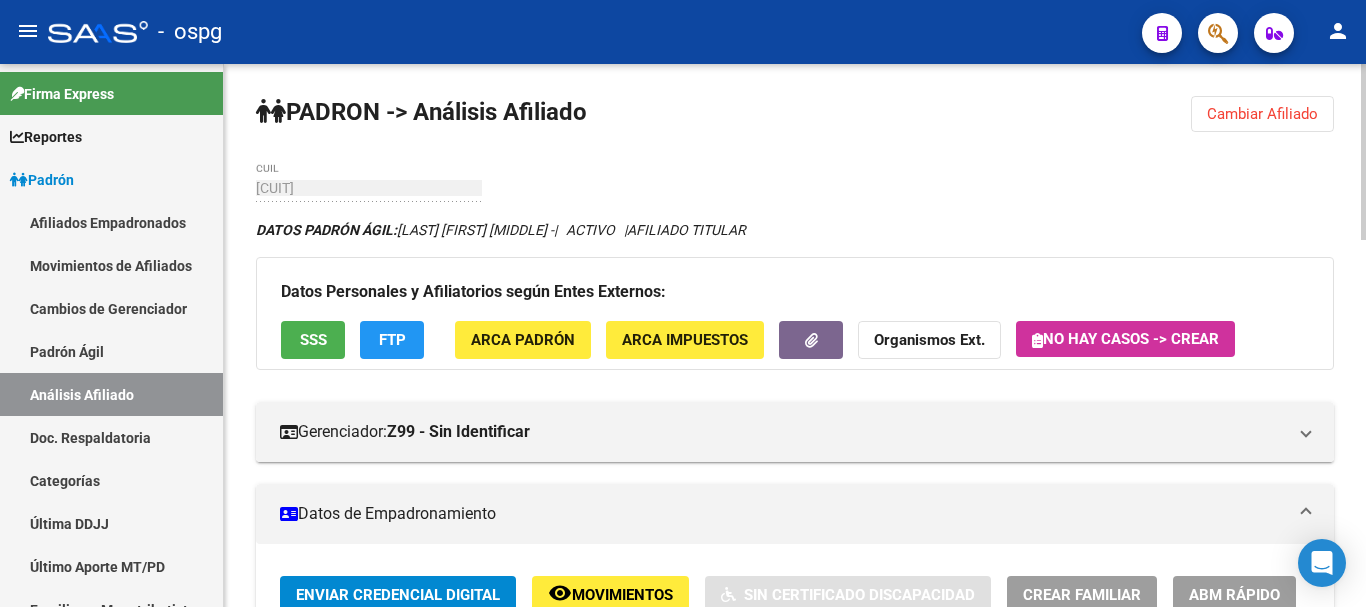 click on "Organismos Ext." 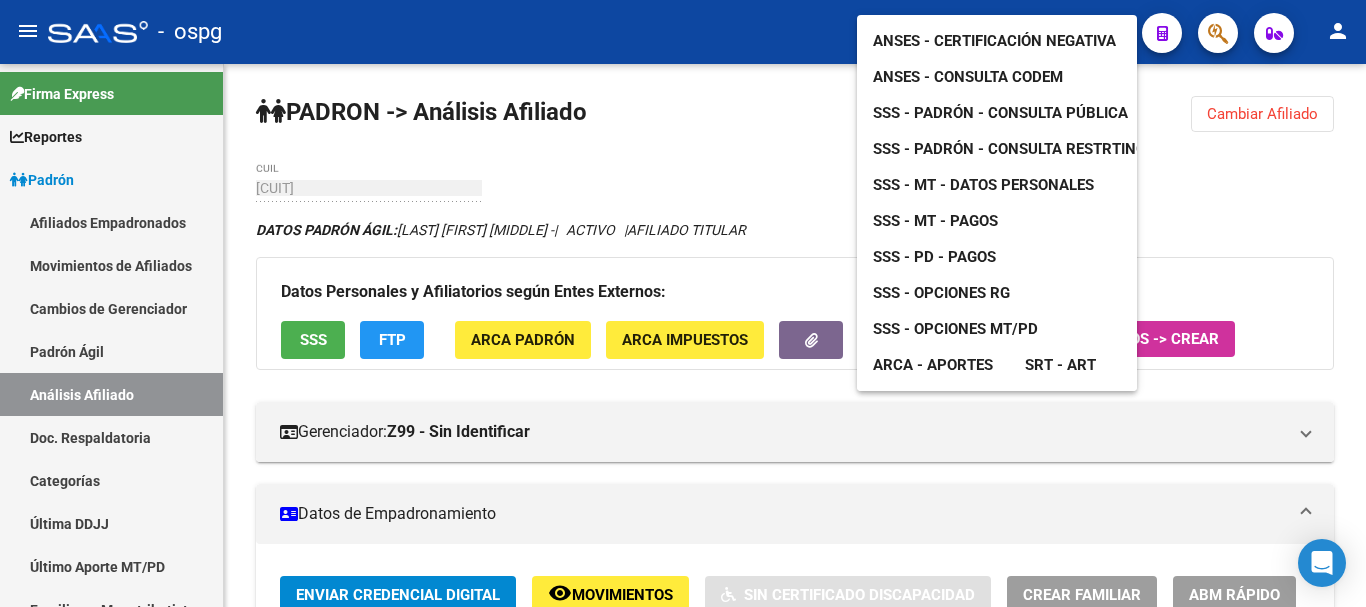 click on "SSS - Padrón - Consulta Pública" at bounding box center (1000, 113) 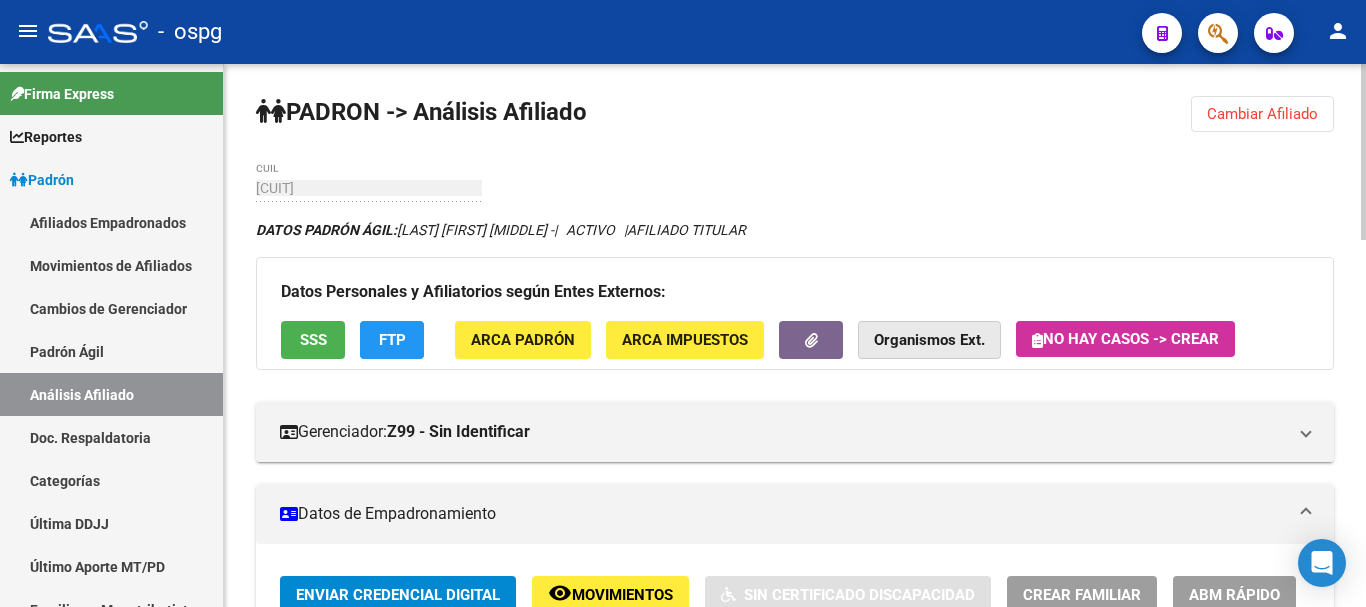 click on "Organismos Ext." 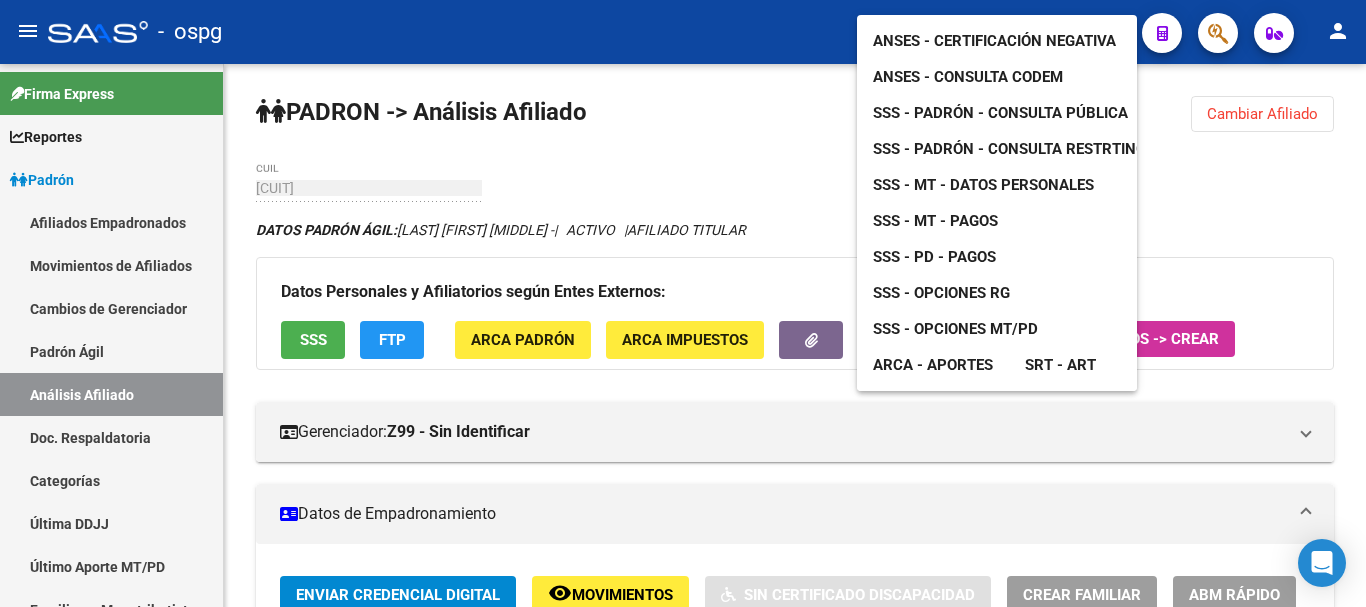 click on "SSS - Opciones RG" at bounding box center (941, 293) 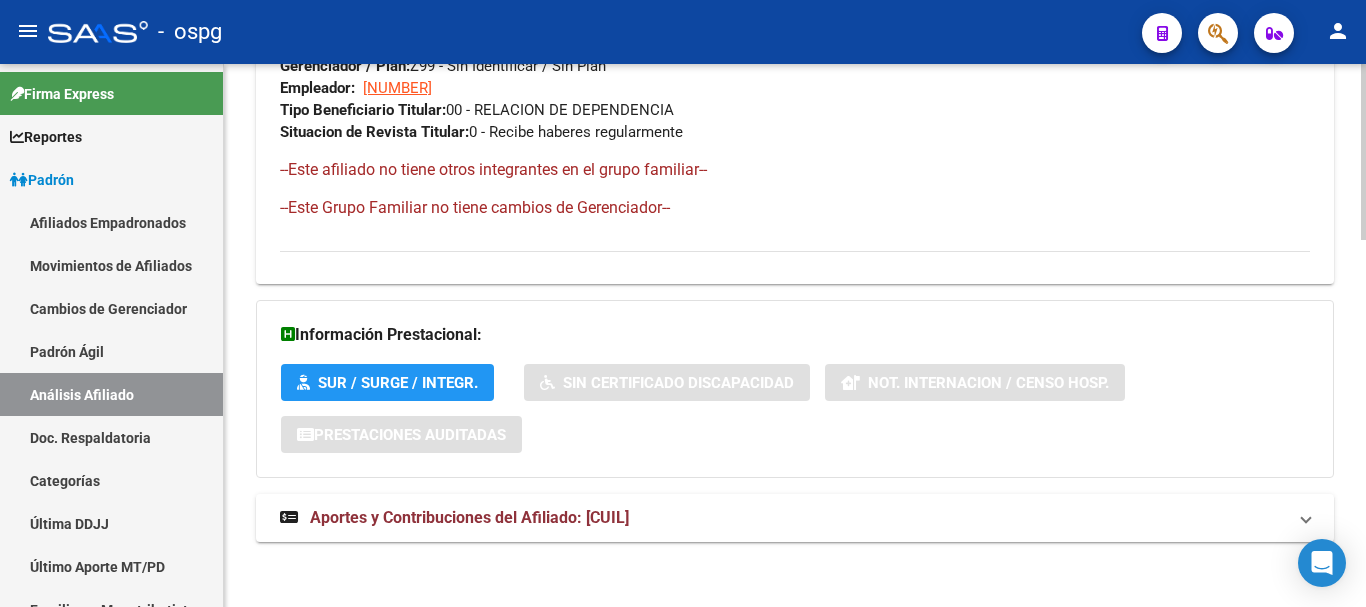 scroll, scrollTop: 1128, scrollLeft: 0, axis: vertical 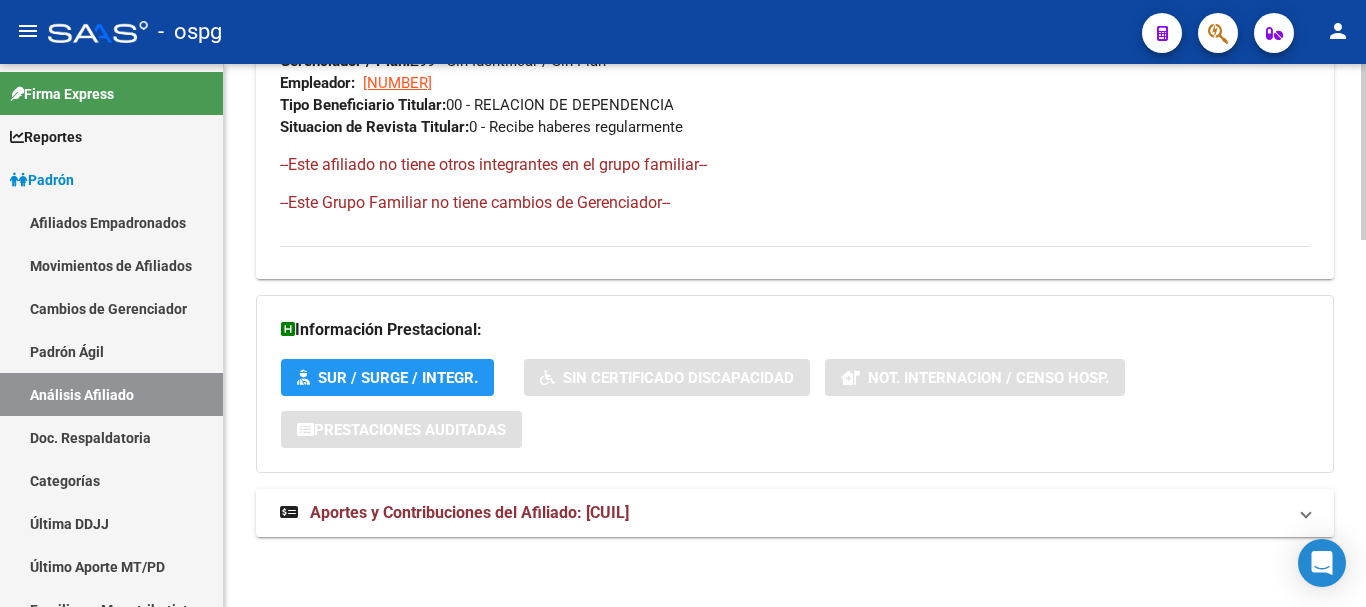 drag, startPoint x: 575, startPoint y: 509, endPoint x: 602, endPoint y: 506, distance: 27.166155 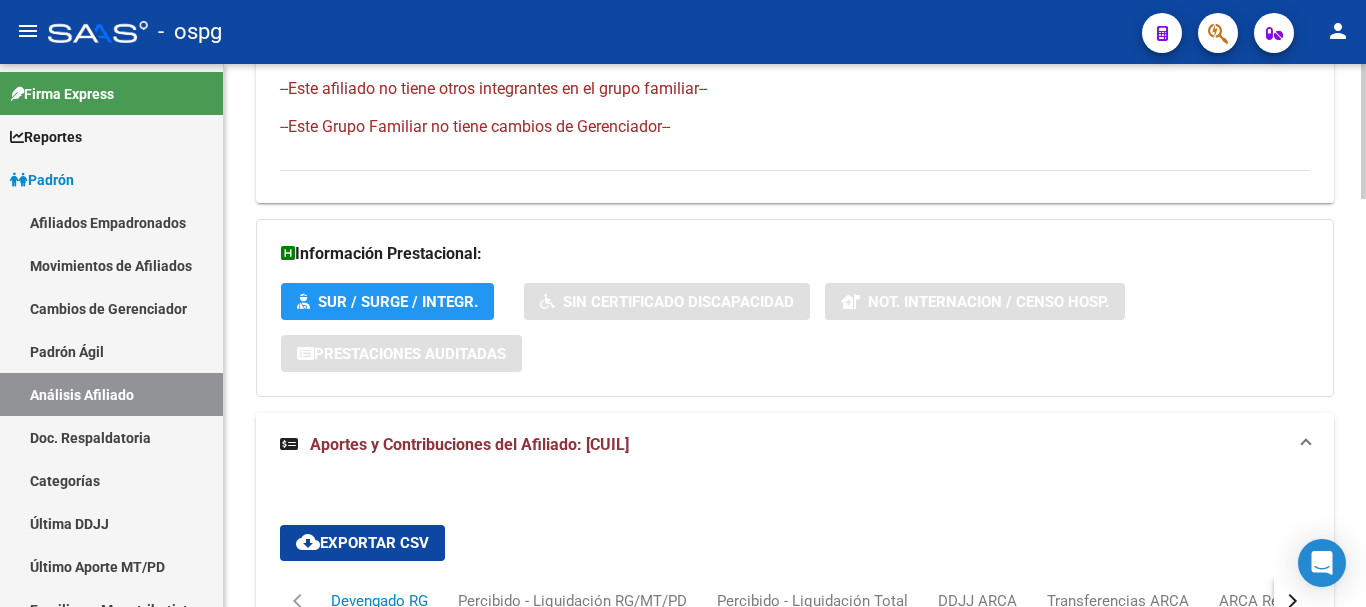 scroll, scrollTop: 1328, scrollLeft: 0, axis: vertical 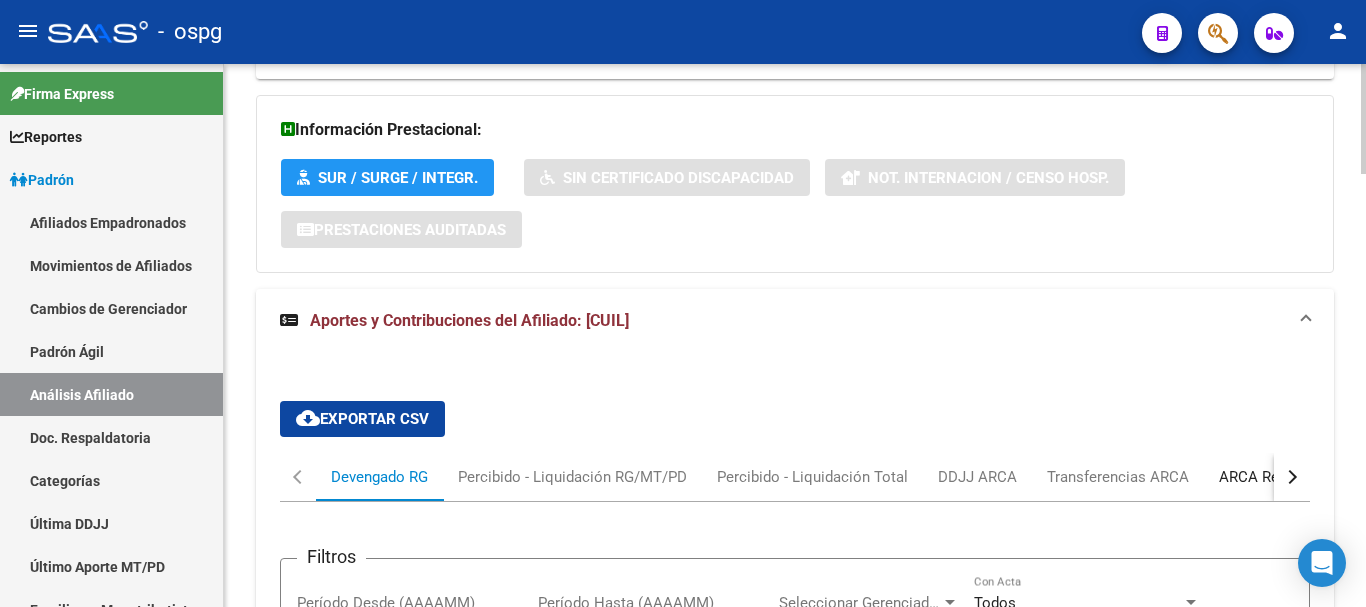 click on "ARCA Relaciones Laborales" at bounding box center (1312, 477) 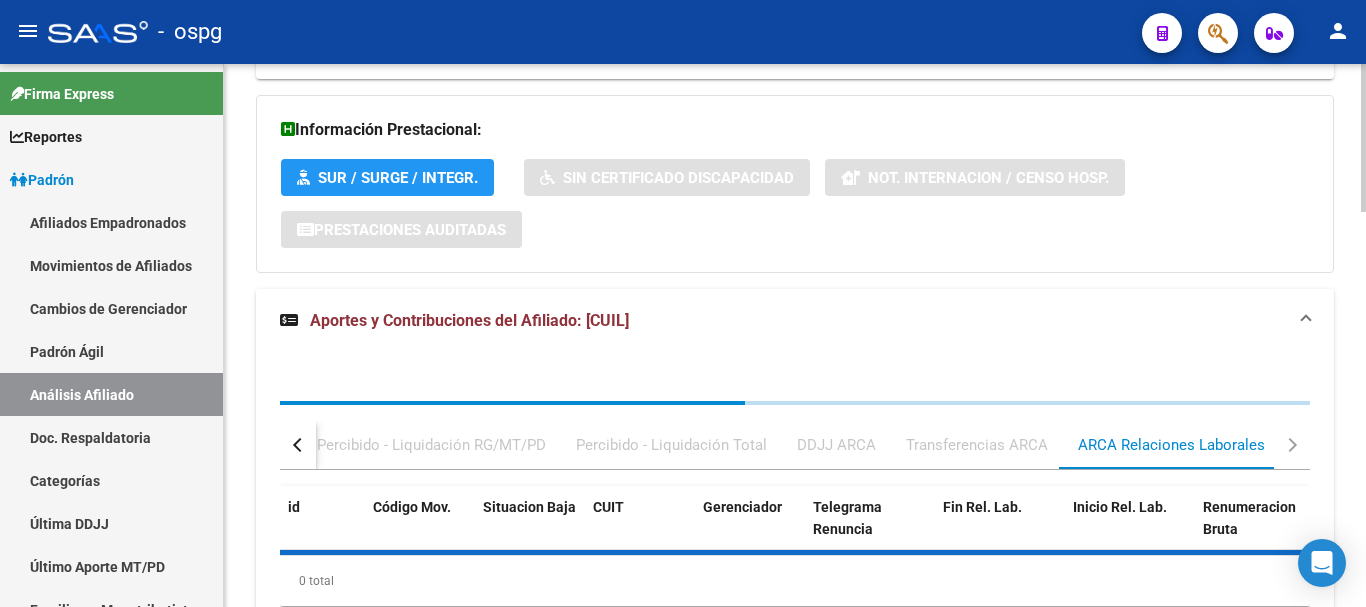 scroll, scrollTop: 1528, scrollLeft: 0, axis: vertical 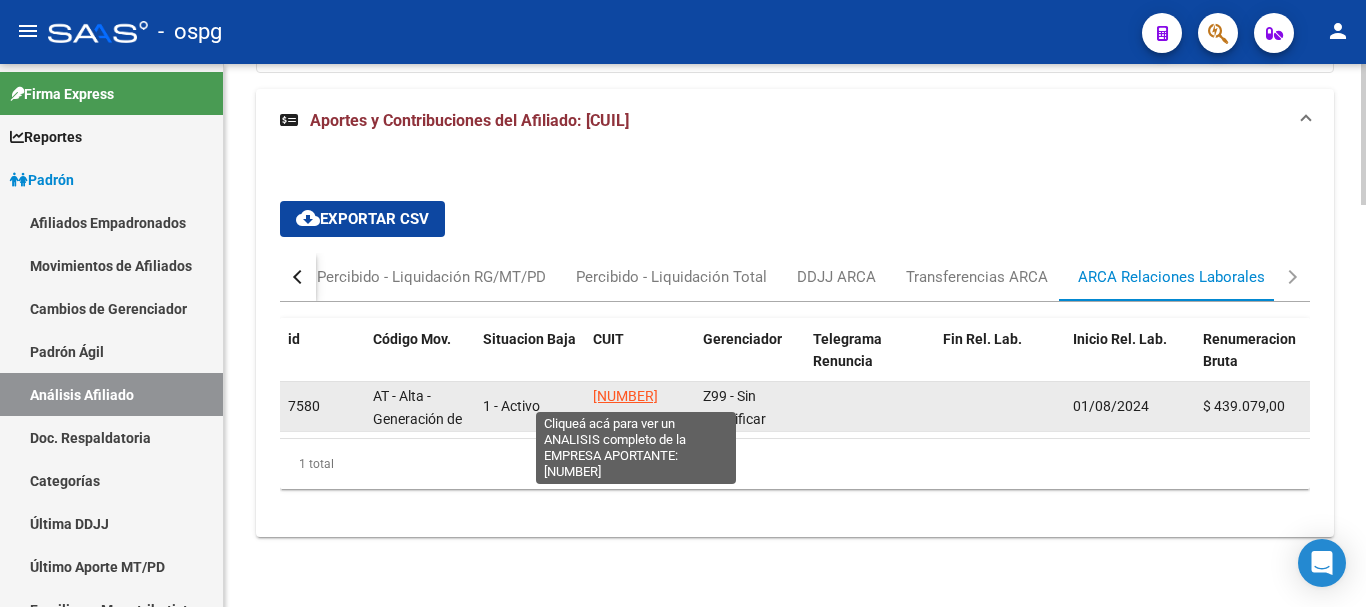 click on "[NUMBER]" 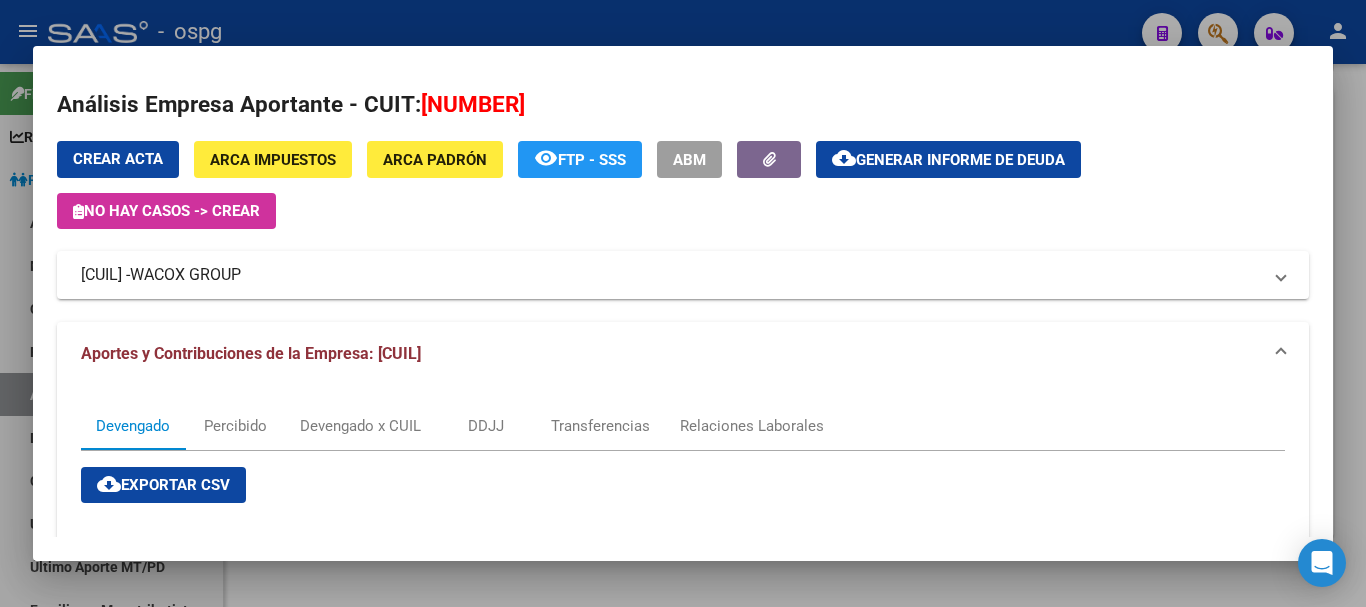drag, startPoint x: 421, startPoint y: 96, endPoint x: 562, endPoint y: 102, distance: 141.12761 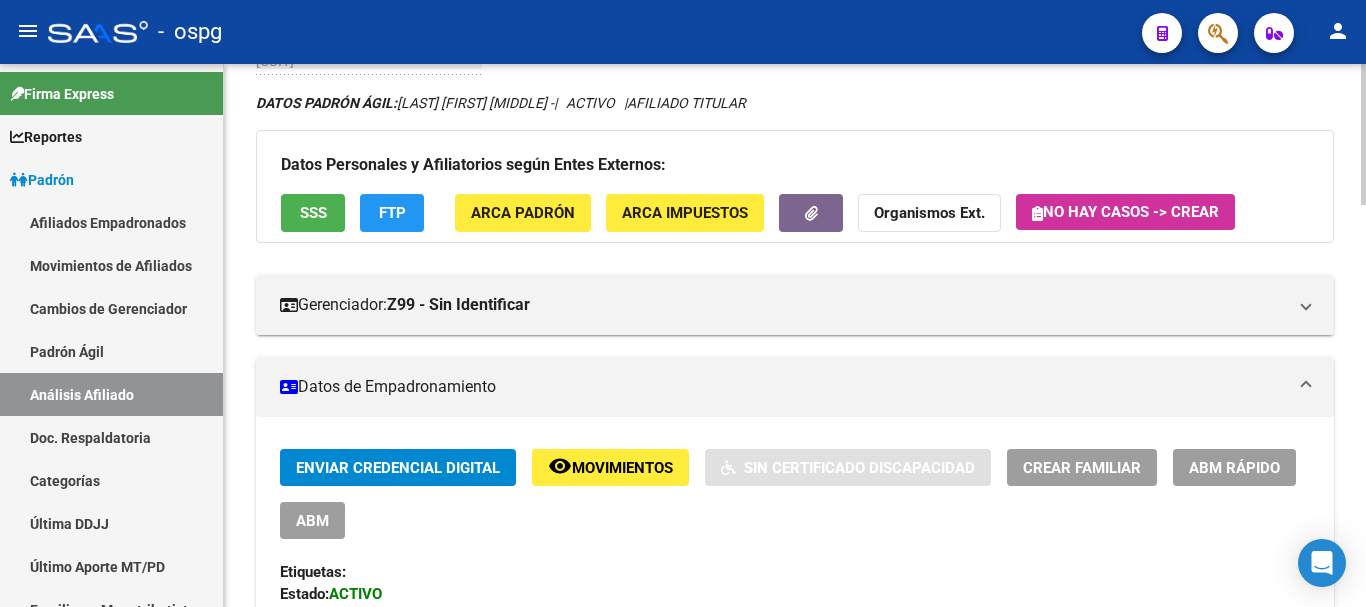 scroll, scrollTop: 28, scrollLeft: 0, axis: vertical 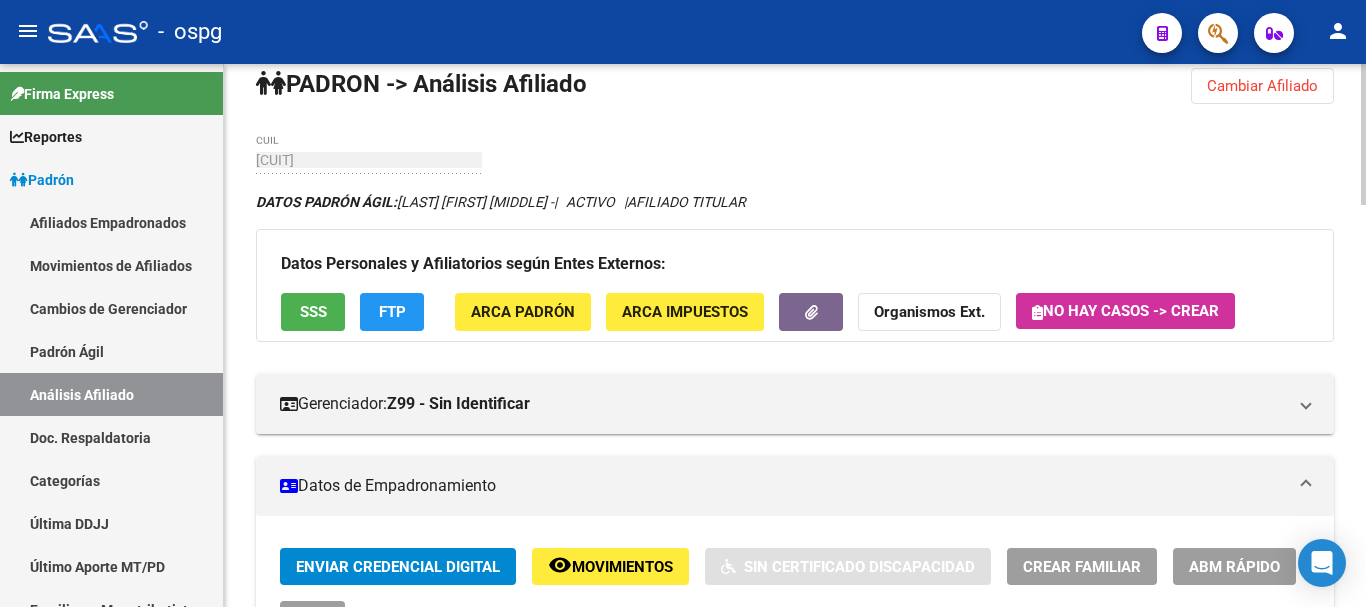 click on "Organismos Ext." 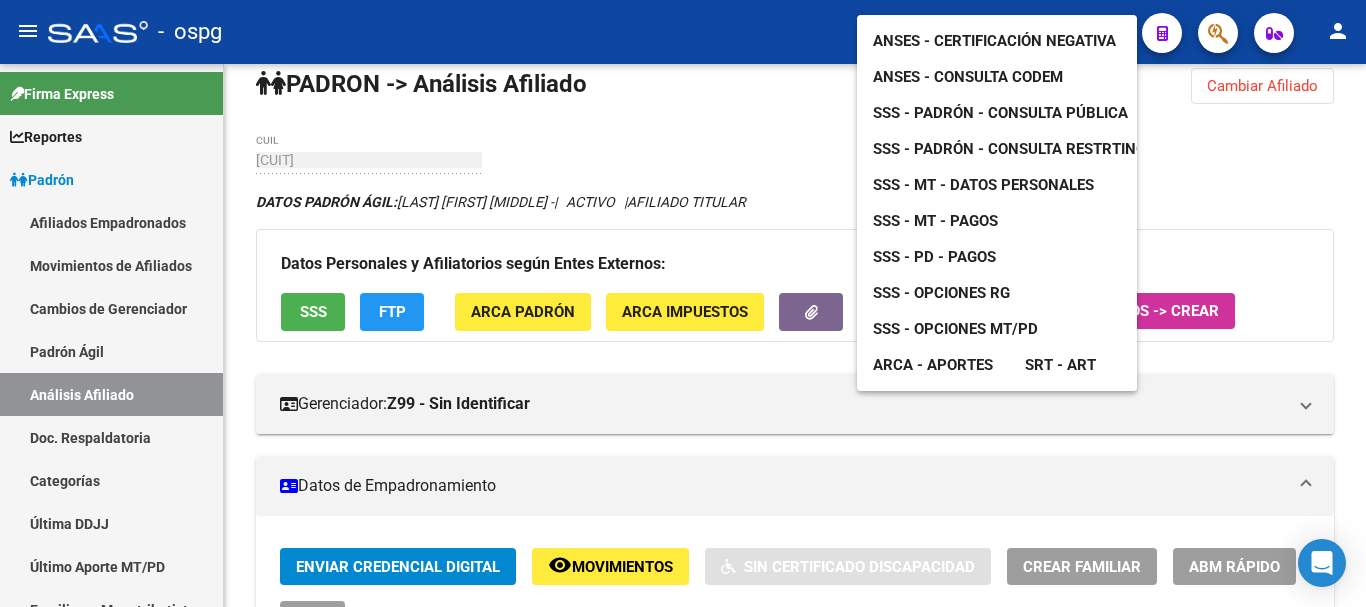 click on "SSS - Opciones RG" at bounding box center [941, 293] 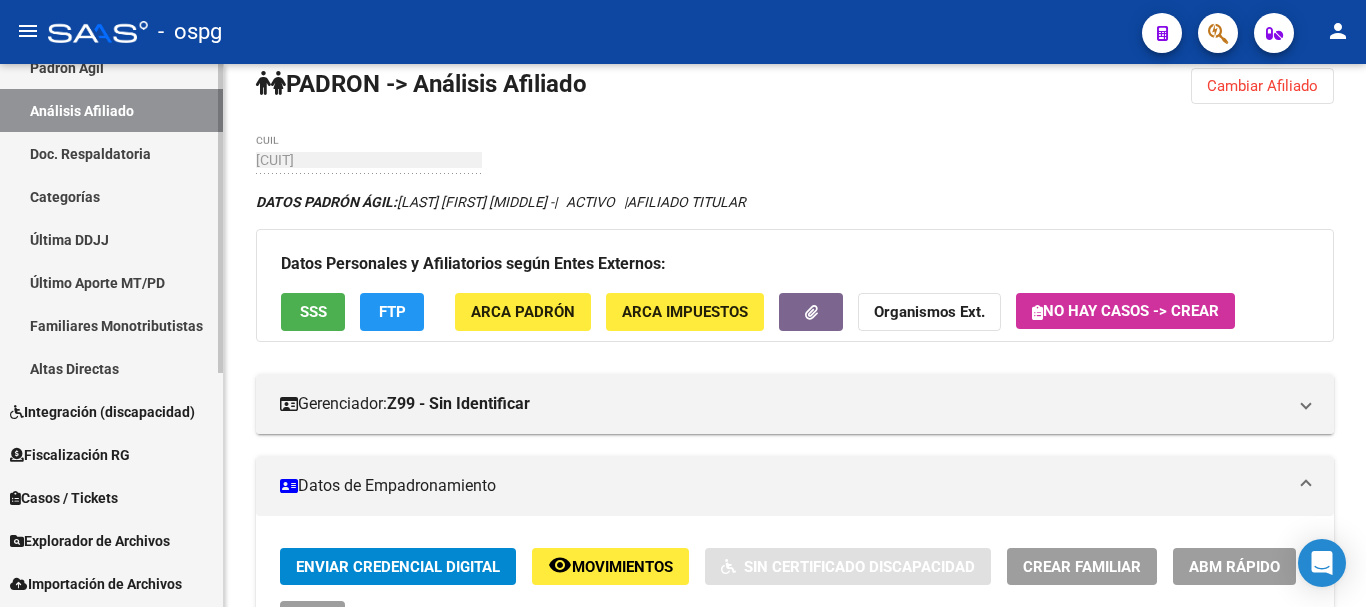 scroll, scrollTop: 300, scrollLeft: 0, axis: vertical 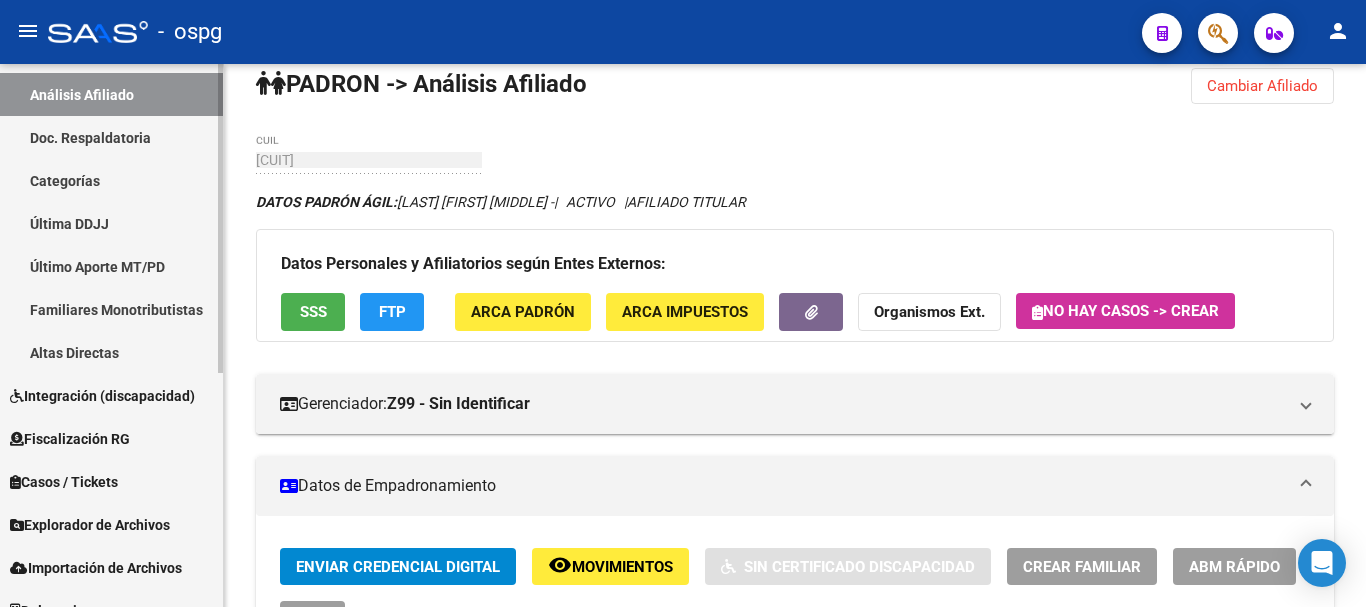 click on "Integración (discapacidad)" at bounding box center [102, 396] 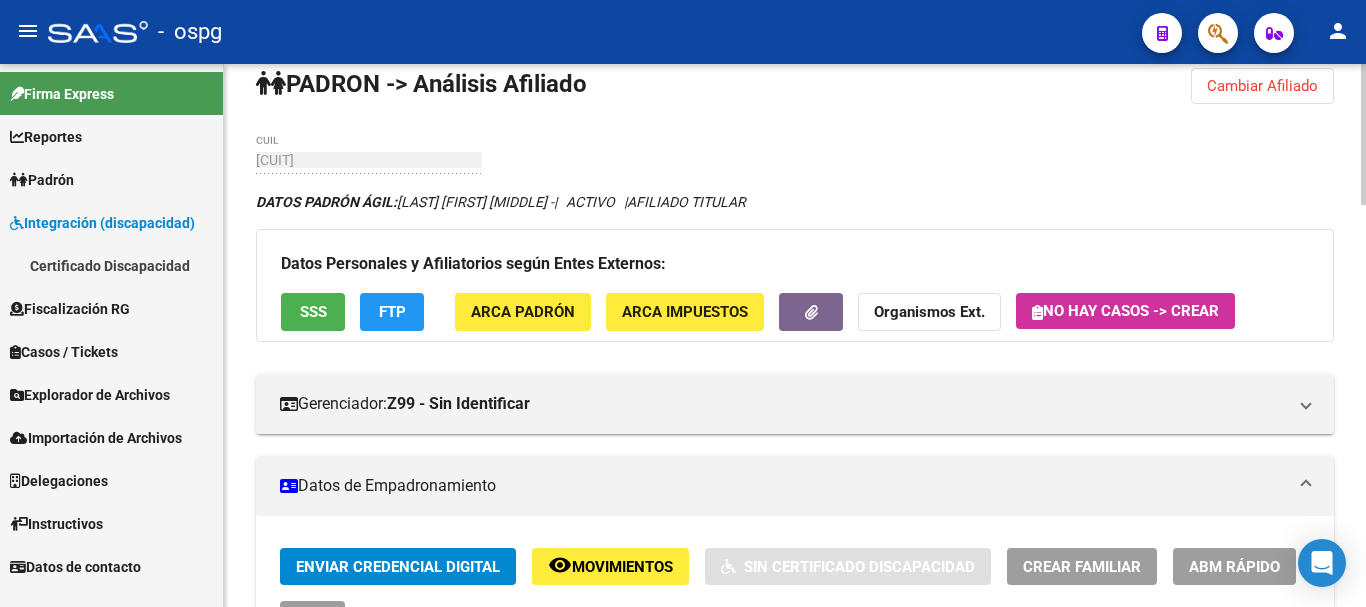 scroll, scrollTop: 0, scrollLeft: 0, axis: both 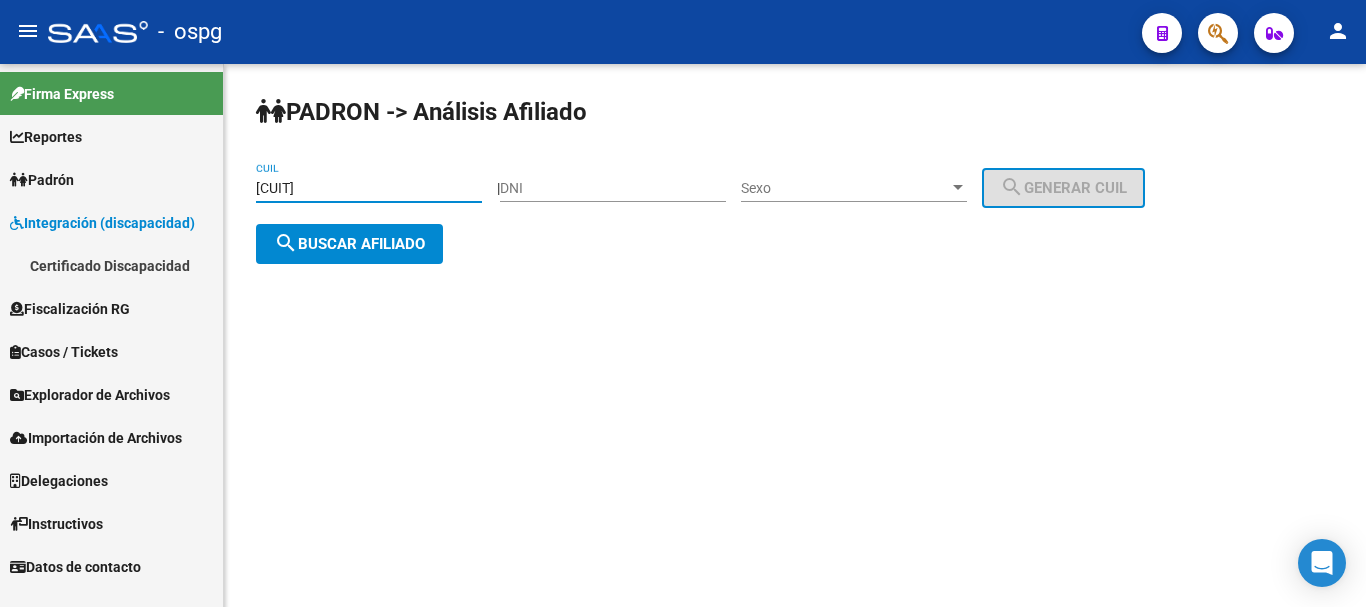 drag, startPoint x: 433, startPoint y: 190, endPoint x: 0, endPoint y: 166, distance: 433.6646 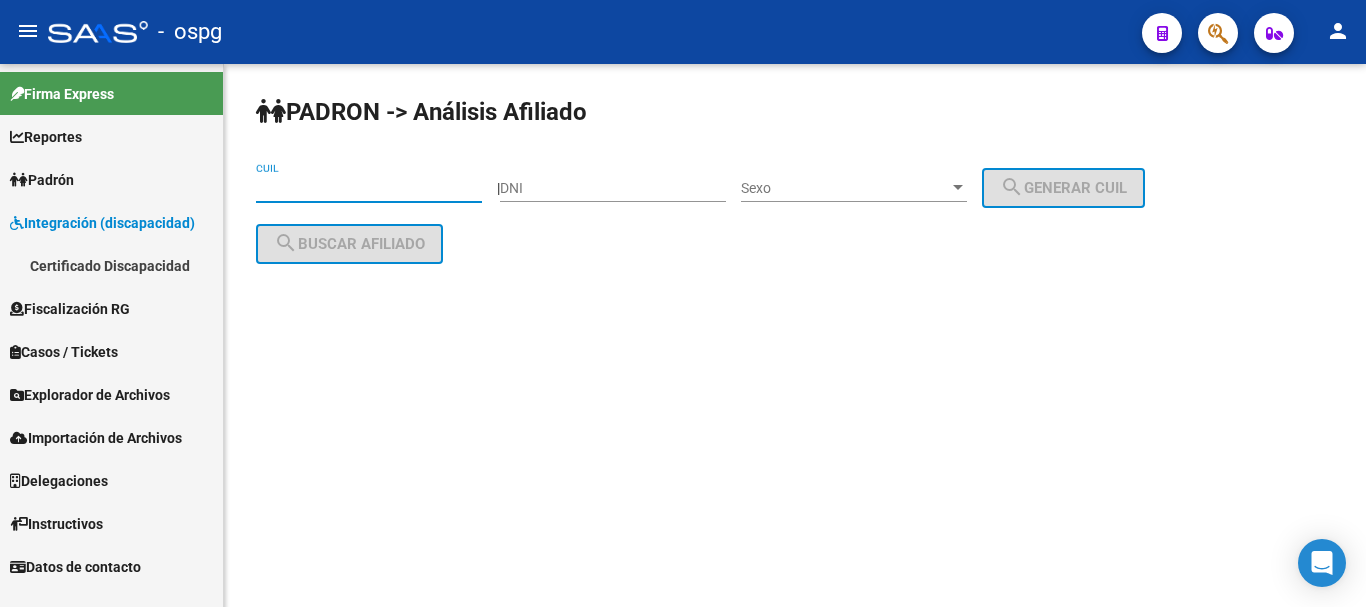 type 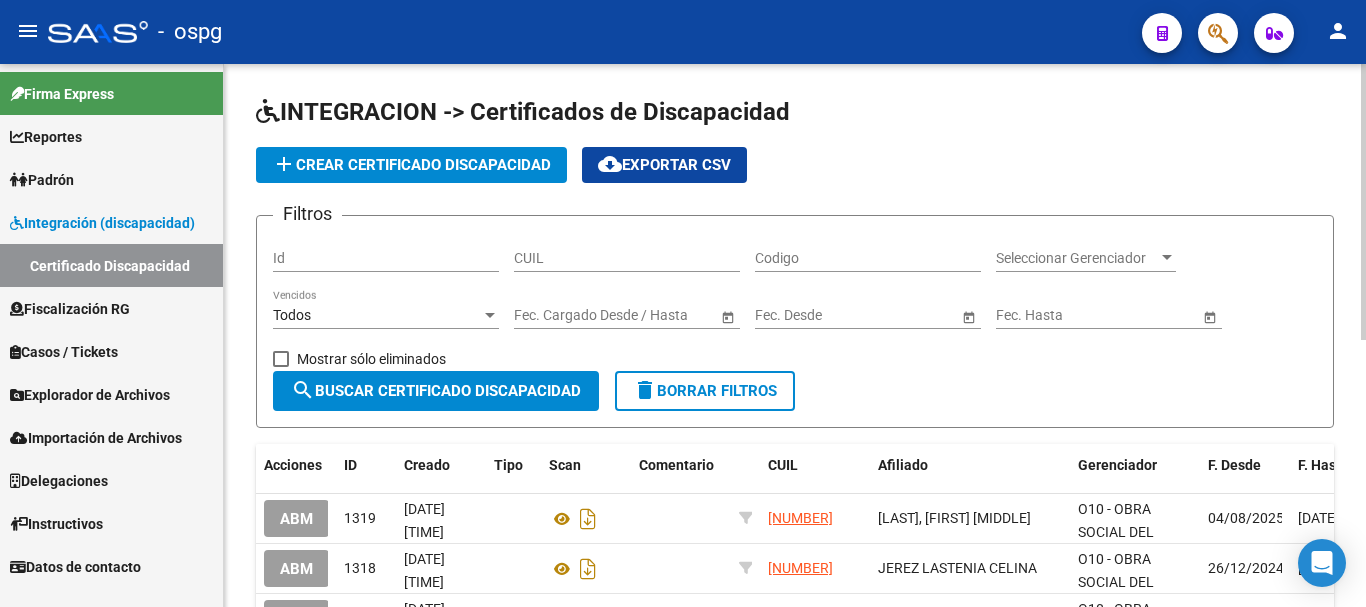 click on "add  Crear Certificado Discapacidad" 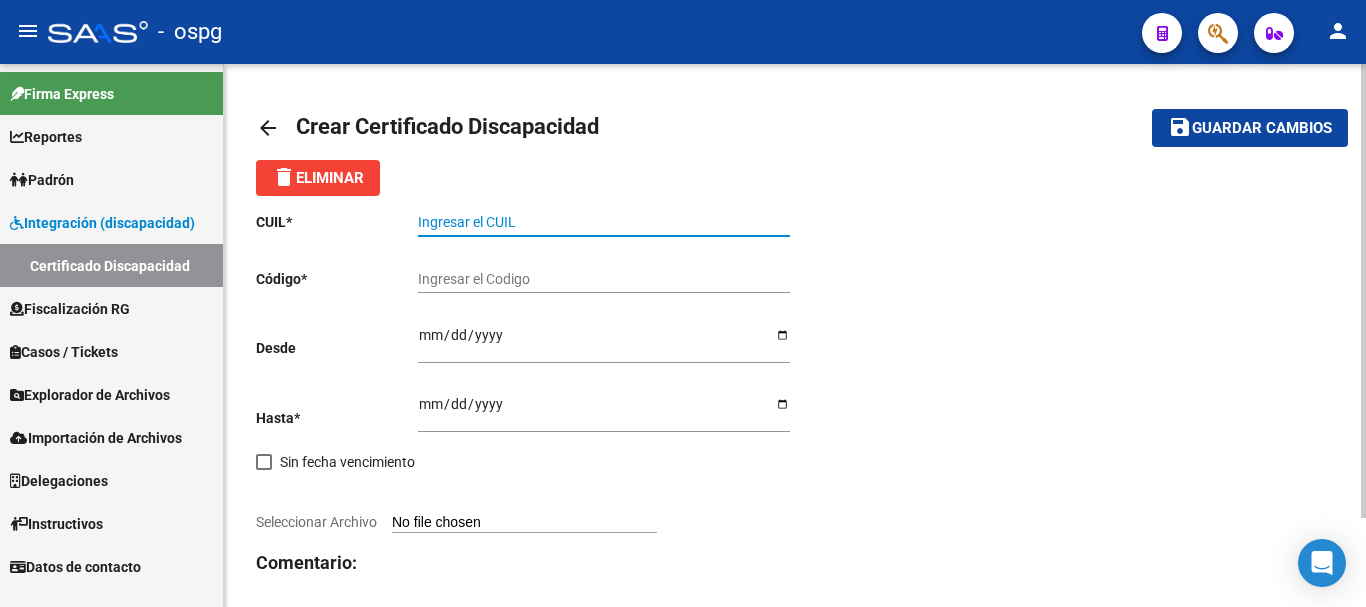 click on "Ingresar el CUIL" at bounding box center (604, 222) 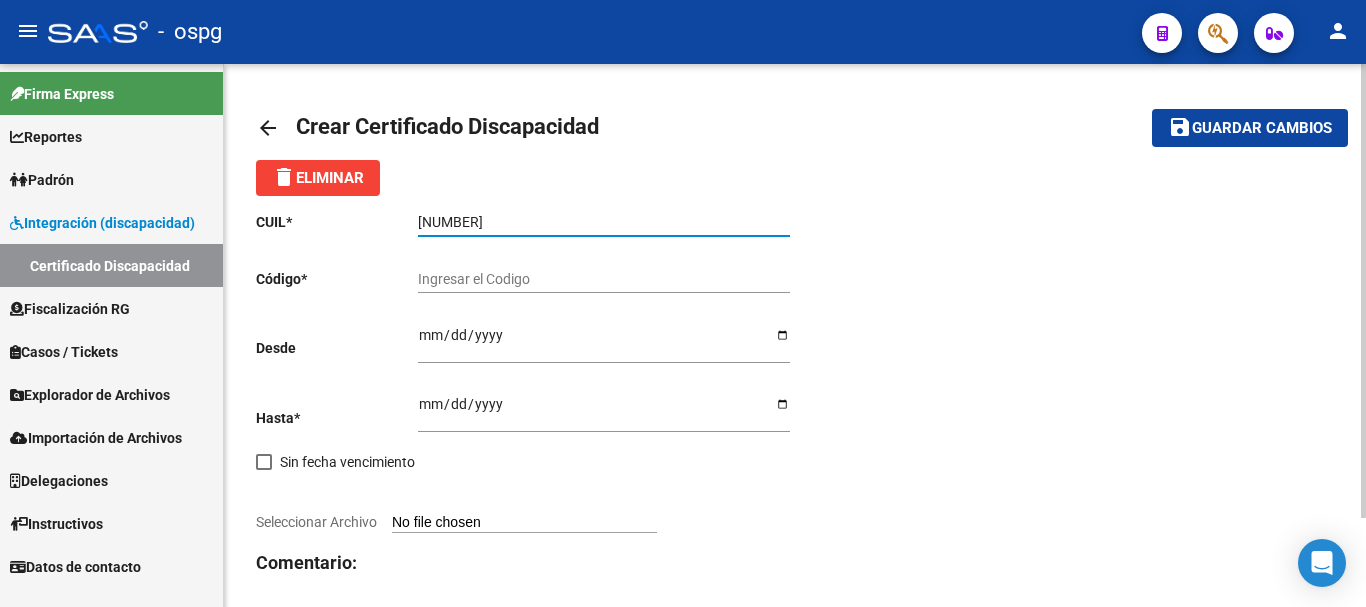 type on "[NUMBER]" 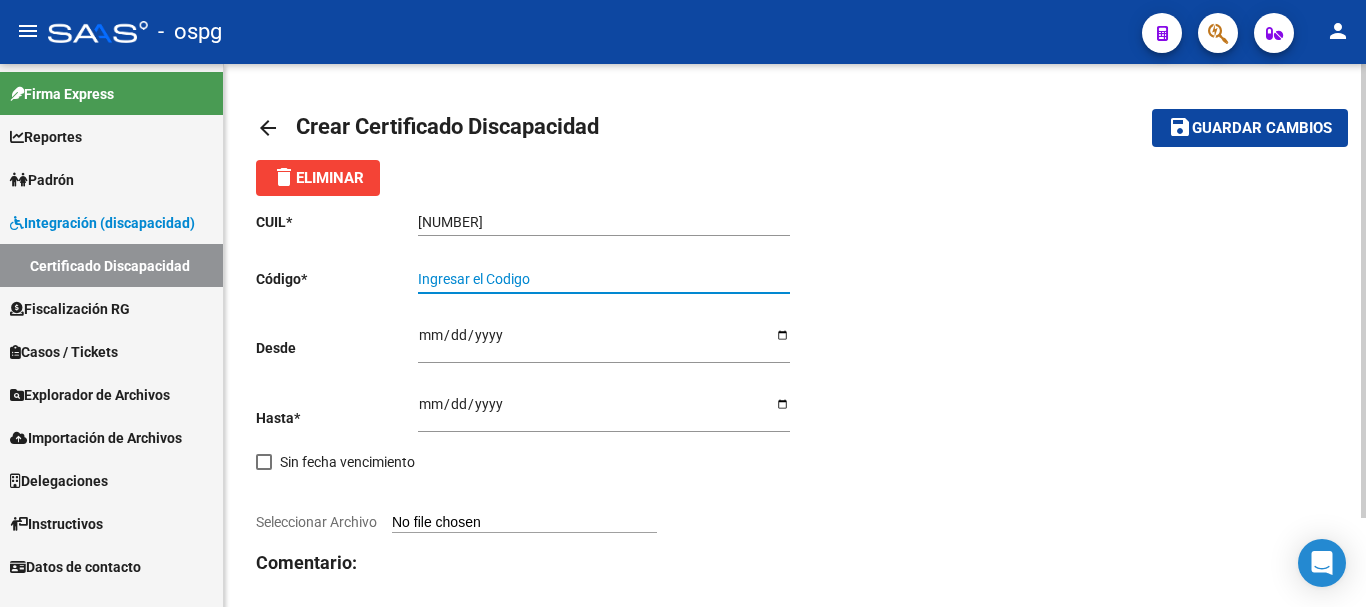 click on "Ingresar el Codigo" at bounding box center (604, 279) 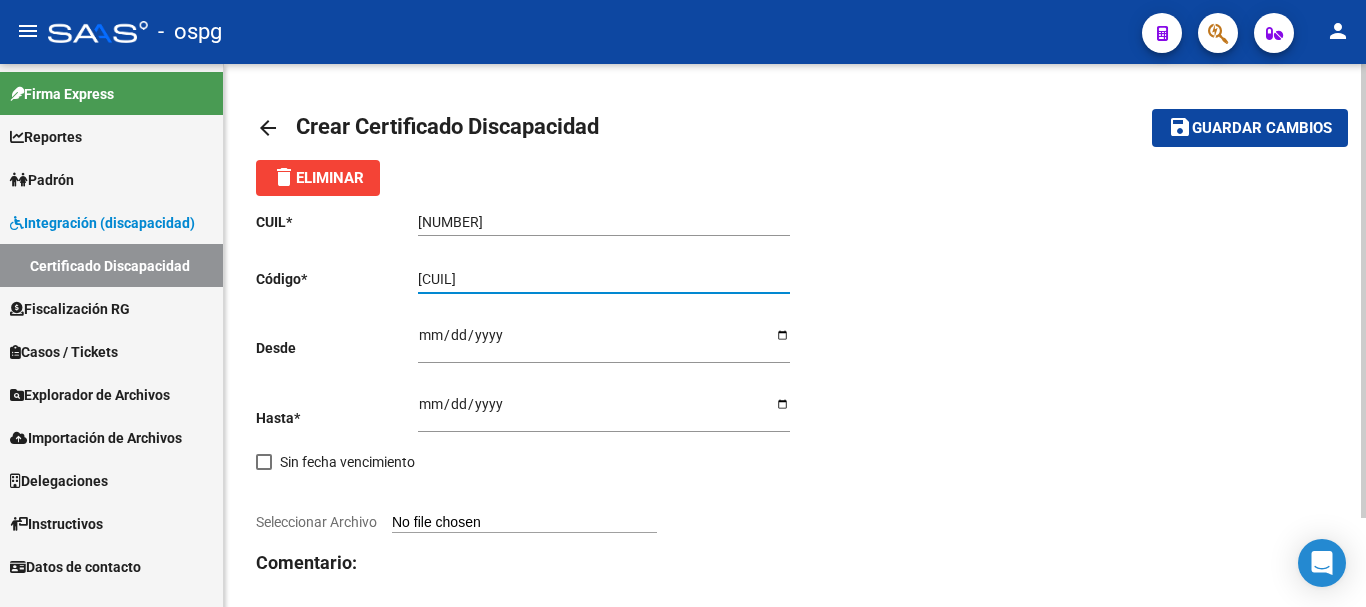 type on "[CUIL]" 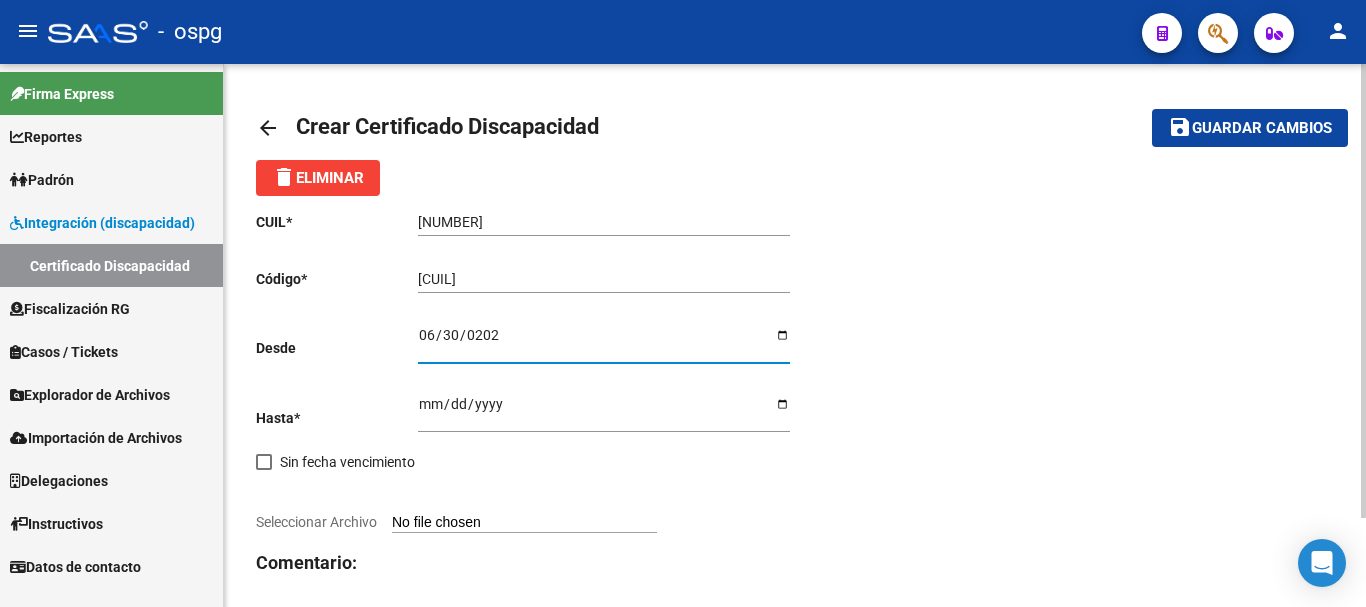 type on "2025-06-30" 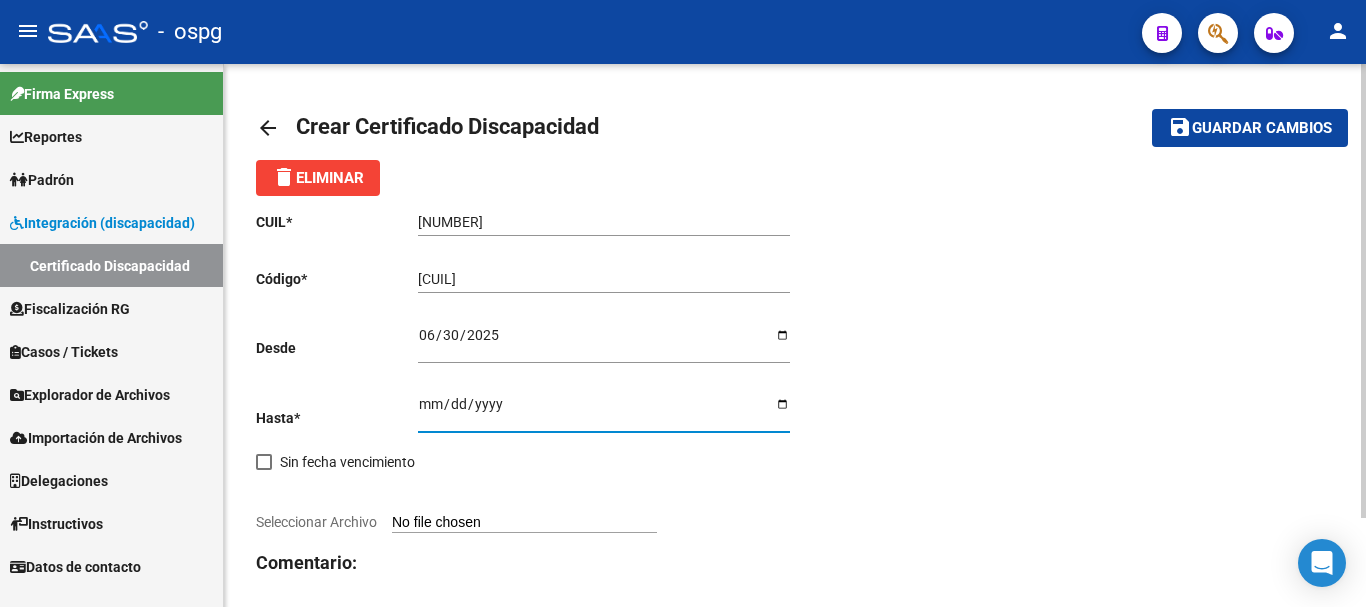 drag, startPoint x: 418, startPoint y: 404, endPoint x: 403, endPoint y: 400, distance: 15.524175 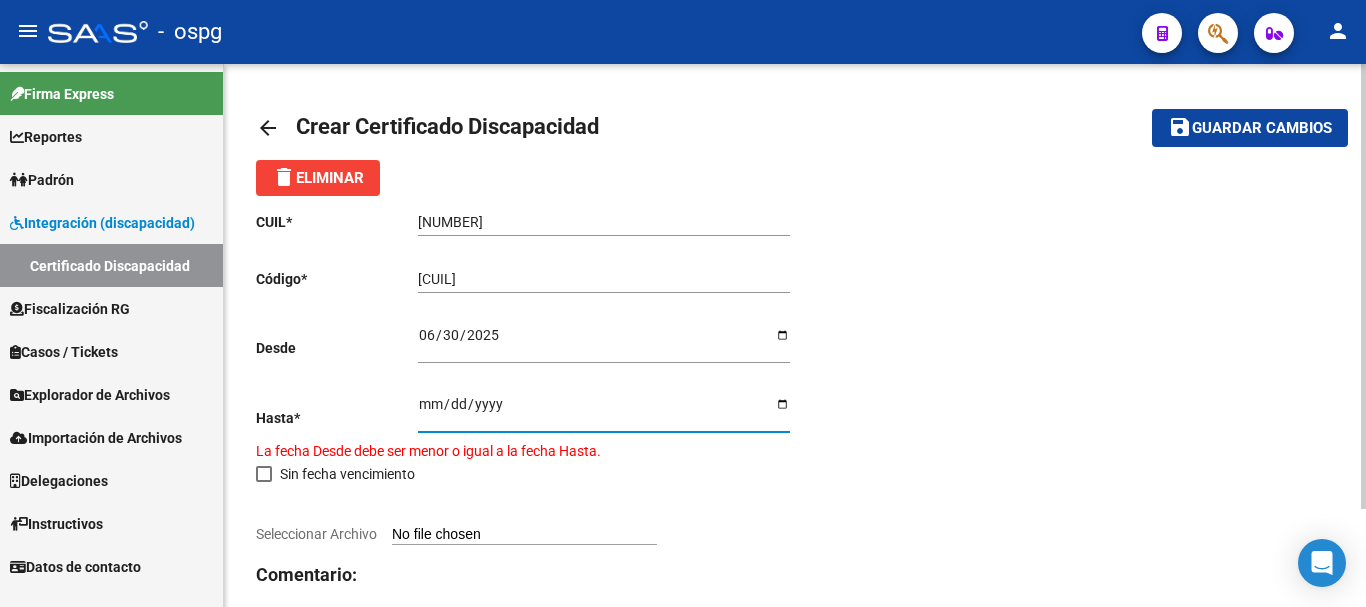type on "[DATE]" 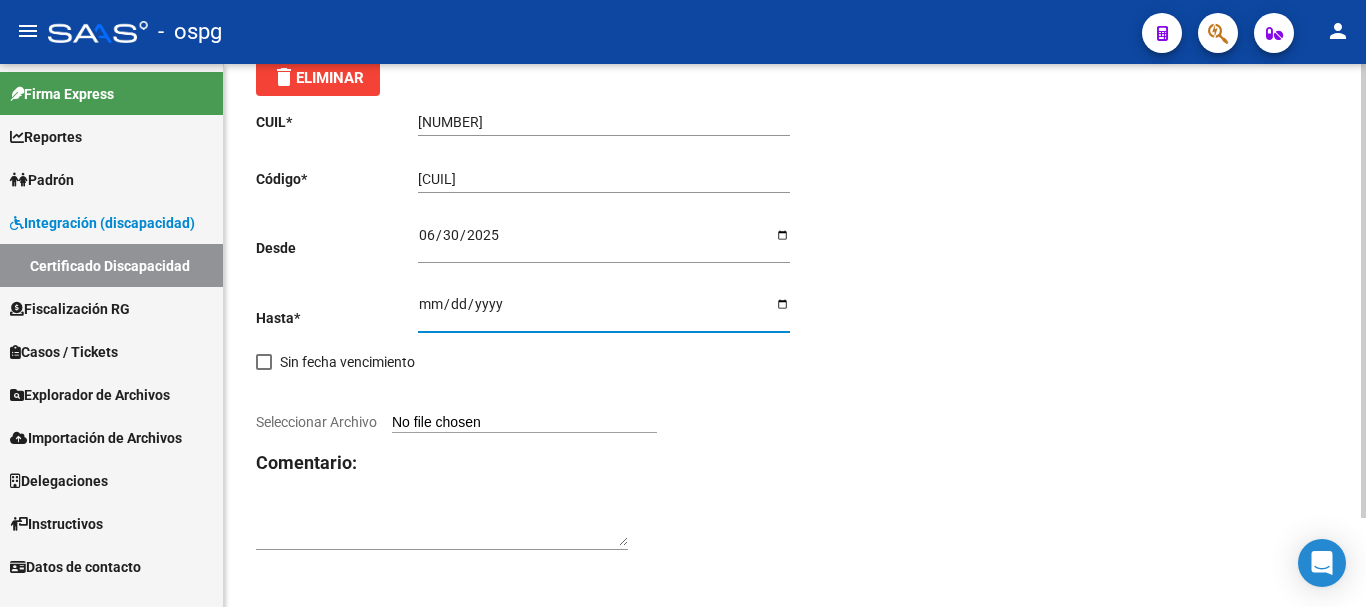 scroll, scrollTop: 107, scrollLeft: 0, axis: vertical 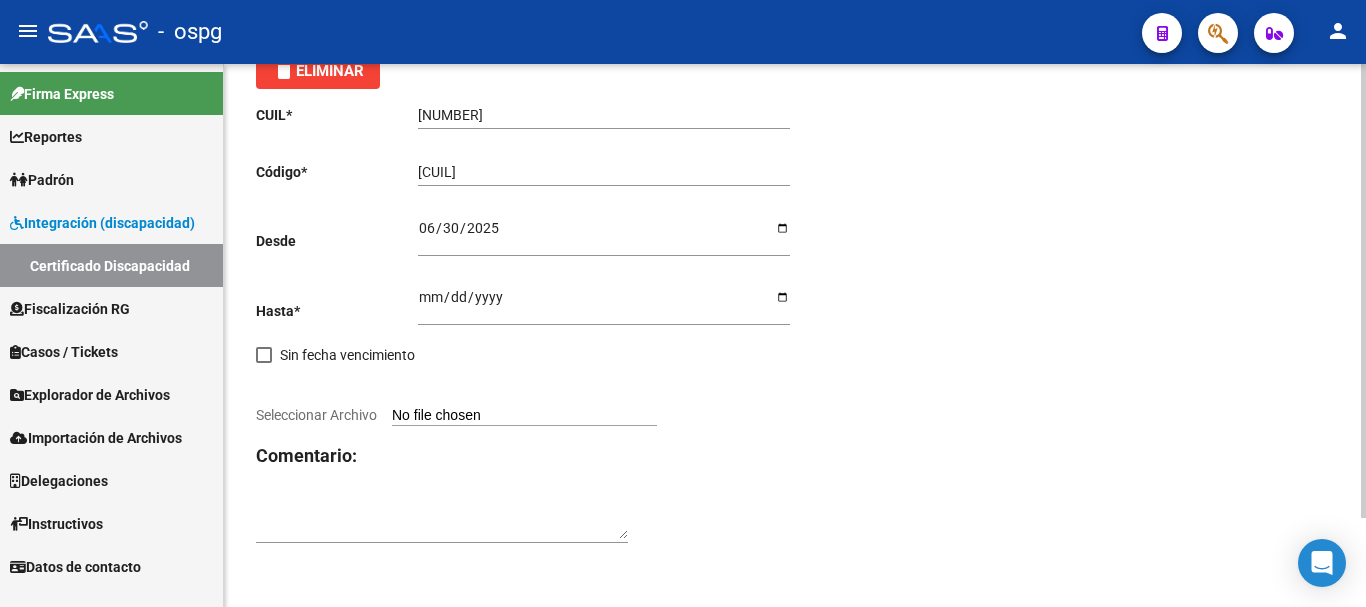 click on "Seleccionar Archivo" at bounding box center (524, 416) 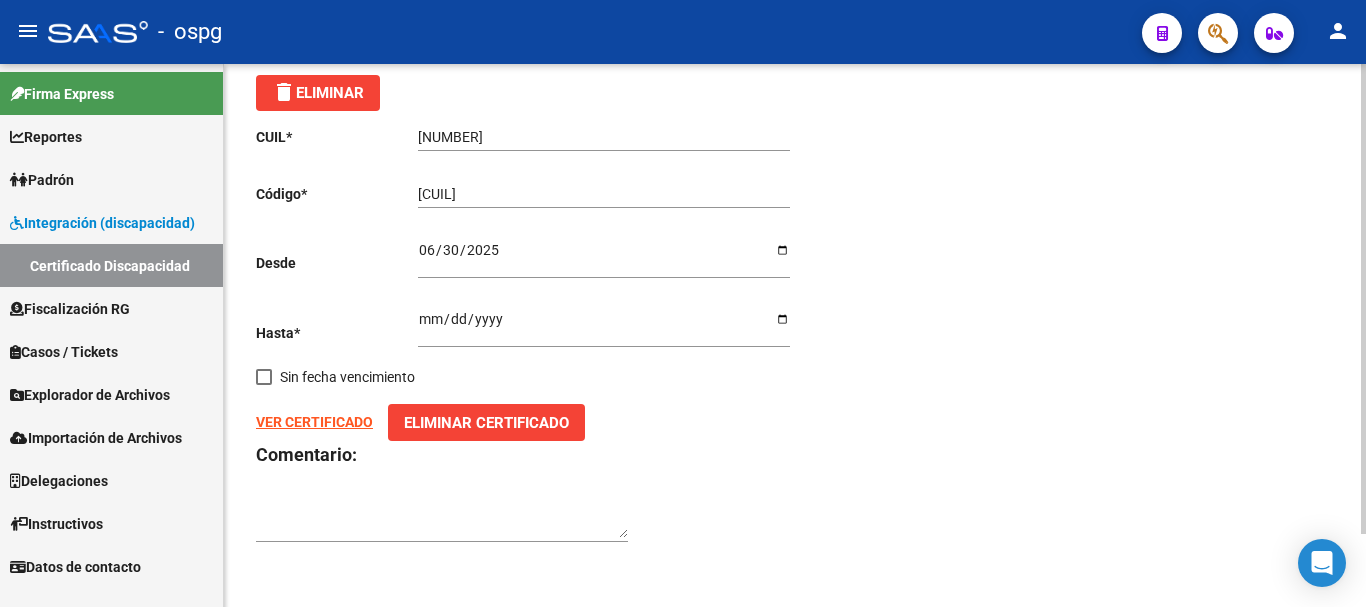 scroll, scrollTop: 85, scrollLeft: 0, axis: vertical 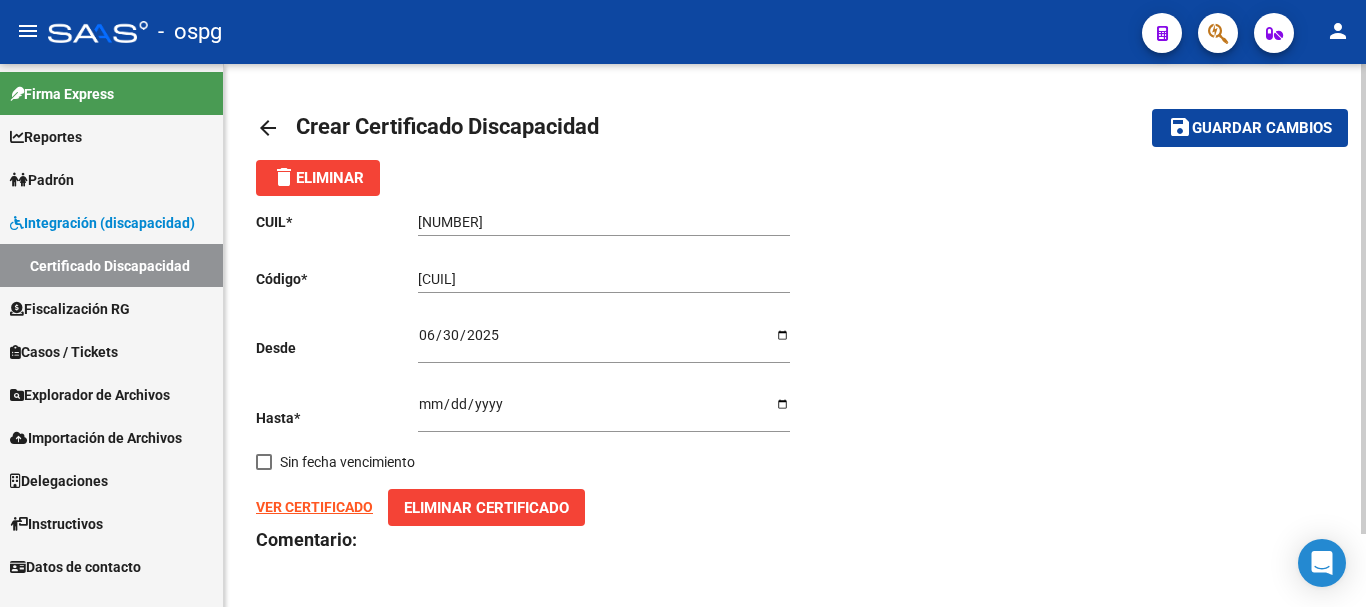click on "Guardar cambios" 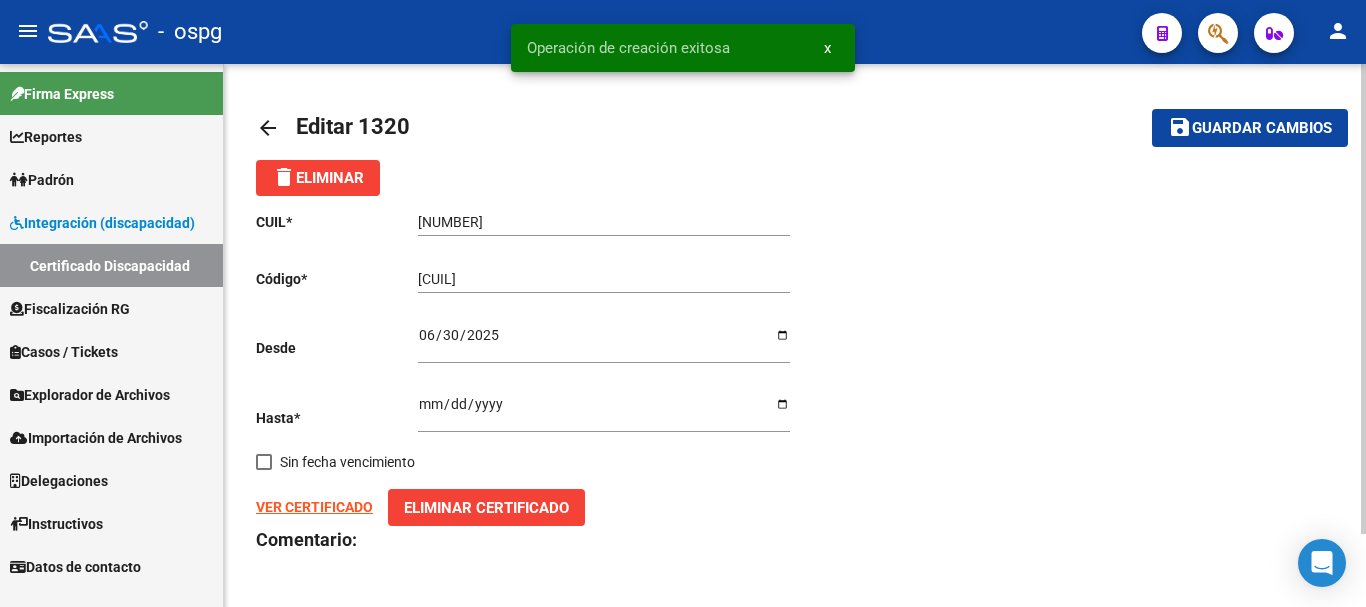 click on "Padrón" at bounding box center (111, 179) 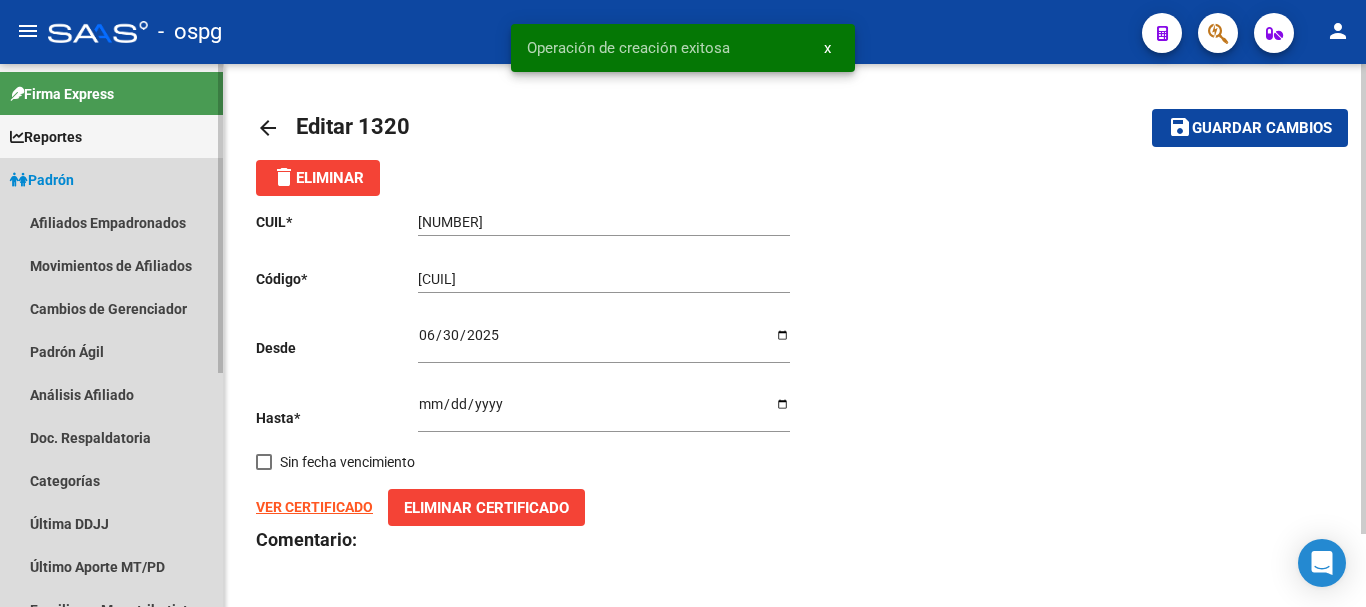 click on "Padrón" at bounding box center (42, 180) 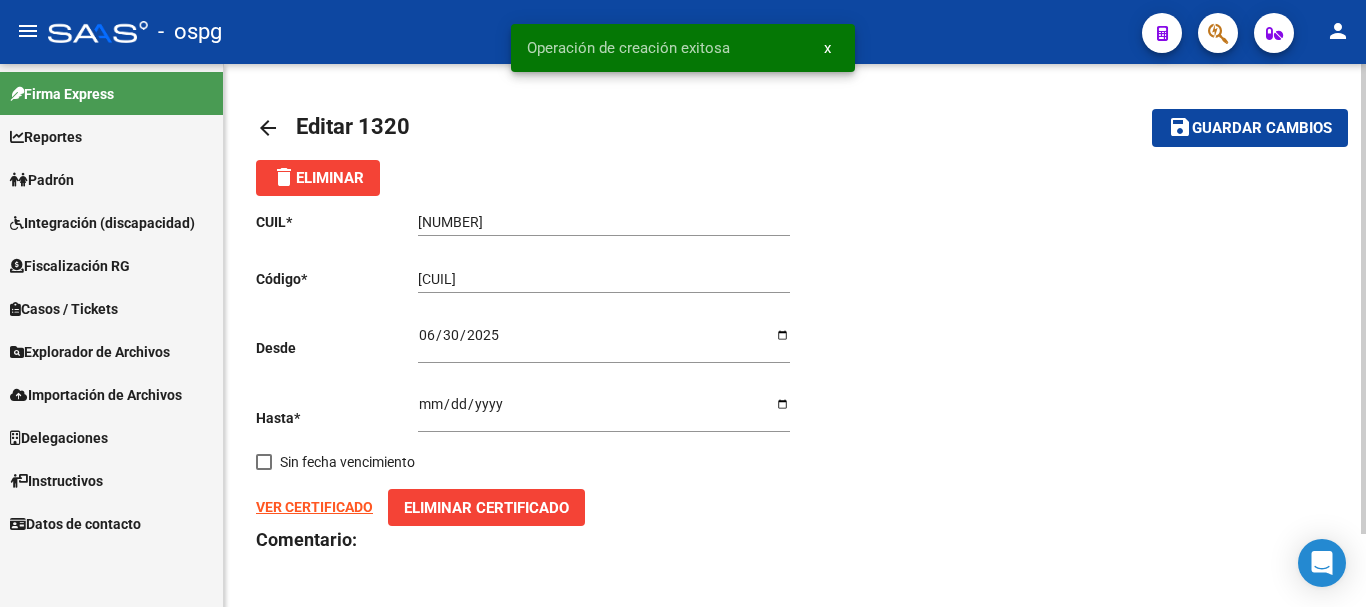 click on "Padrón" at bounding box center (42, 180) 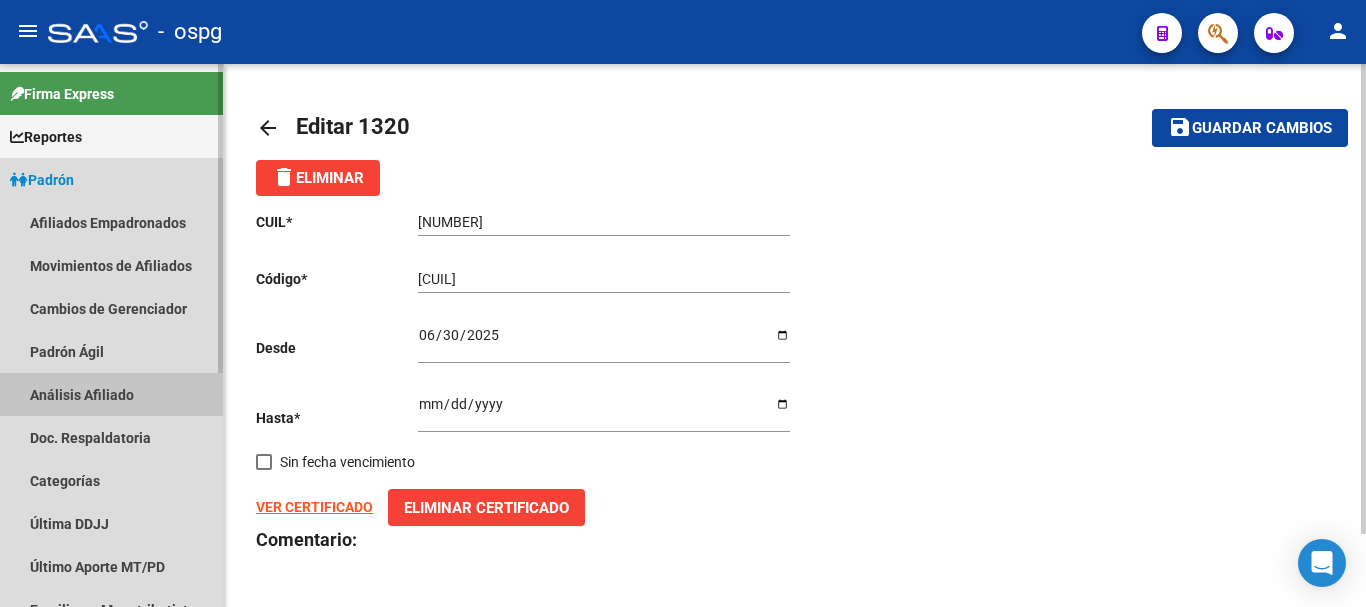 click on "Análisis Afiliado" at bounding box center [111, 394] 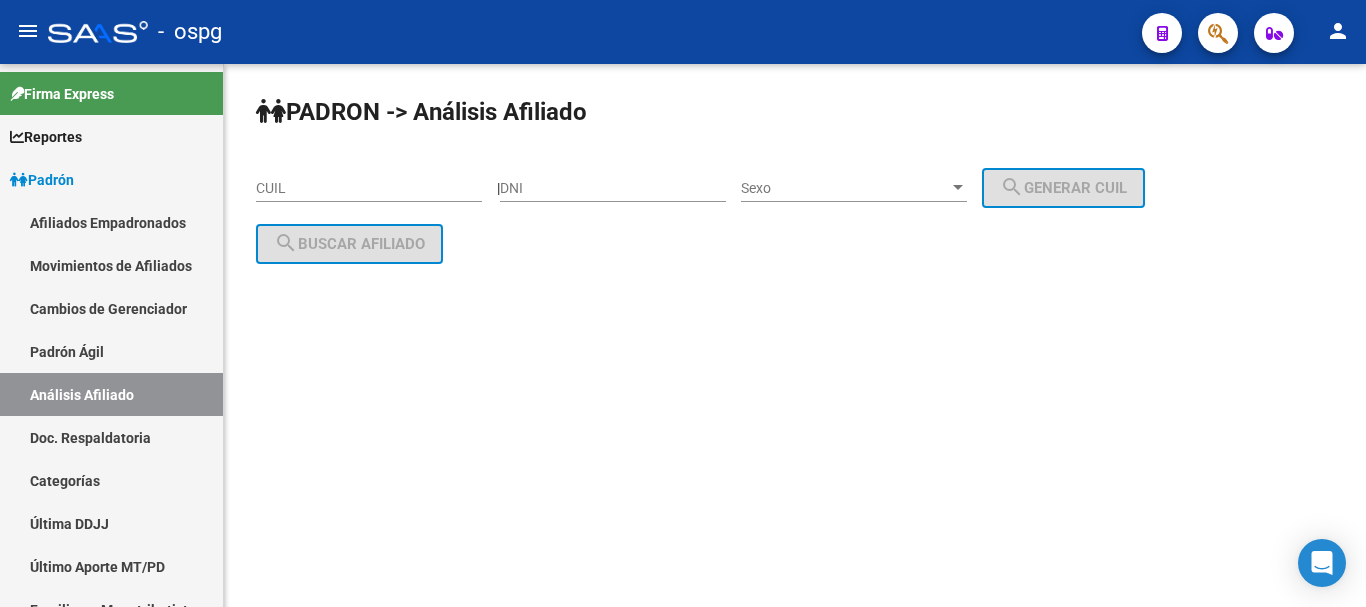 click on "CUIL" at bounding box center [369, 188] 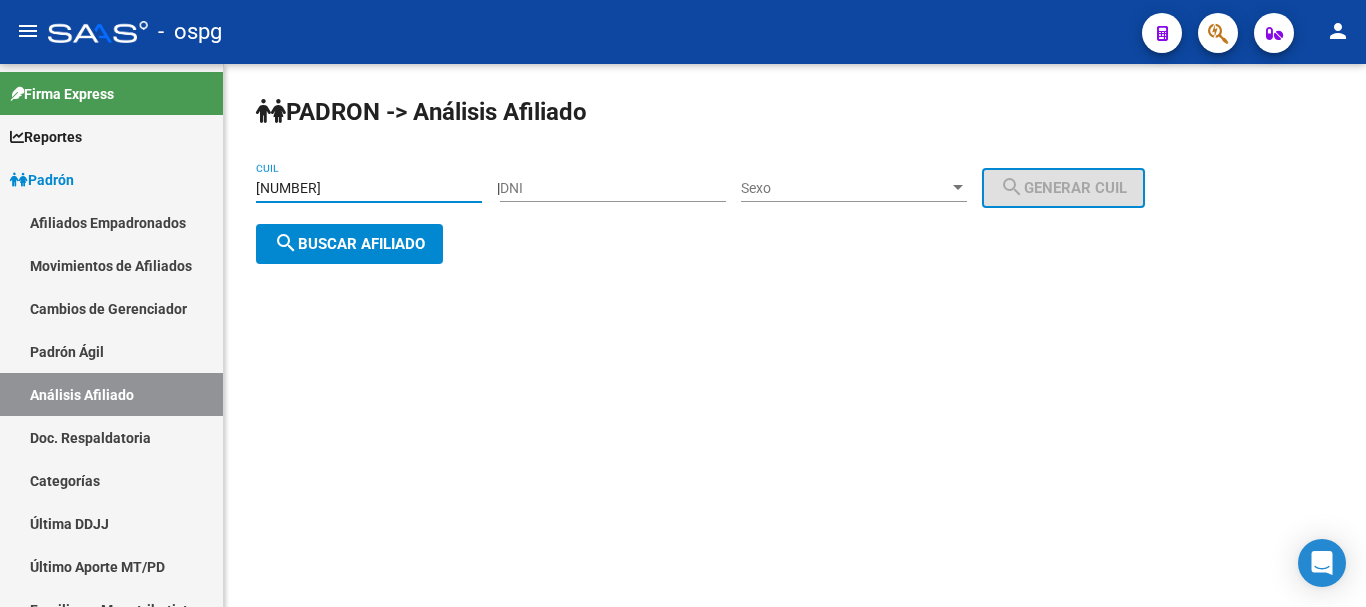 type on "[NUMBER]" 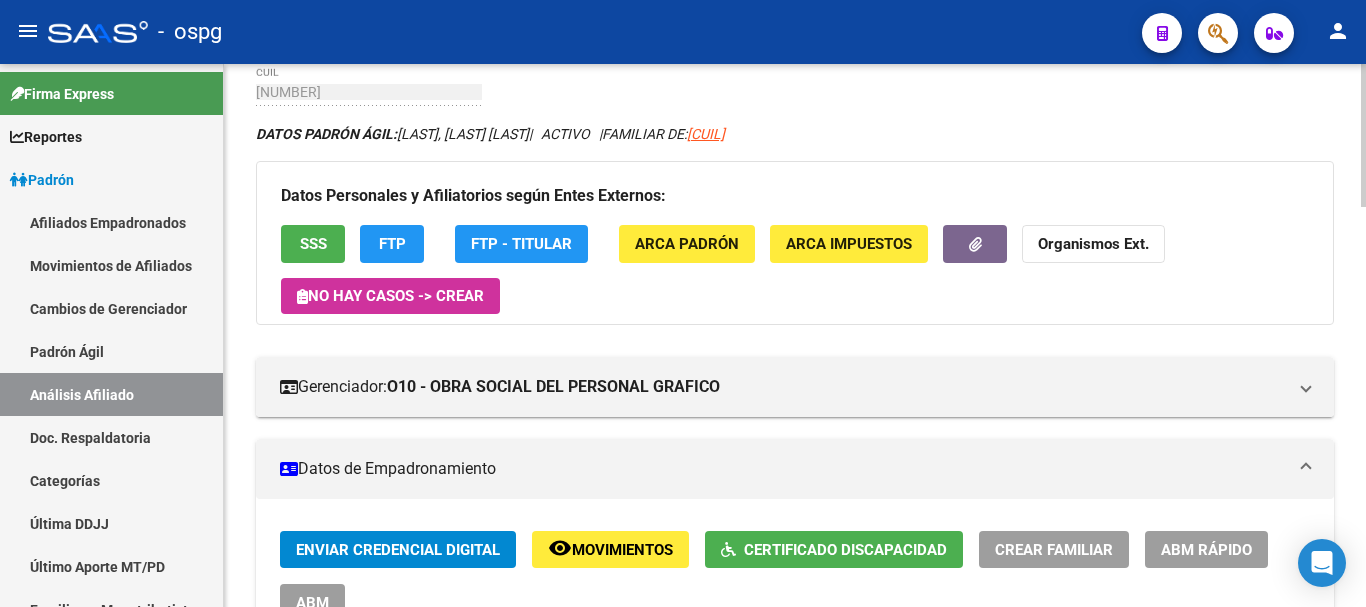 scroll, scrollTop: 200, scrollLeft: 0, axis: vertical 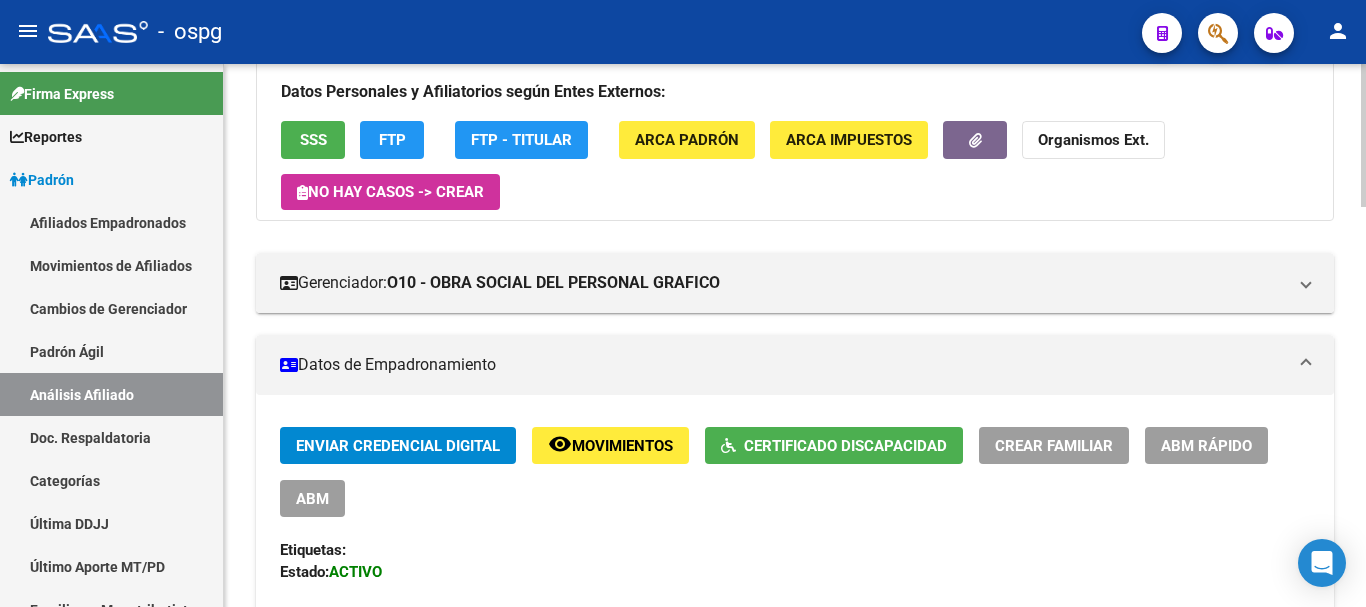 click on "ABM Rápido" 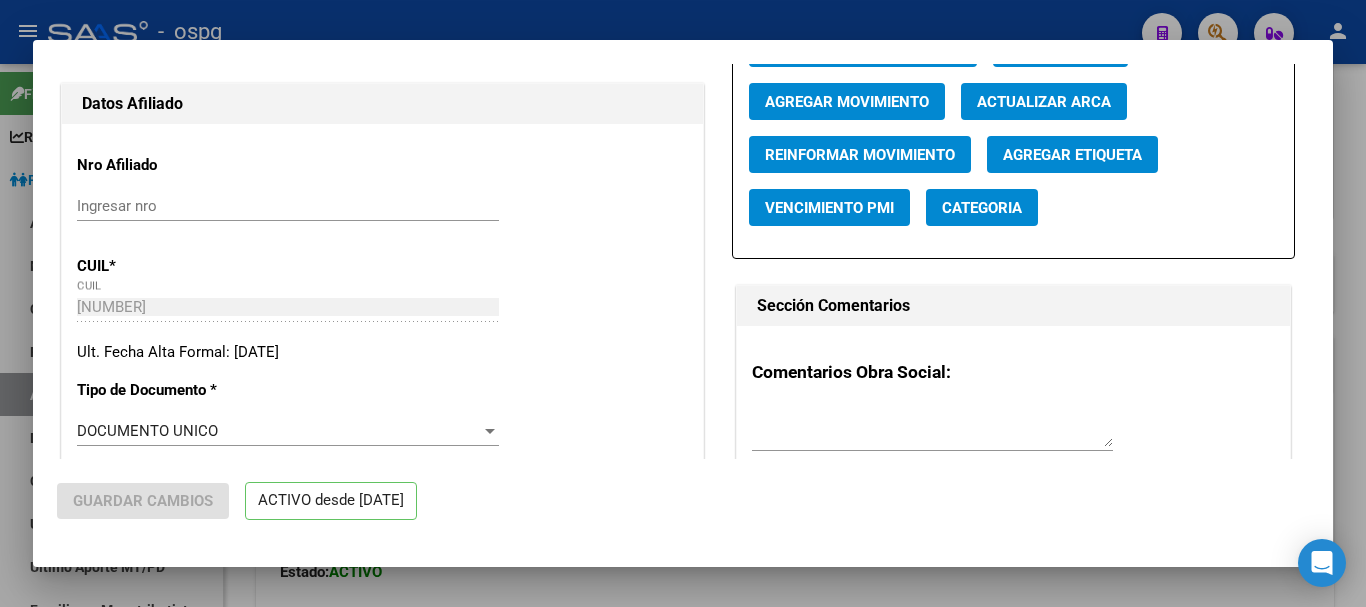 scroll, scrollTop: 500, scrollLeft: 0, axis: vertical 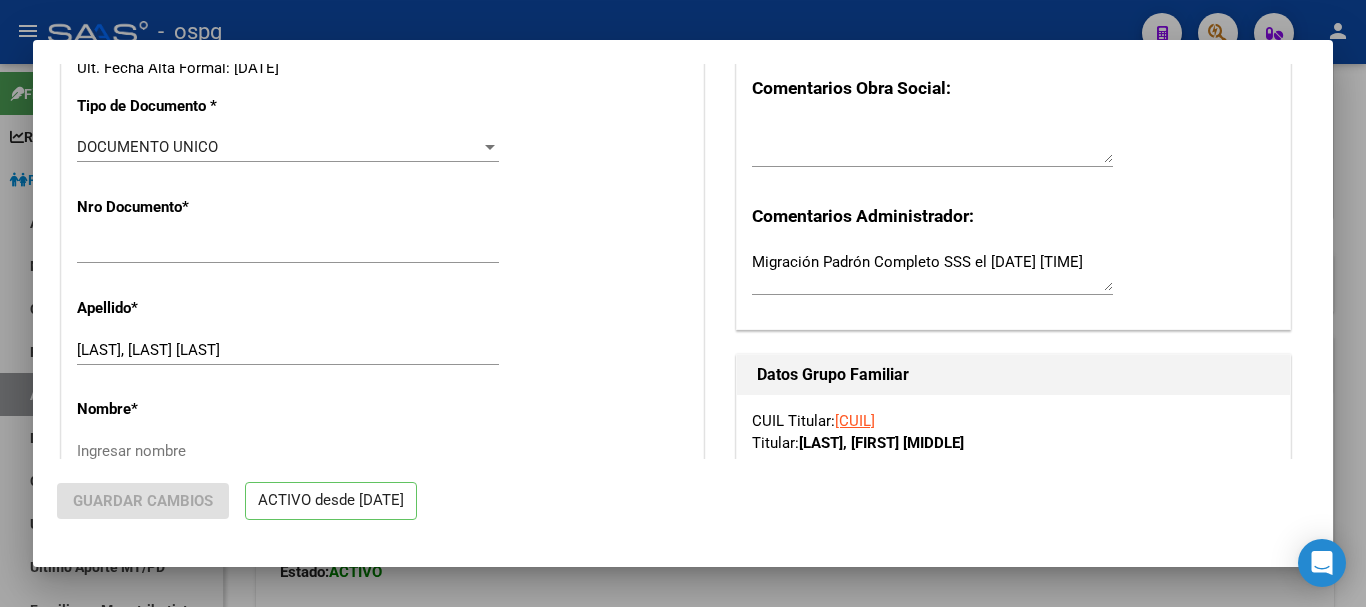 radio on "true" 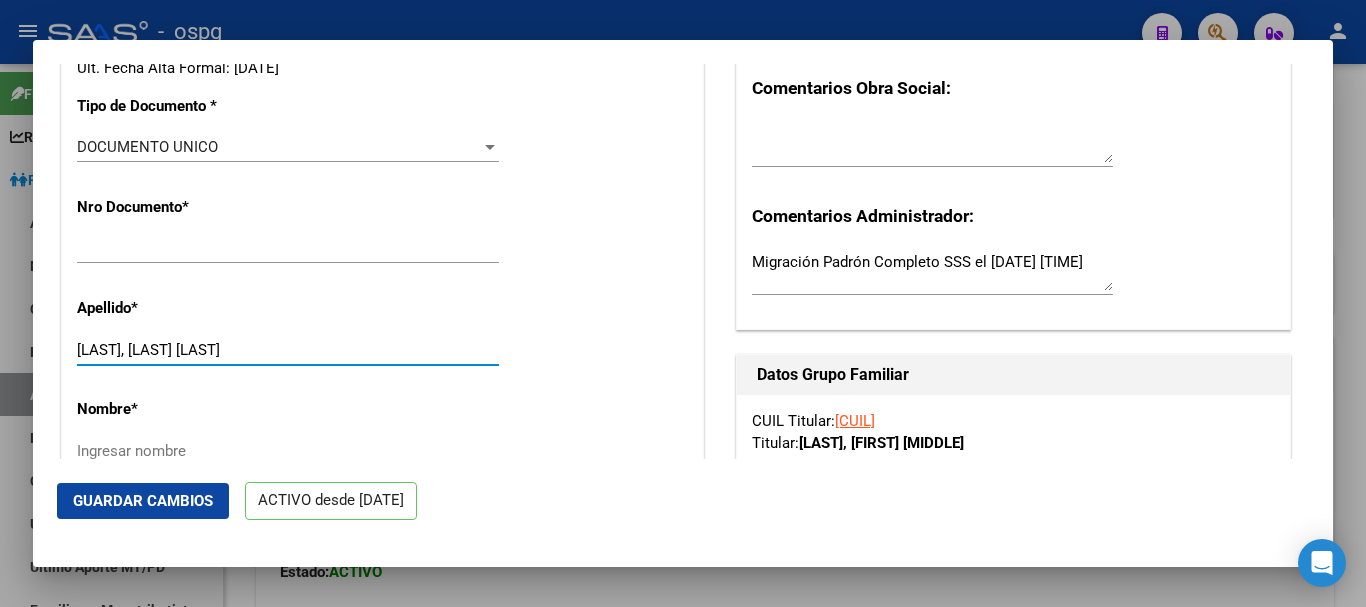 drag, startPoint x: 128, startPoint y: 351, endPoint x: 196, endPoint y: 353, distance: 68.0294 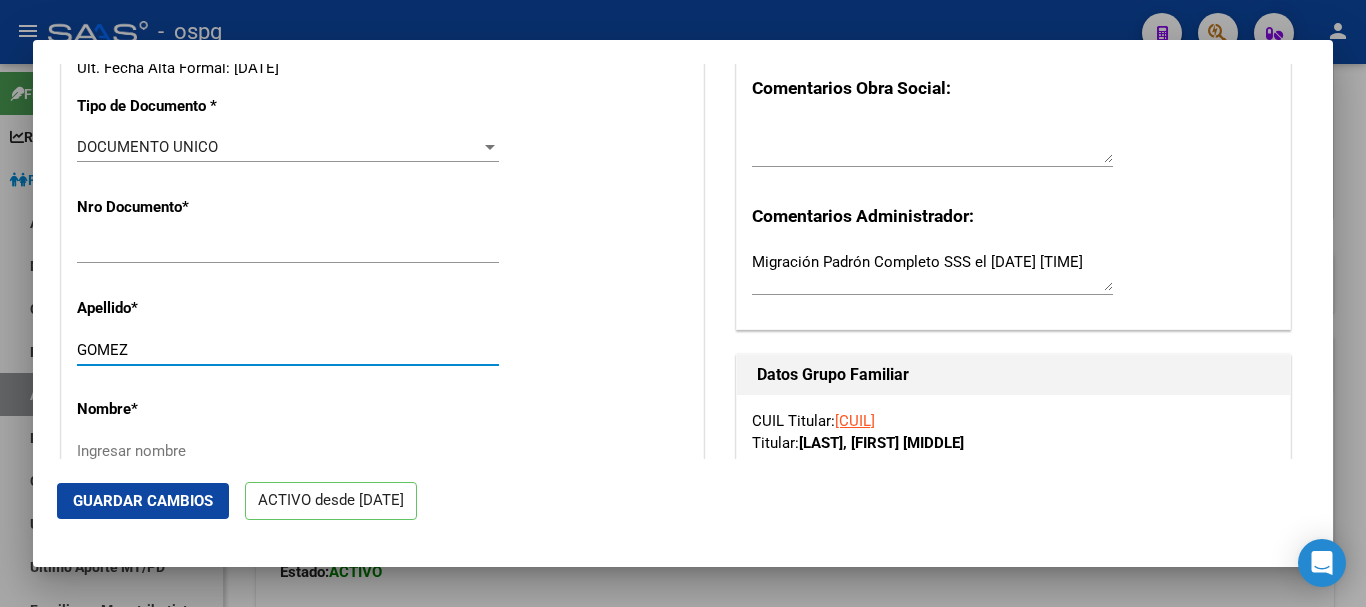 type on "GOMEZ" 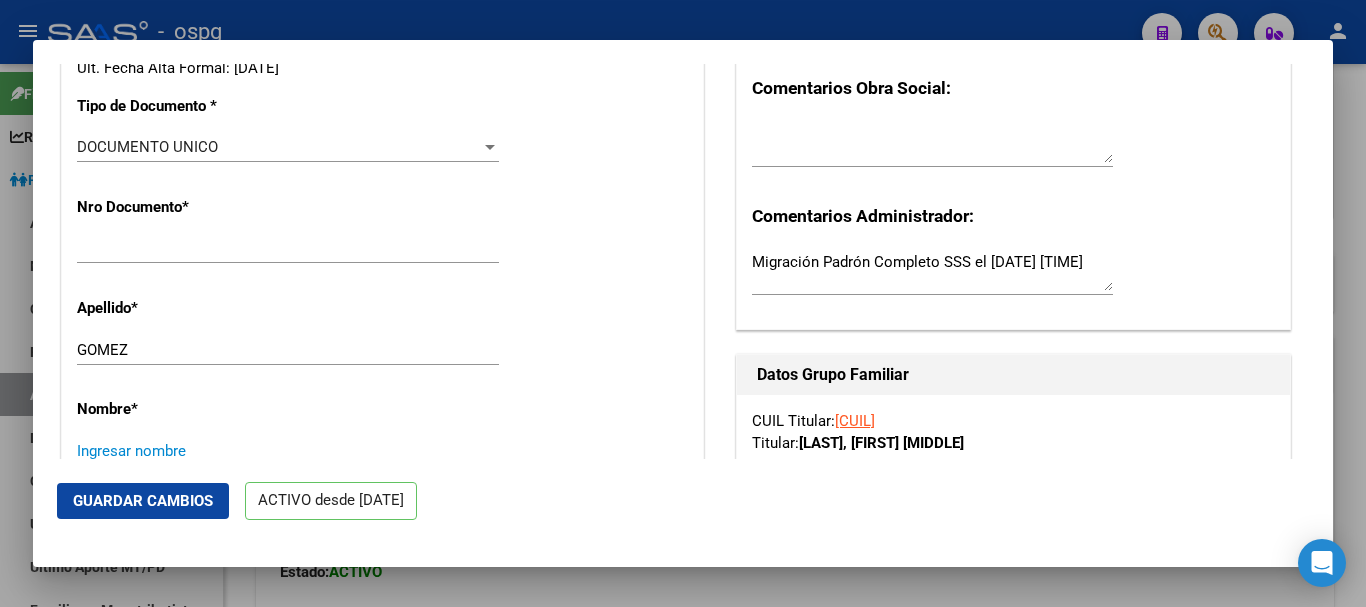 click on "Ingresar nombre" at bounding box center [288, 451] 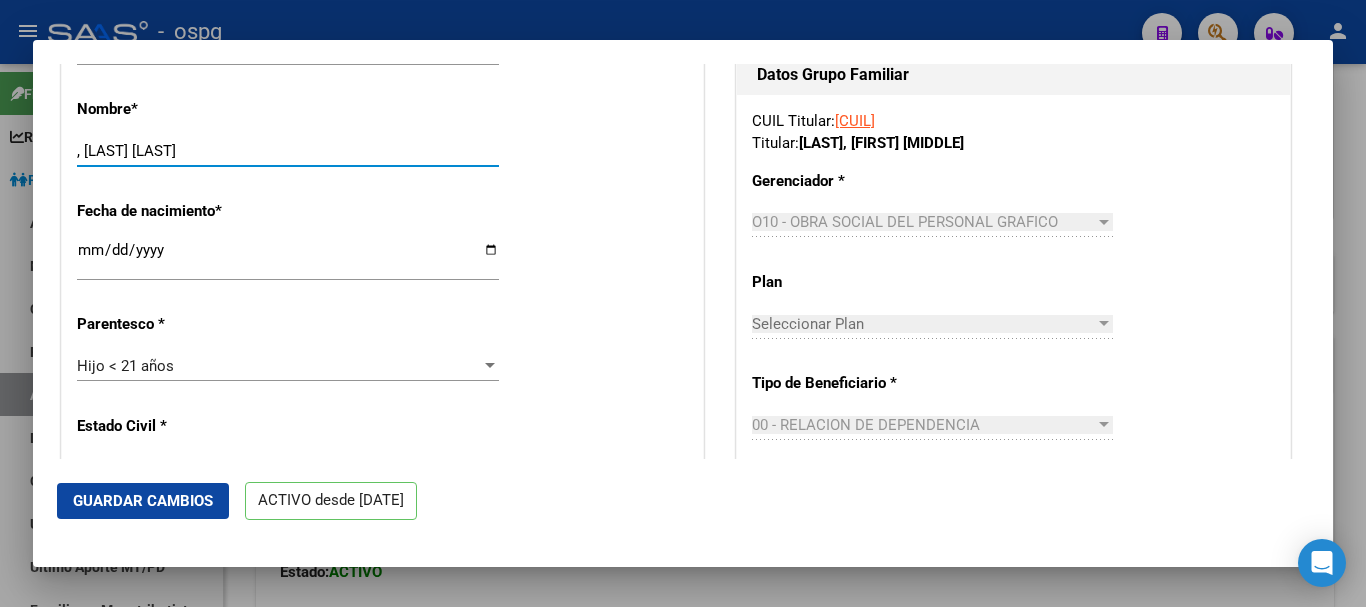 scroll, scrollTop: 801, scrollLeft: 0, axis: vertical 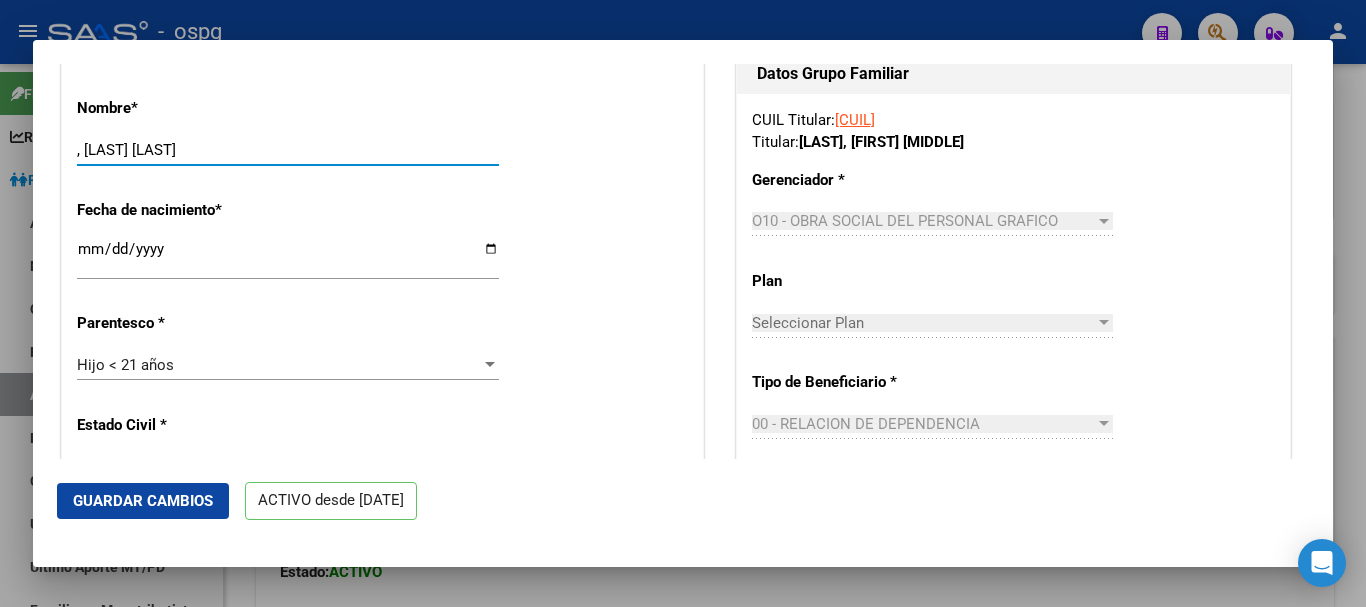 click on ", [LAST] [LAST]" at bounding box center (288, 150) 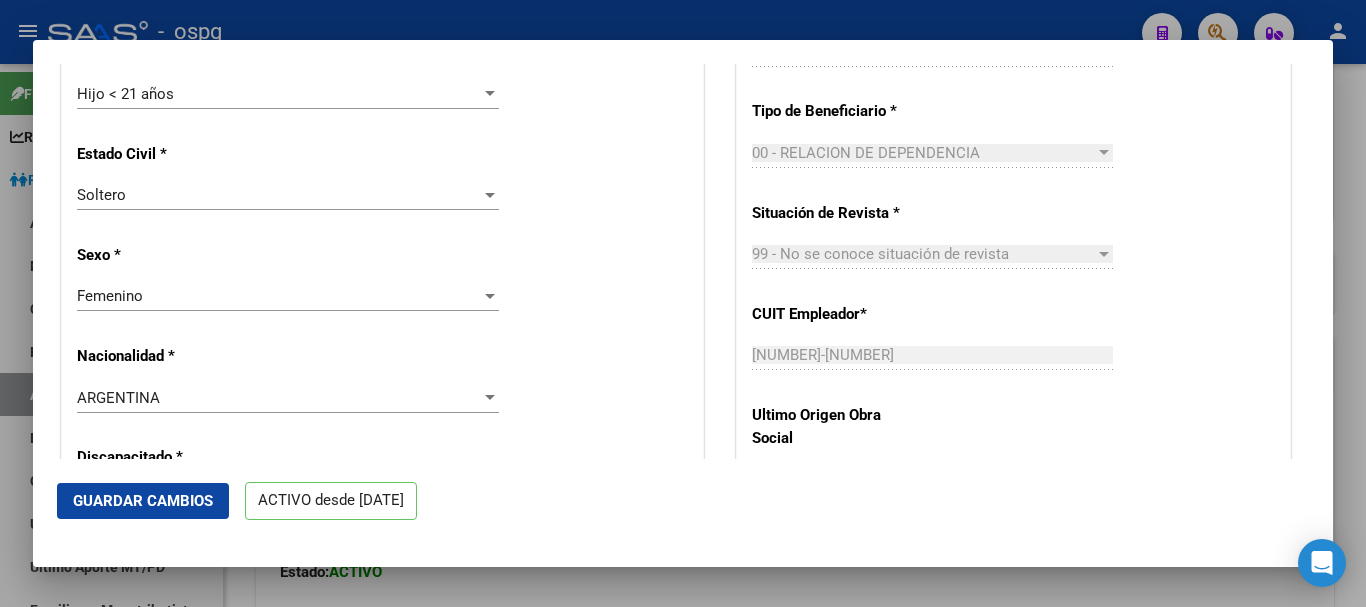 scroll, scrollTop: 1201, scrollLeft: 0, axis: vertical 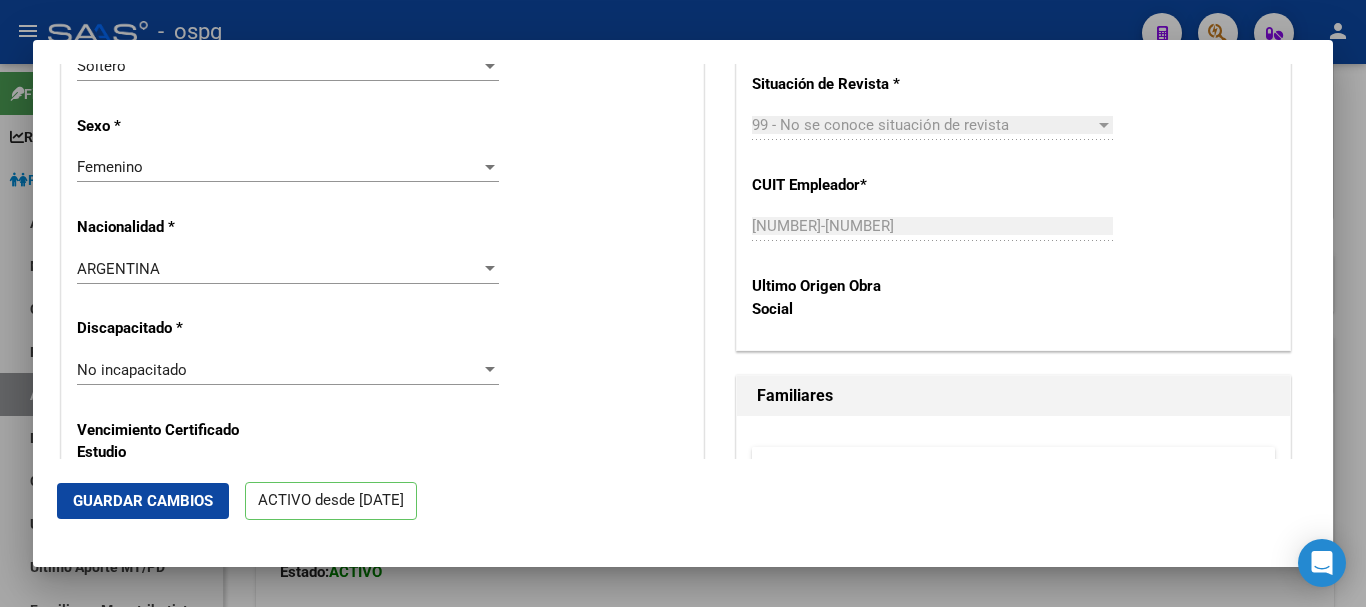 type on "[FIRST] [MIDDLE]" 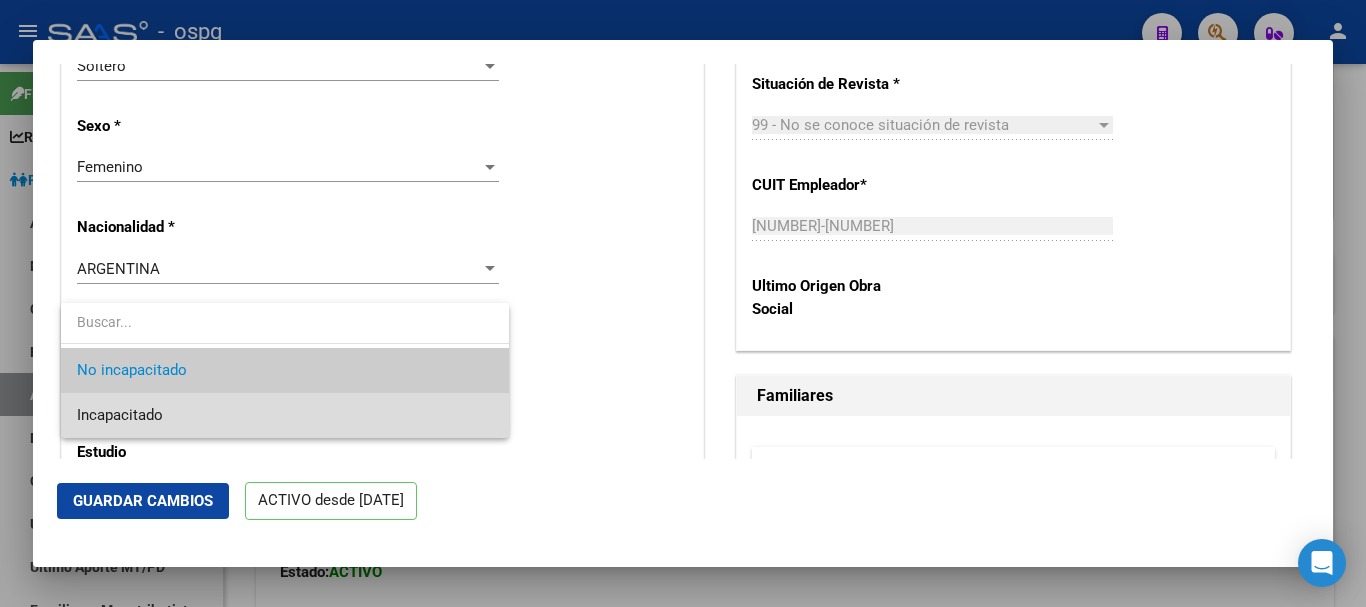 click on "Incapacitado" at bounding box center [285, 415] 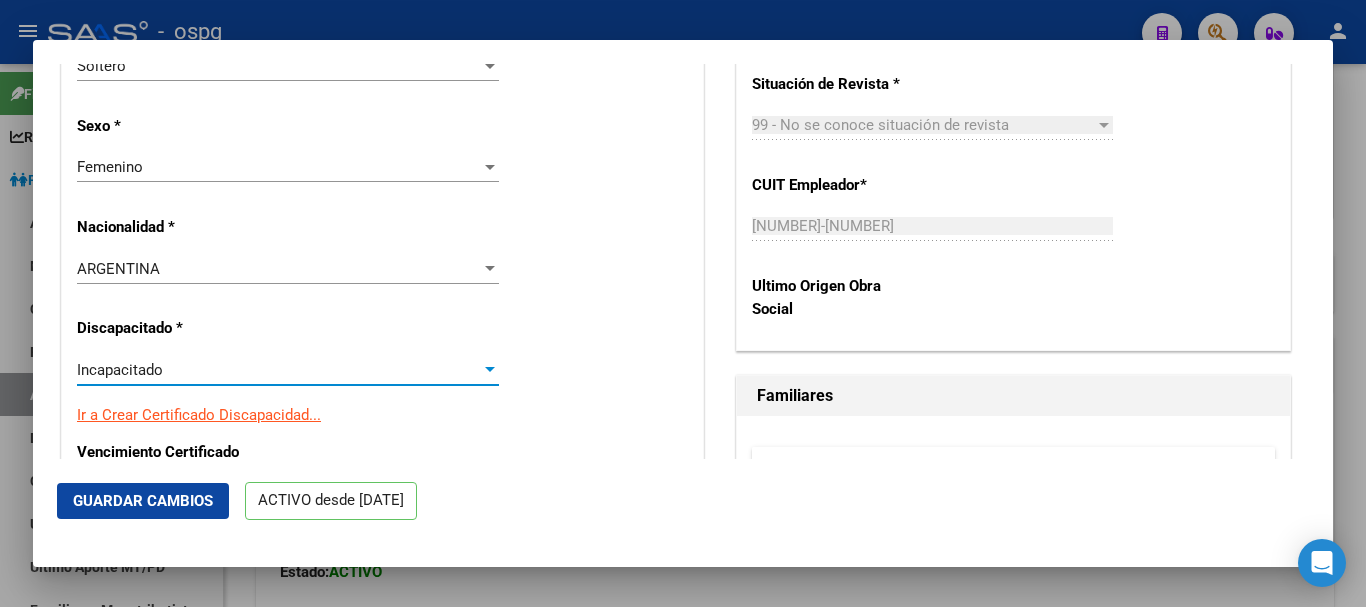 click on "Guardar Cambios" 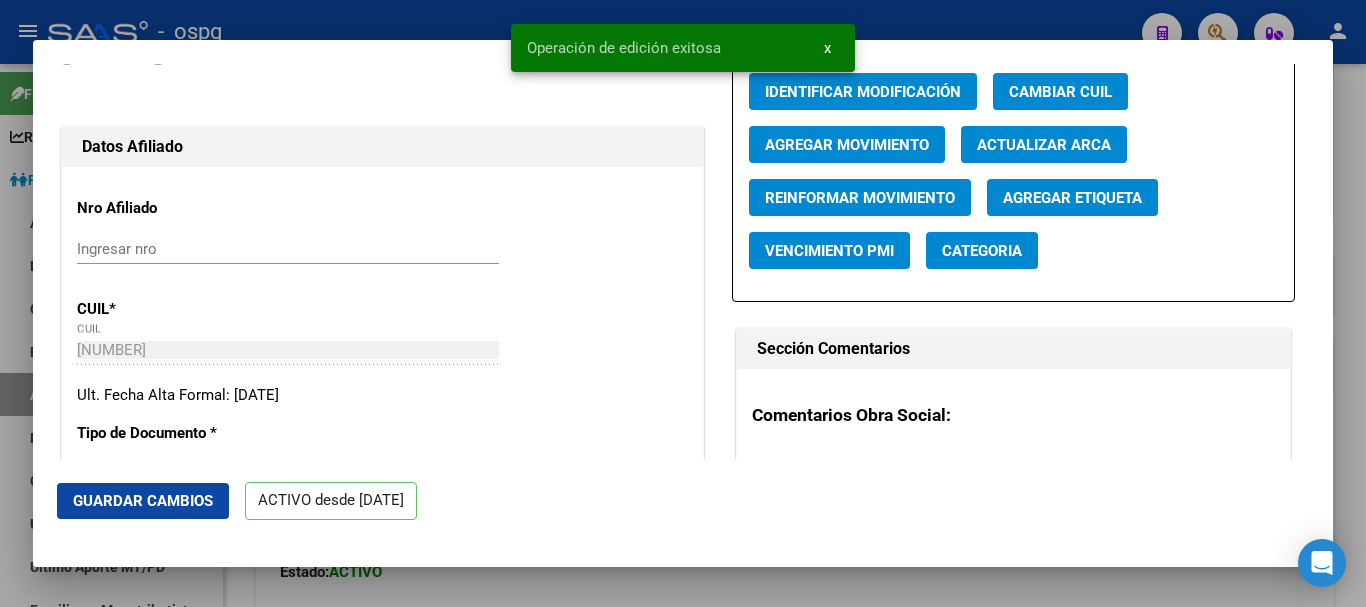 scroll, scrollTop: 0, scrollLeft: 0, axis: both 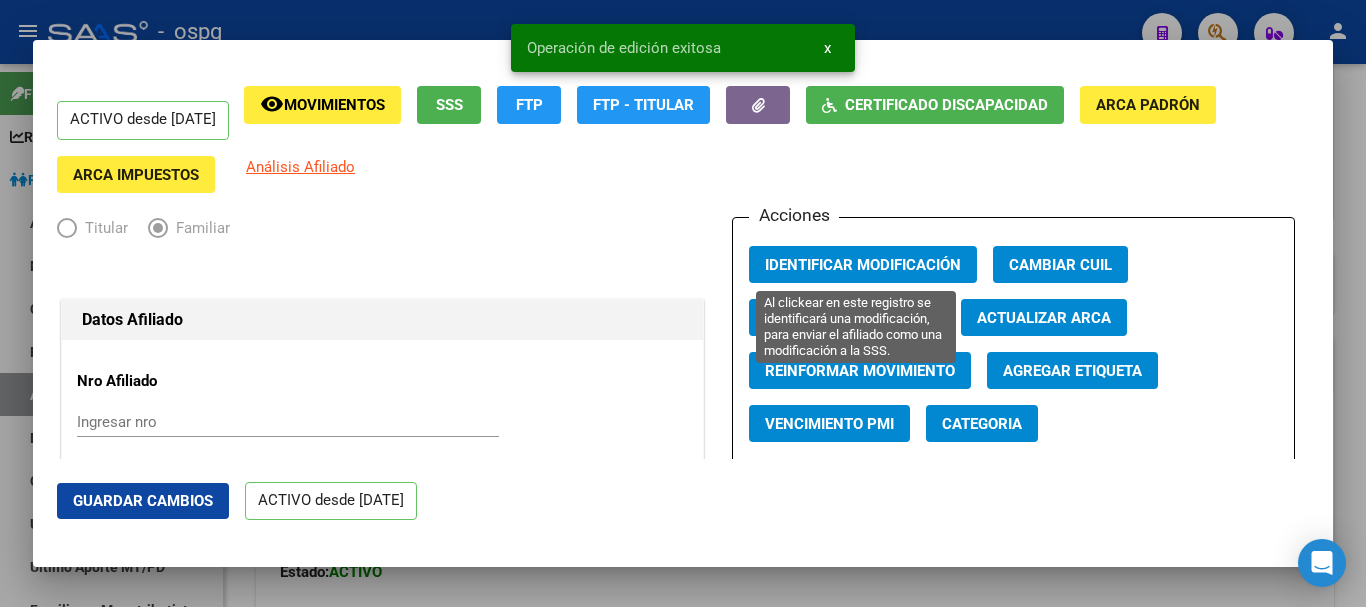click on "Identificar Modificación" at bounding box center [863, 265] 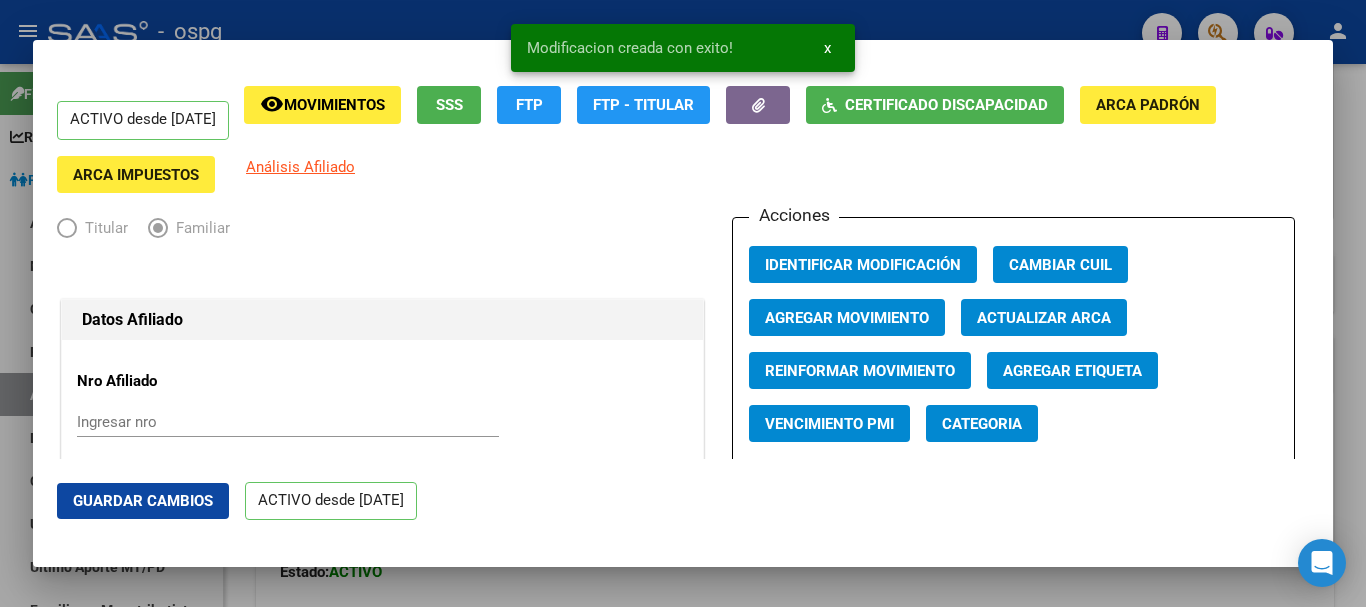 click at bounding box center (683, 303) 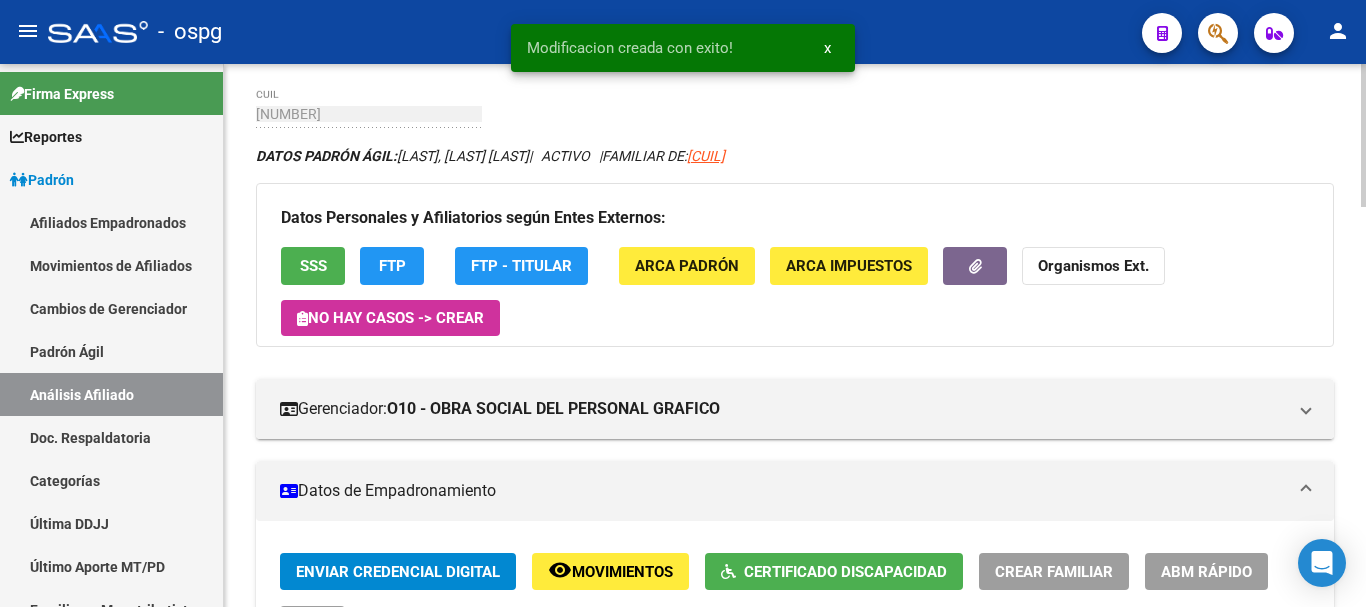 scroll, scrollTop: 0, scrollLeft: 0, axis: both 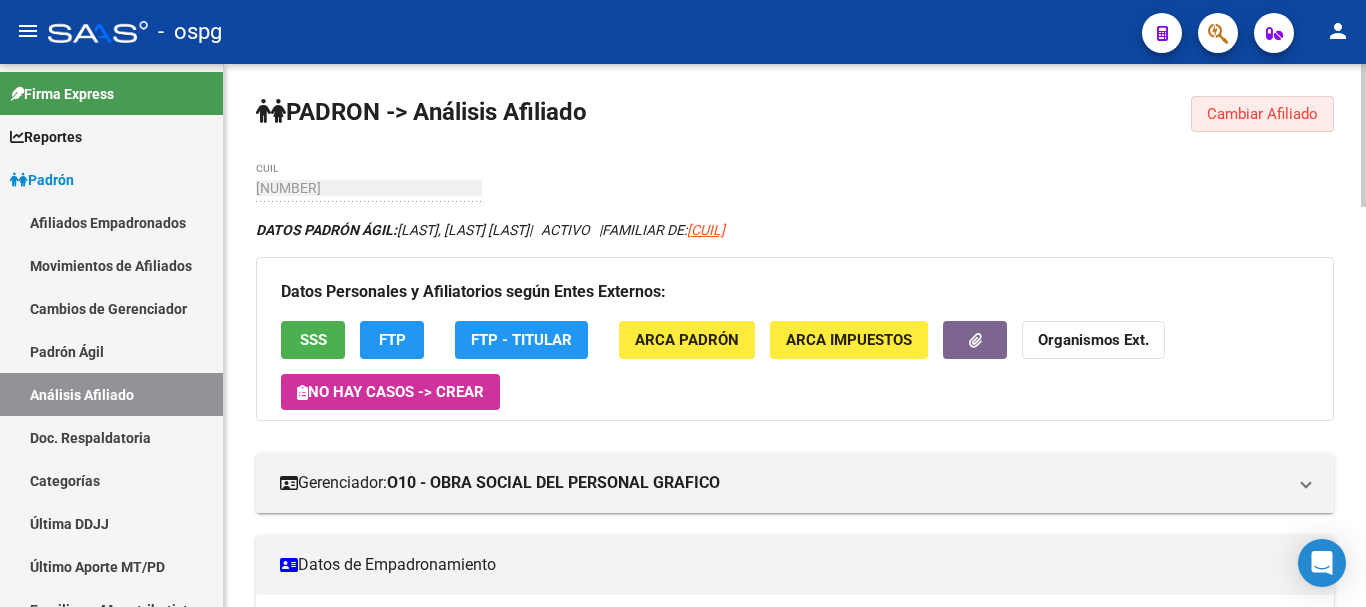 click on "Cambiar Afiliado" 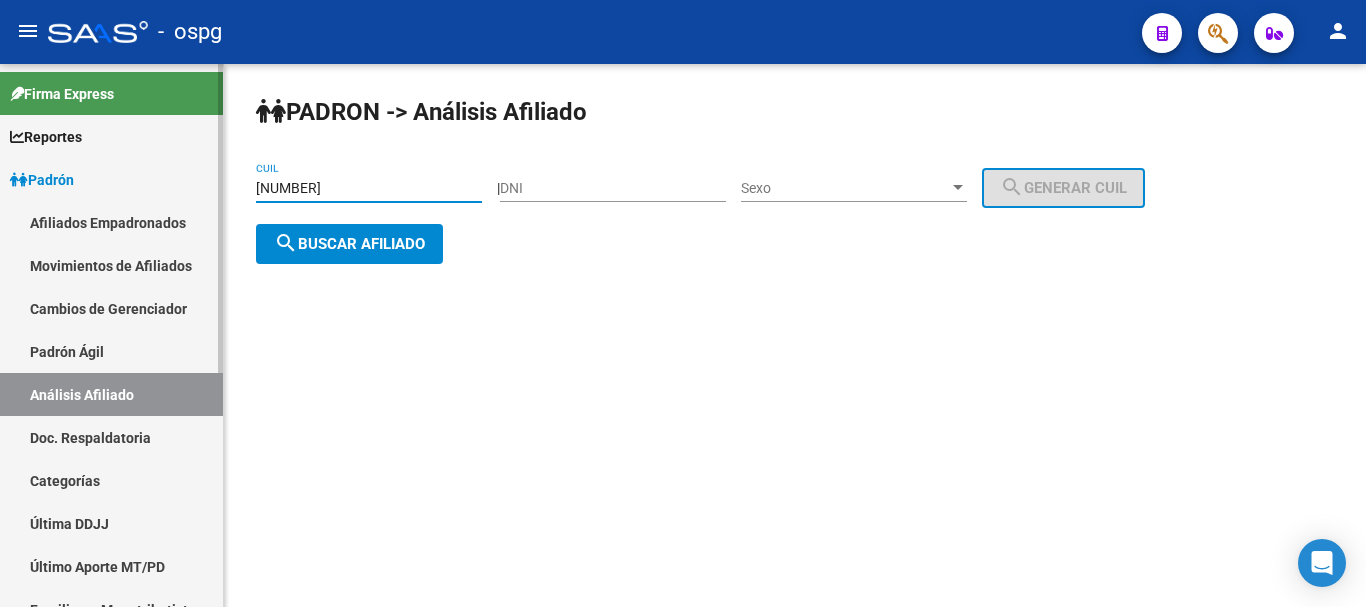 drag, startPoint x: 410, startPoint y: 189, endPoint x: 167, endPoint y: 187, distance: 243.00822 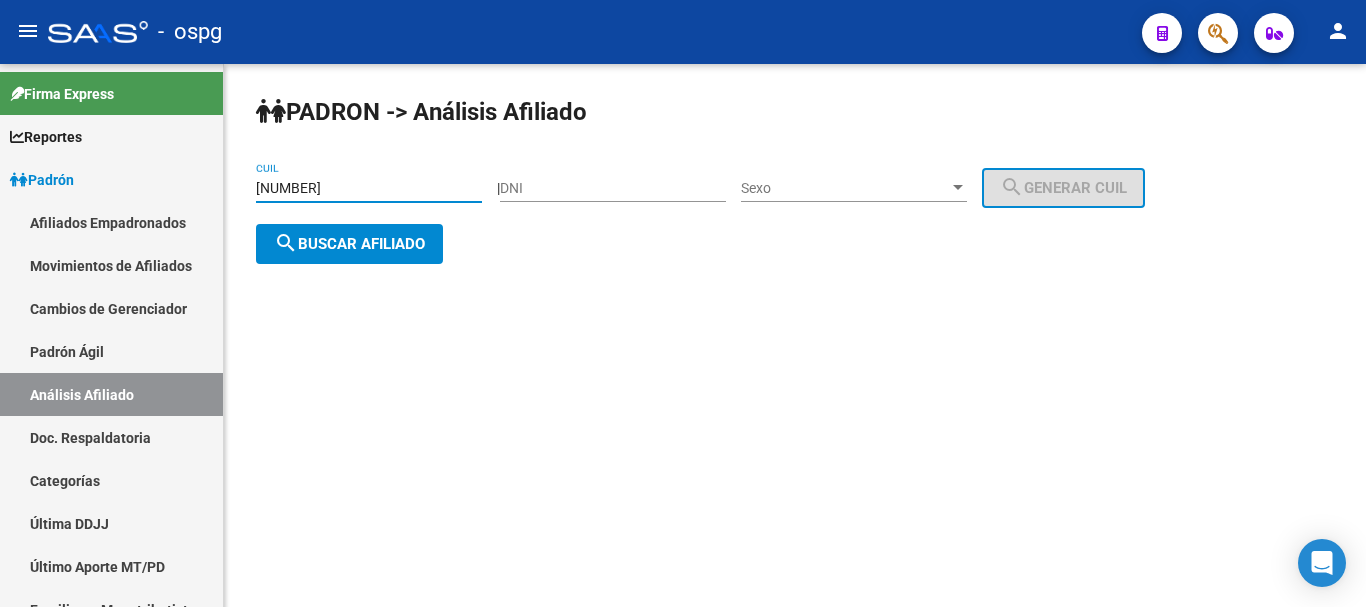 paste on "[NUMBER]-[NUMBER]" 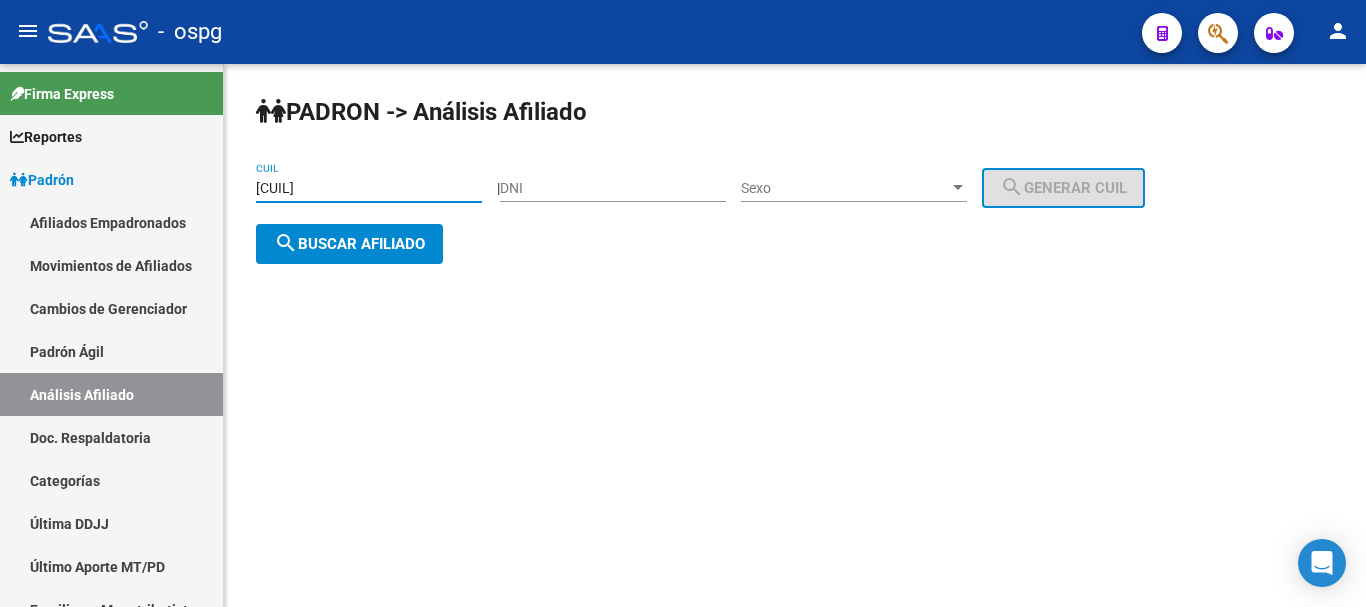 click on "search  Buscar afiliado" 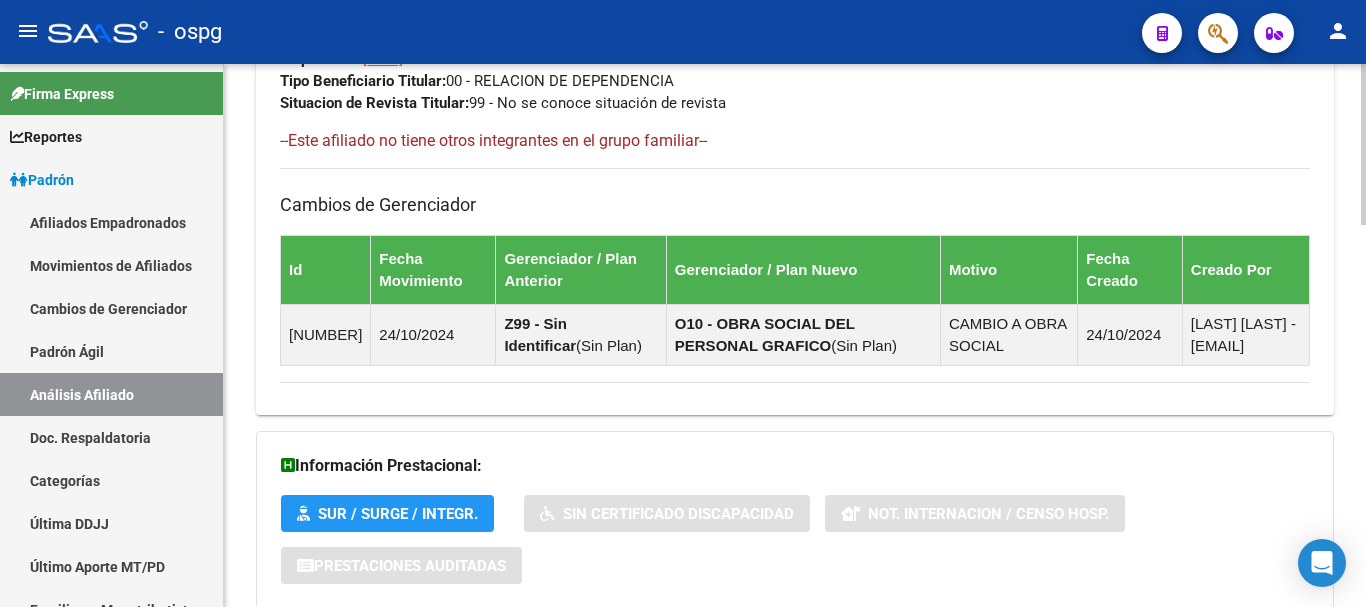 scroll, scrollTop: 1288, scrollLeft: 0, axis: vertical 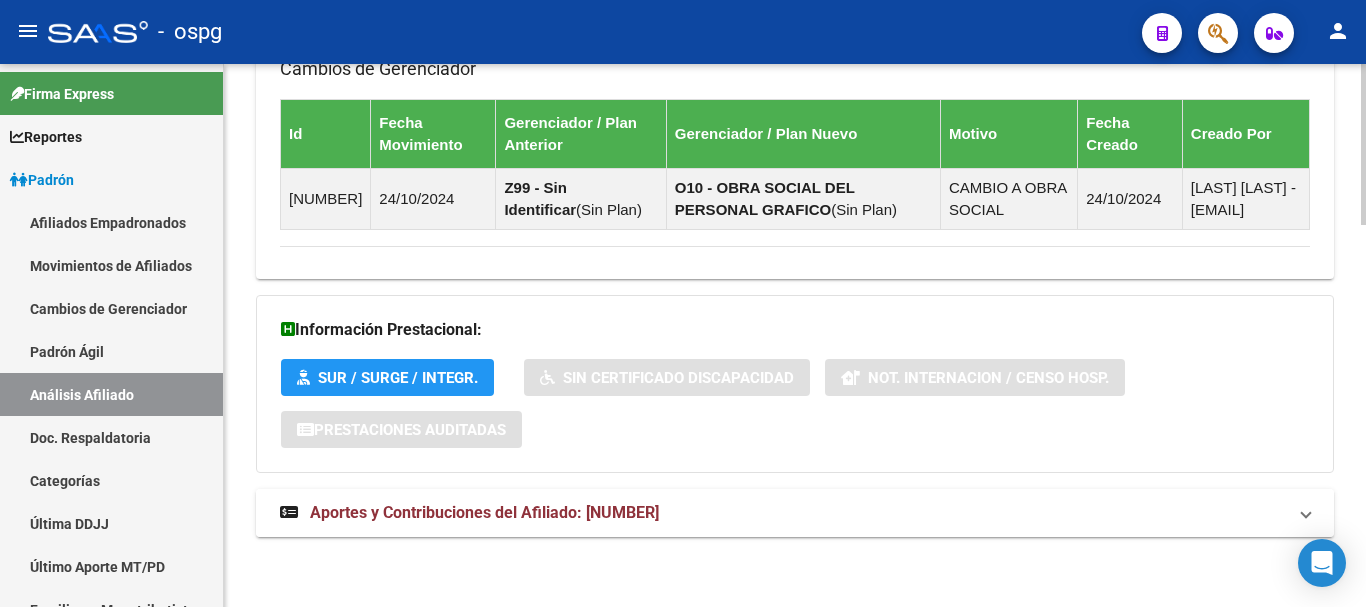 click on "Aportes y Contribuciones del Afiliado: [NUMBER]" at bounding box center [795, 513] 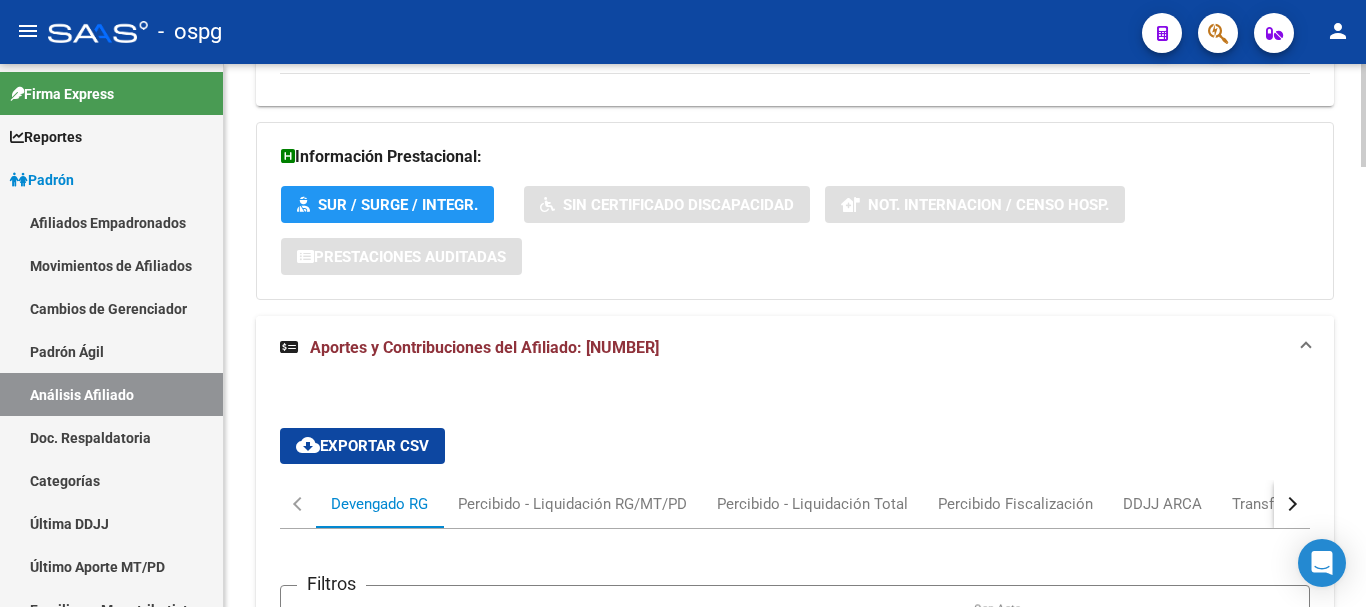 scroll, scrollTop: 1588, scrollLeft: 0, axis: vertical 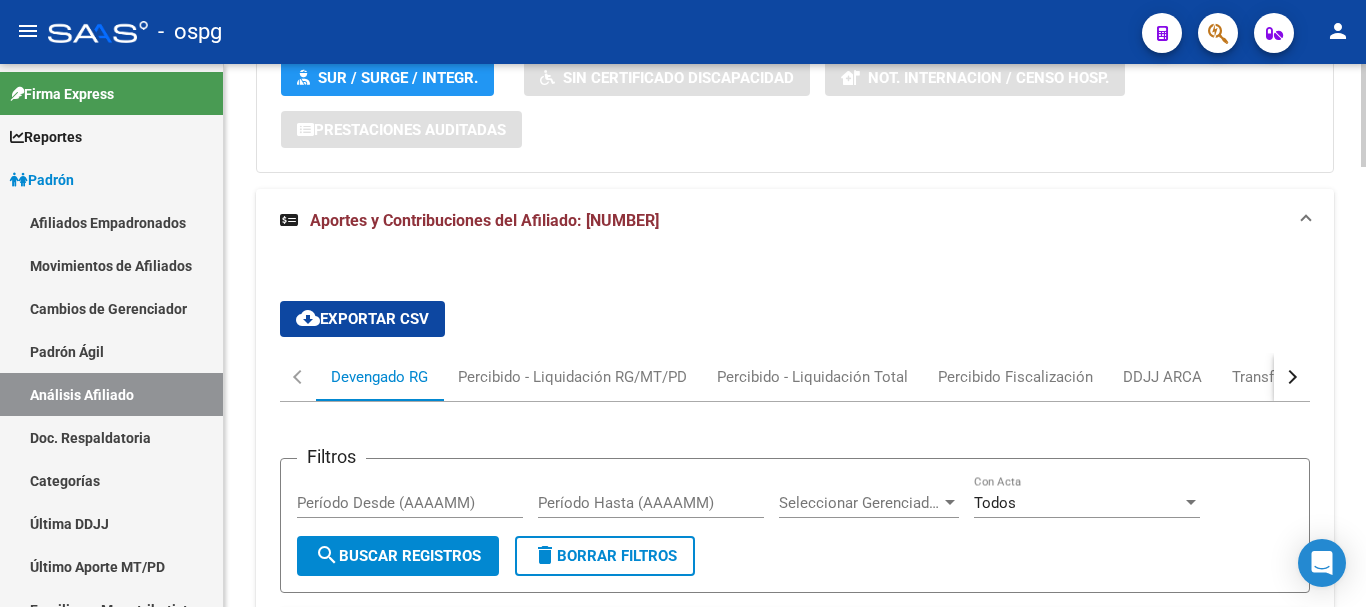 click at bounding box center (1292, 377) 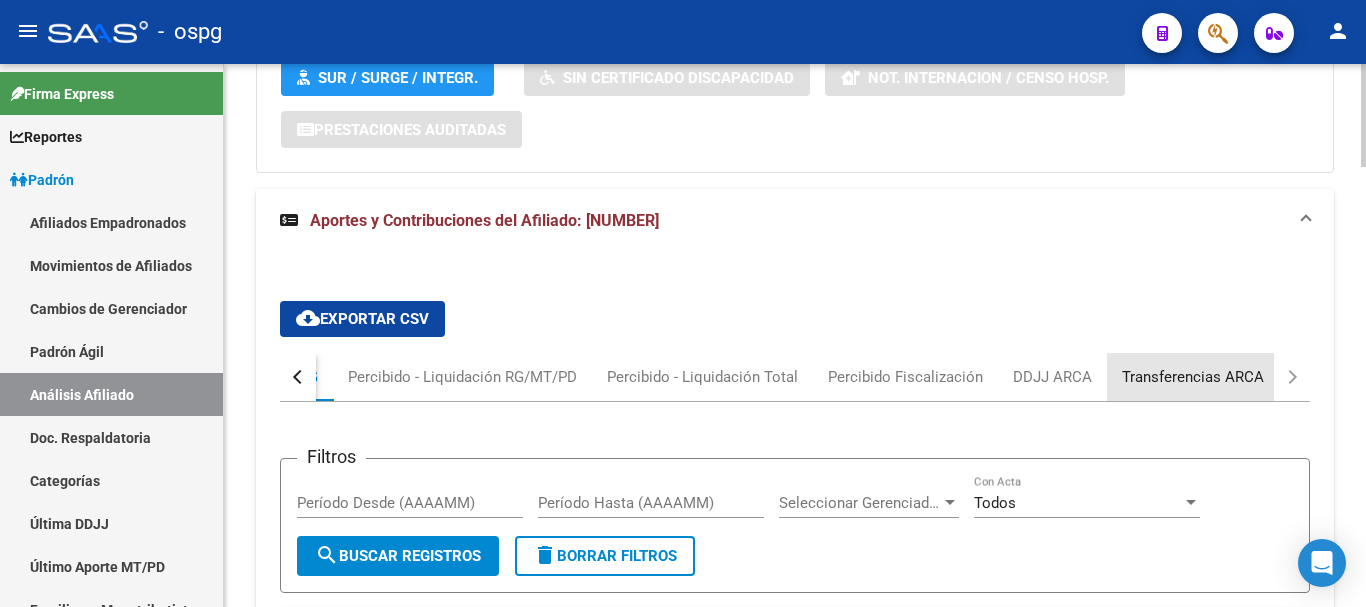 click on "Transferencias ARCA" at bounding box center (1193, 377) 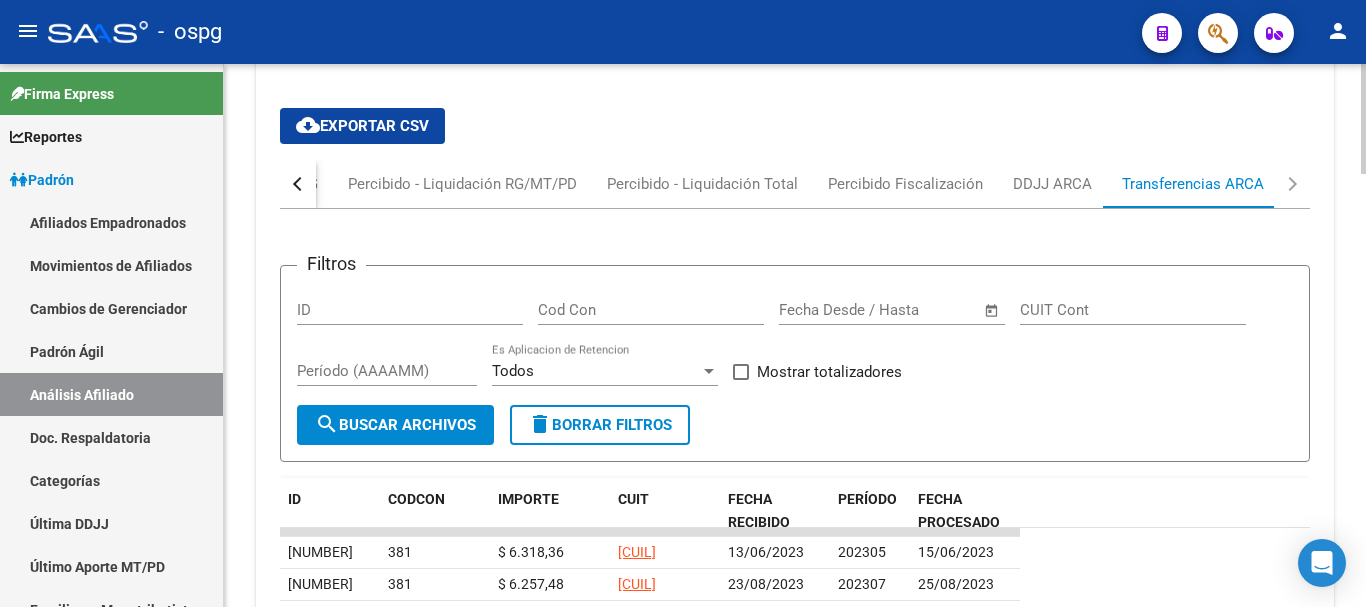 scroll, scrollTop: 2140, scrollLeft: 0, axis: vertical 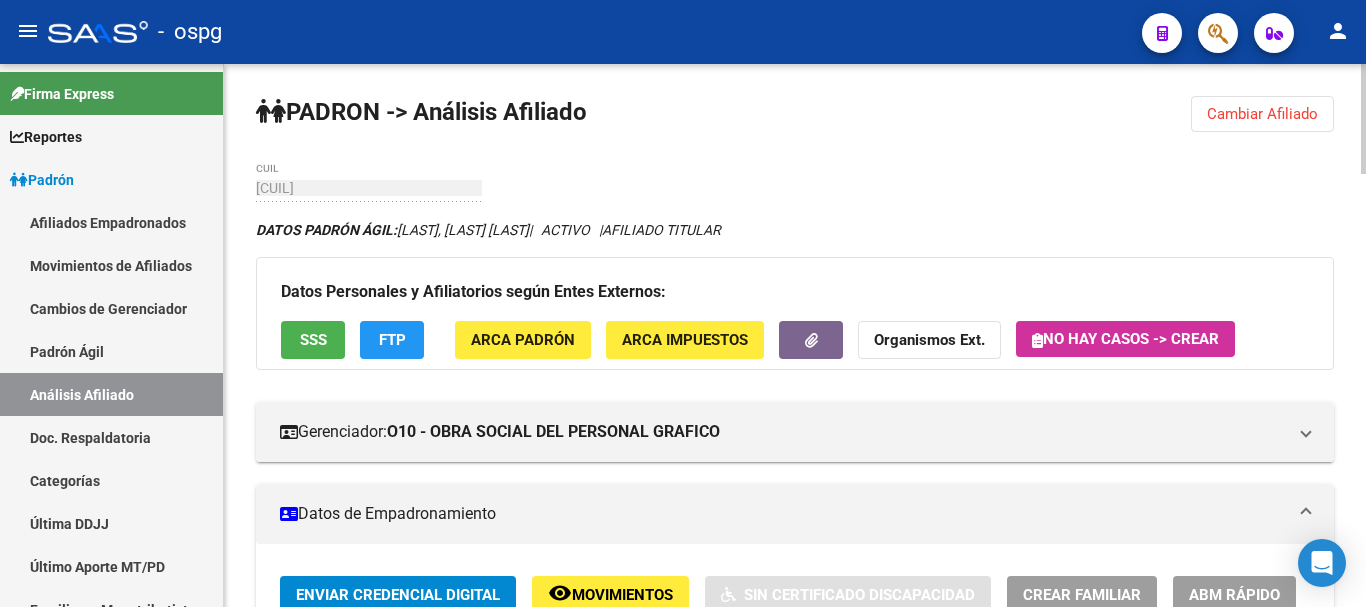 click on "Cambiar Afiliado" 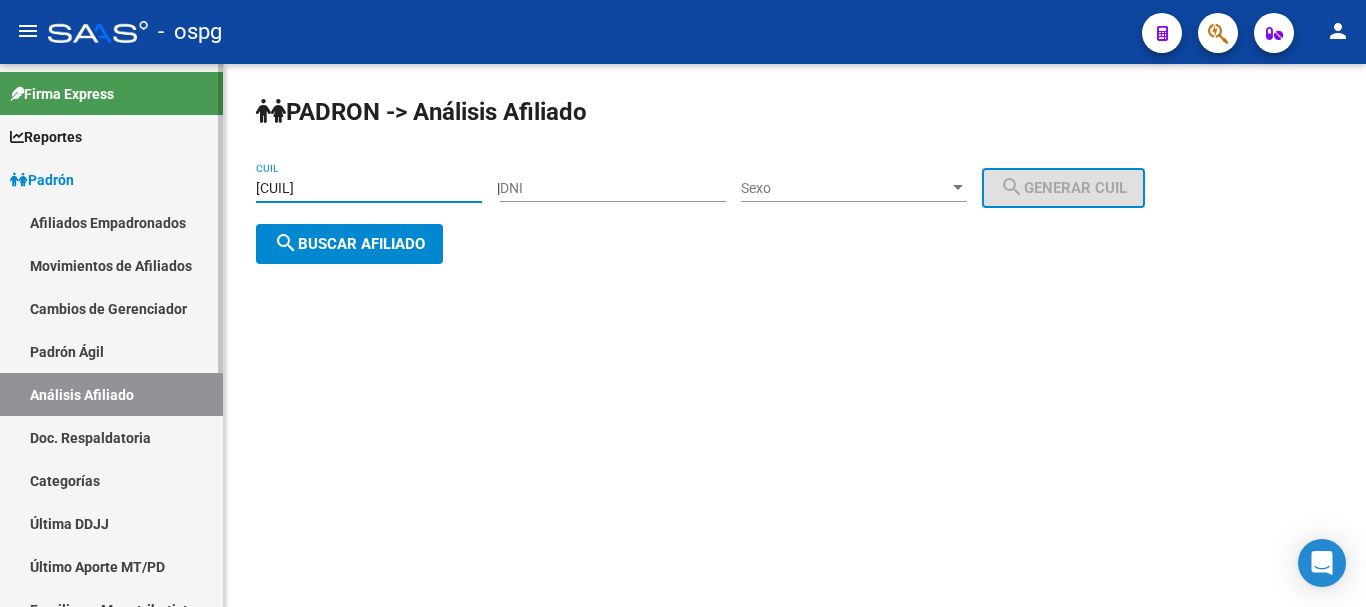 drag, startPoint x: 388, startPoint y: 179, endPoint x: 64, endPoint y: 207, distance: 325.2076 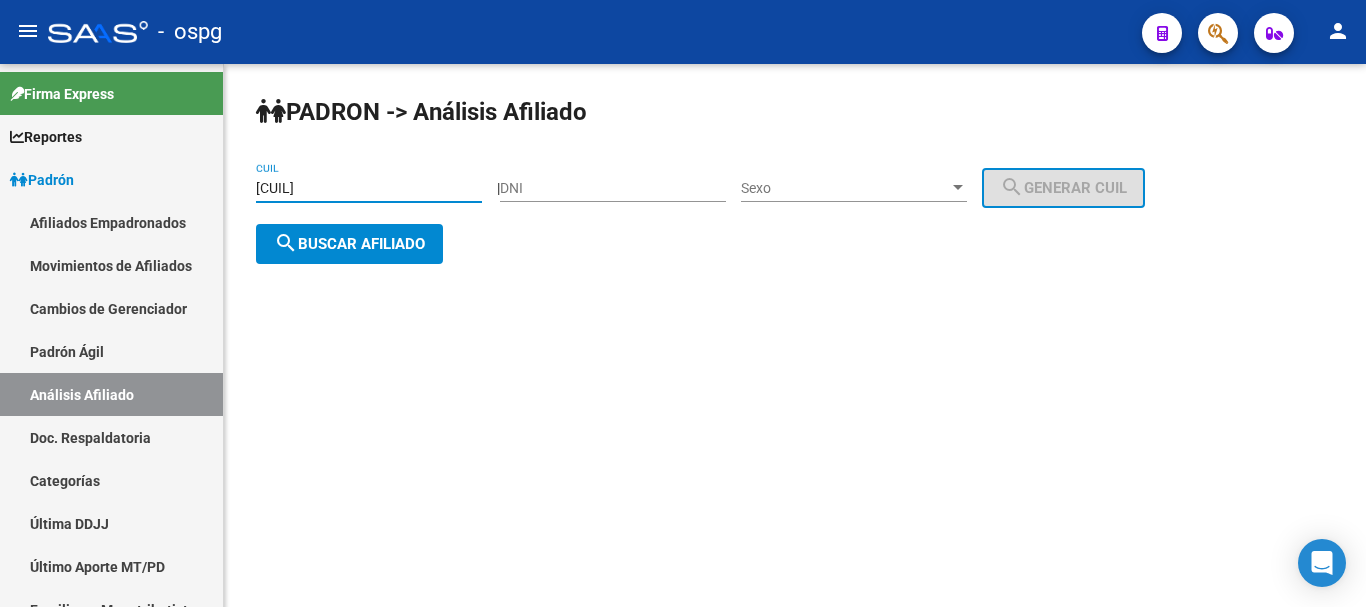paste on "[NUMBER]-[NUMBER]" 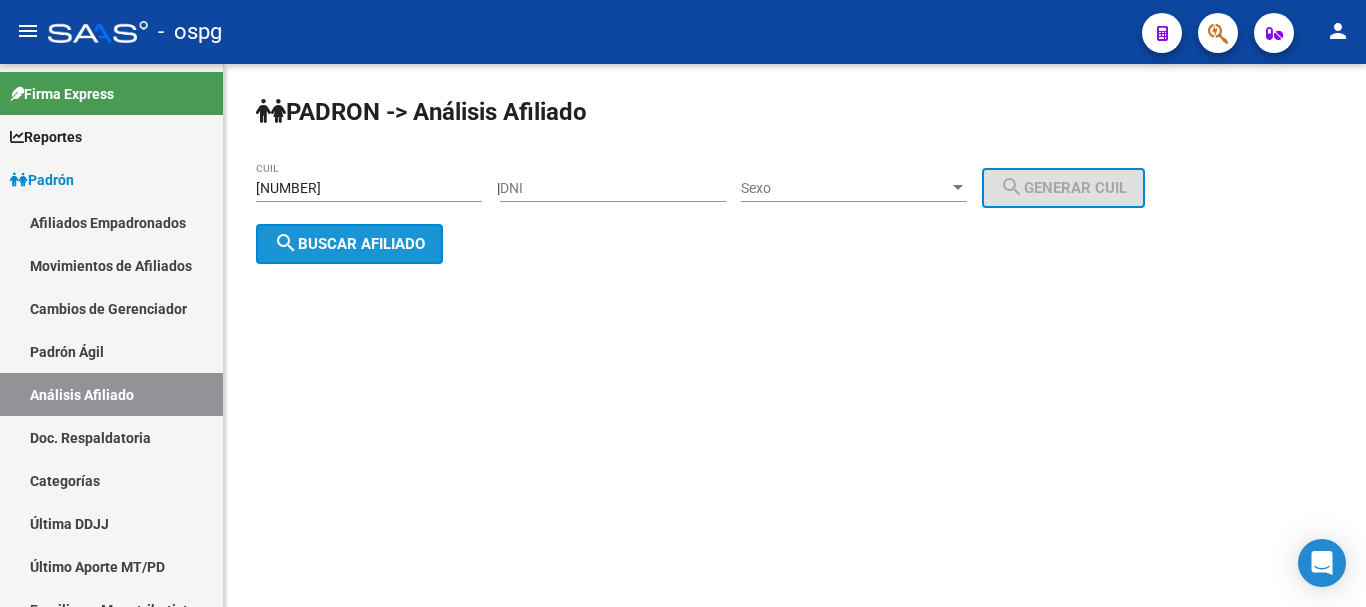 click on "search  Buscar afiliado" 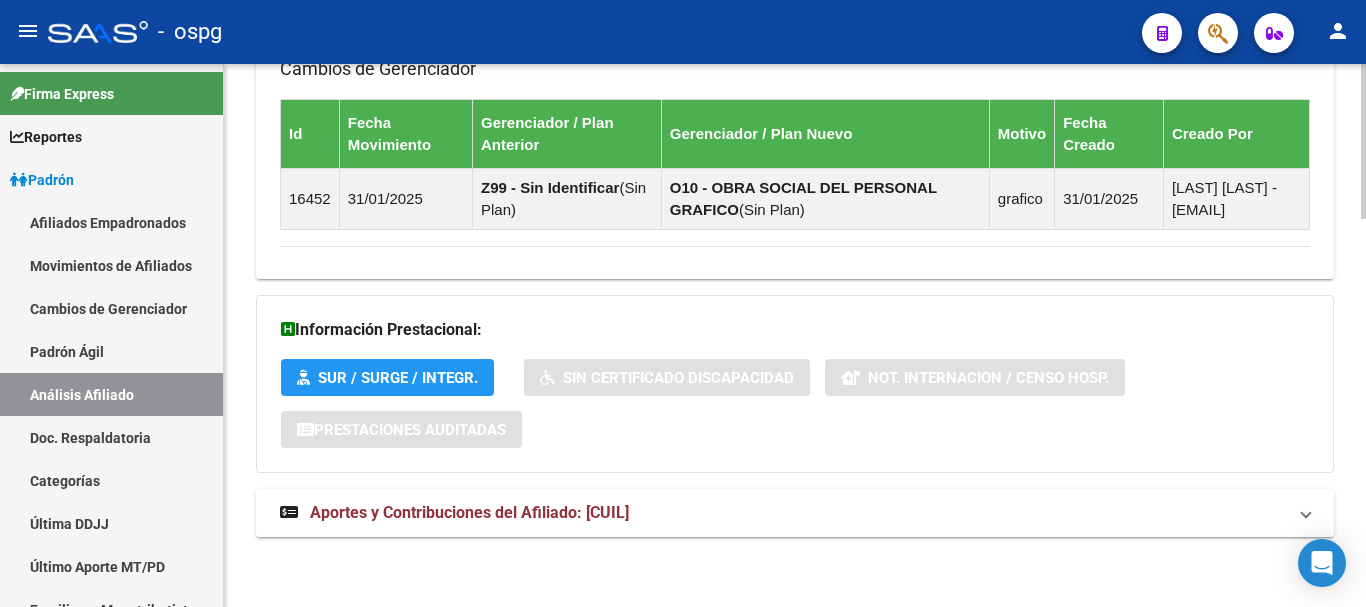 click on "Aportes y Contribuciones del Afiliado: [CUIL]" at bounding box center (795, 513) 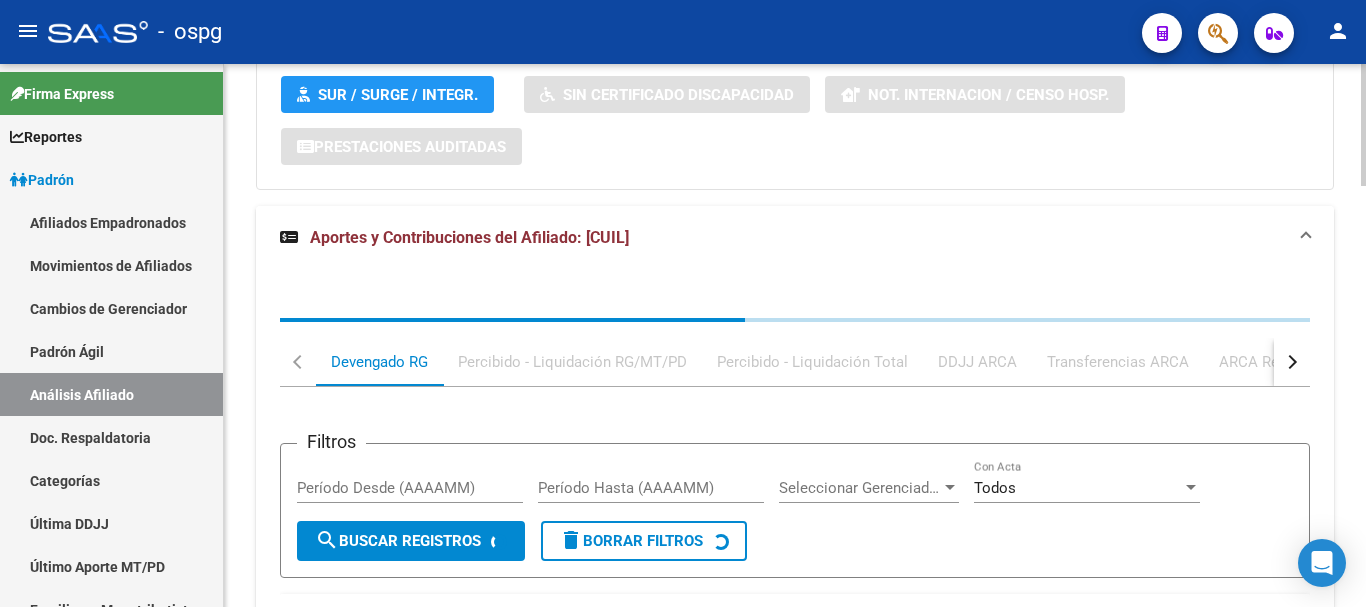 scroll, scrollTop: 1680, scrollLeft: 0, axis: vertical 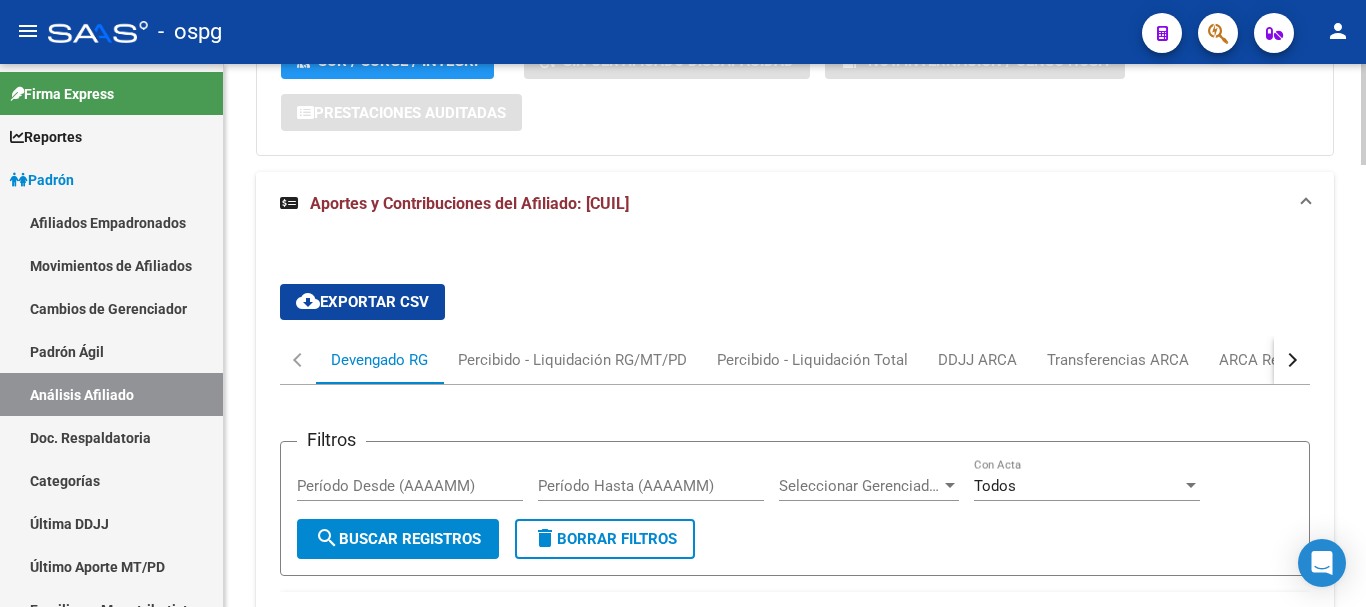 drag, startPoint x: 1291, startPoint y: 319, endPoint x: 1295, endPoint y: 373, distance: 54.147945 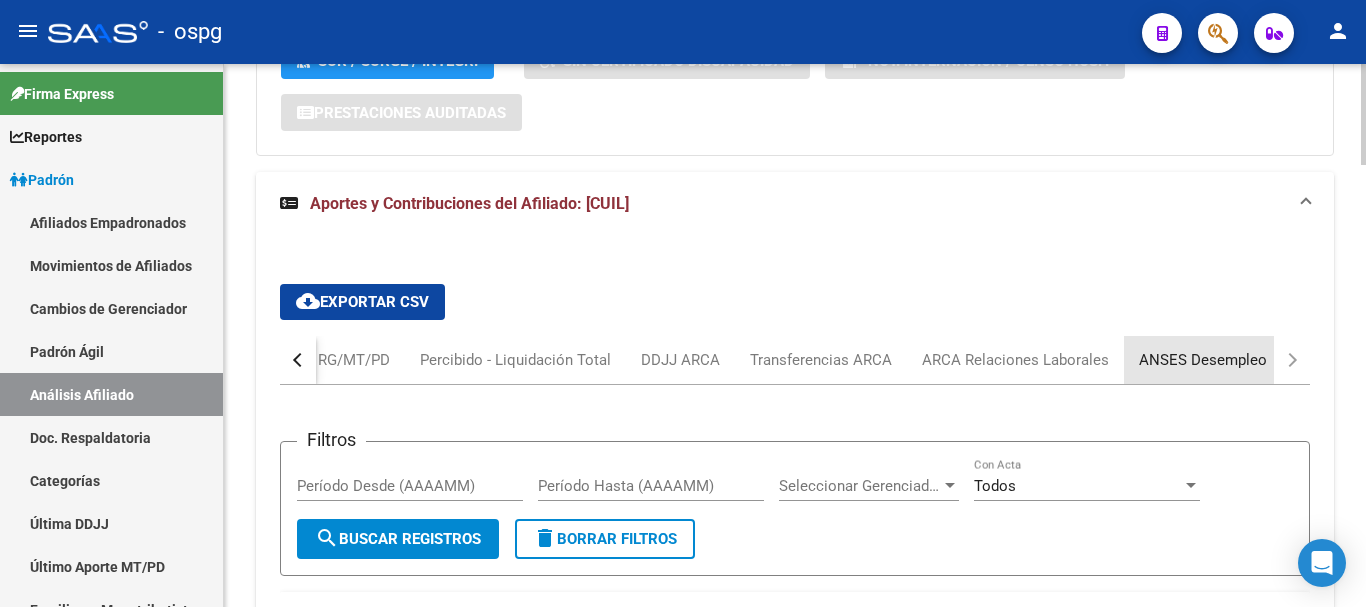click on "ANSES Desempleo" at bounding box center (1203, 360) 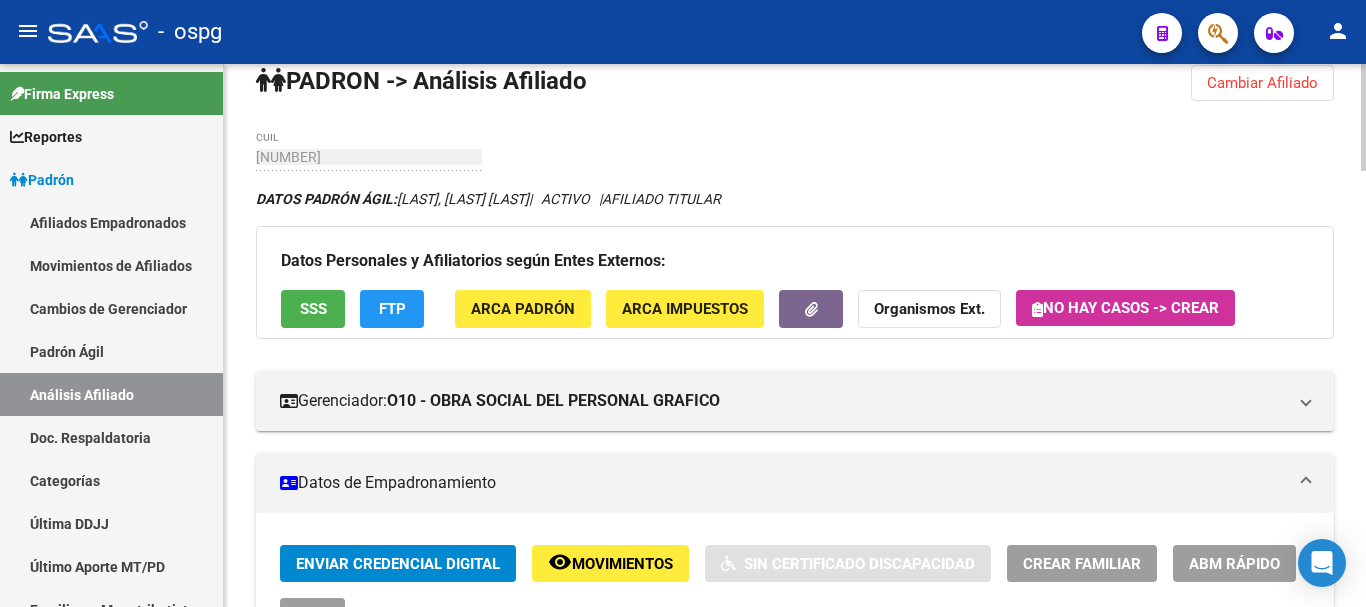 scroll, scrollTop: 0, scrollLeft: 0, axis: both 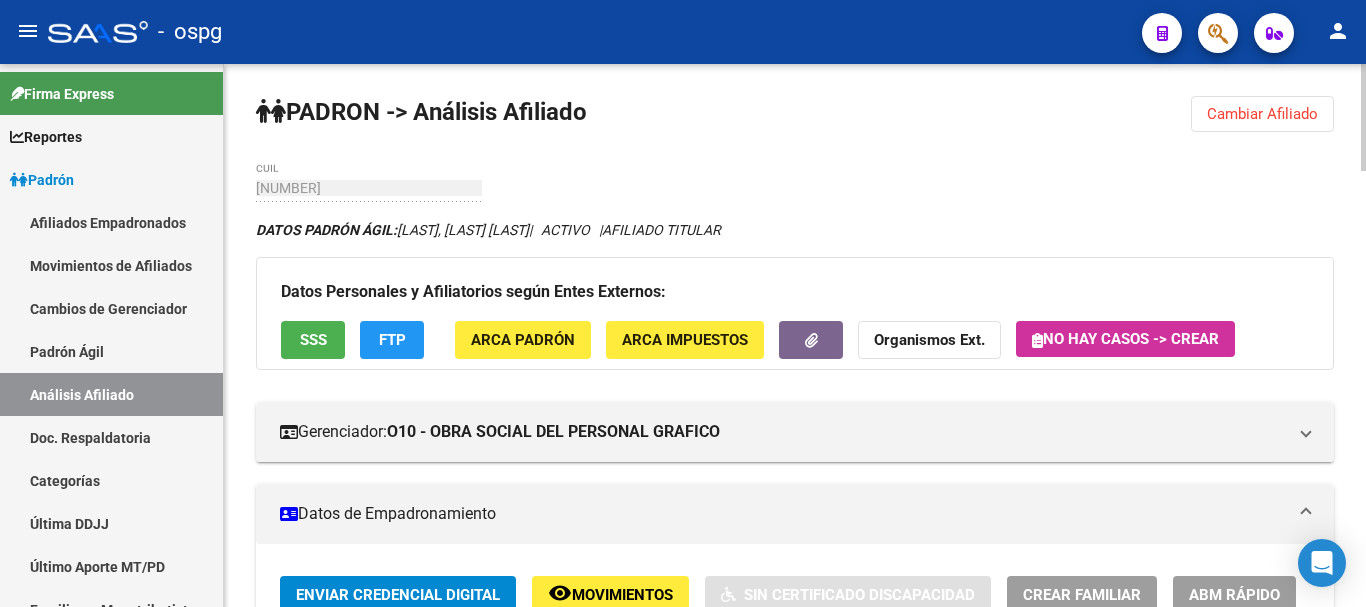 drag, startPoint x: 1298, startPoint y: 132, endPoint x: 1283, endPoint y: 123, distance: 17.492855 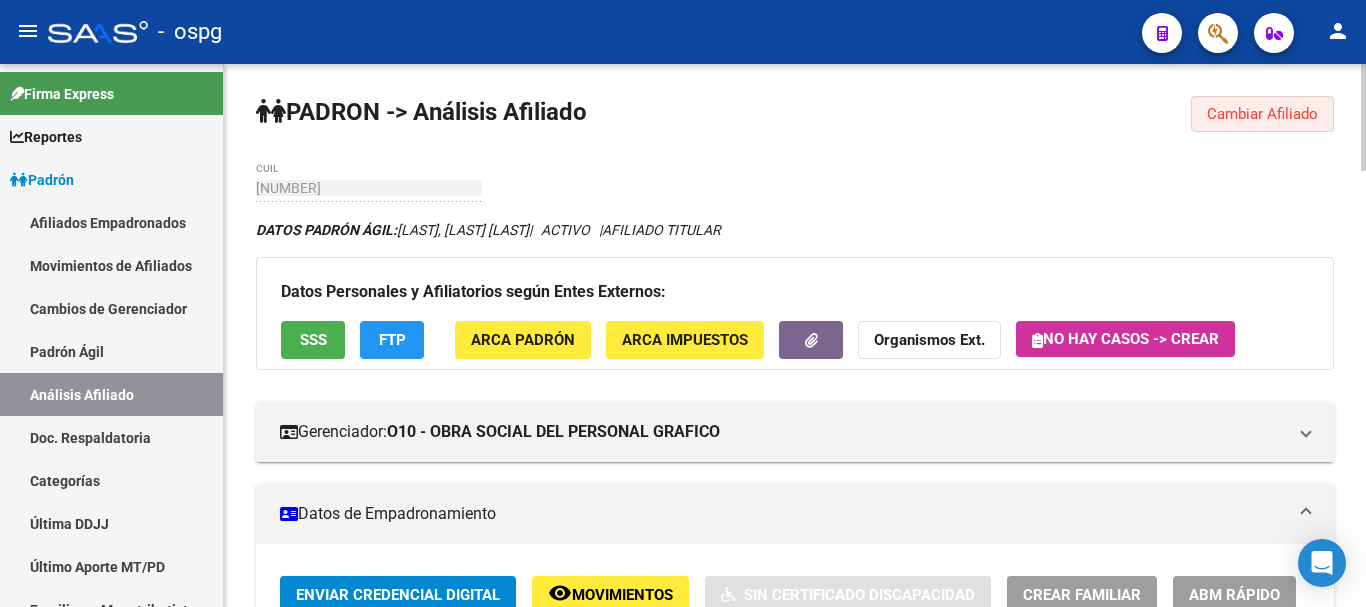 drag, startPoint x: 1279, startPoint y: 118, endPoint x: 457, endPoint y: 140, distance: 822.2944 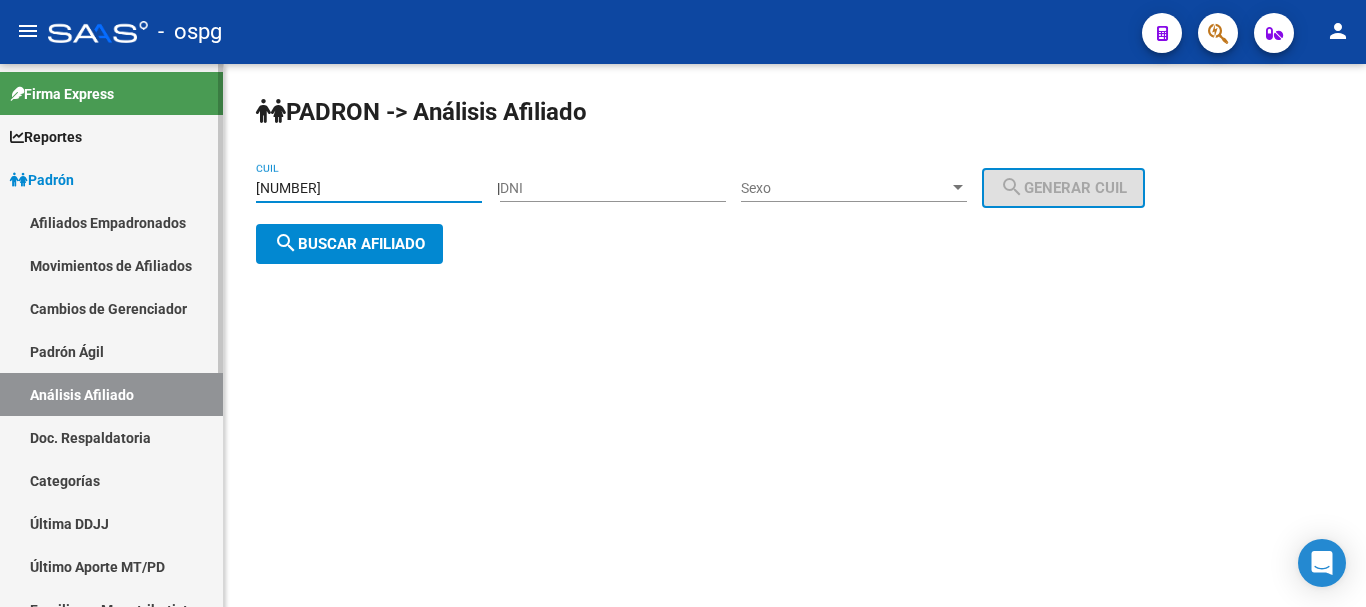 drag, startPoint x: 397, startPoint y: 181, endPoint x: 195, endPoint y: 189, distance: 202.15836 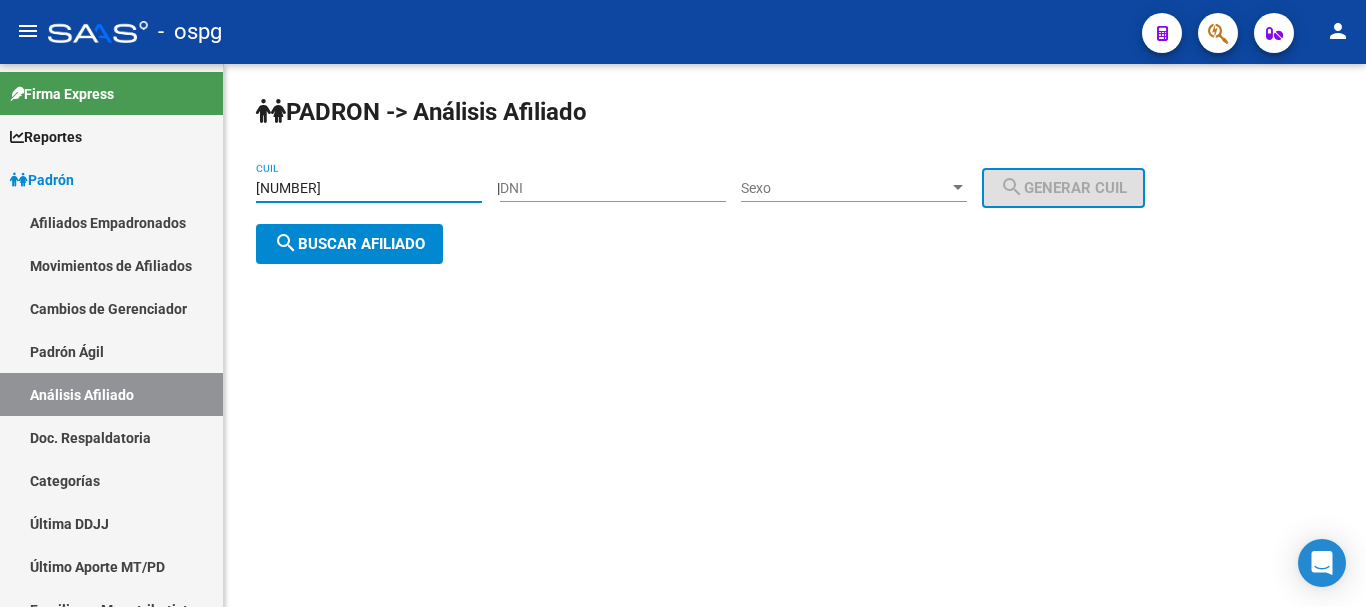 paste on "[CUIL]" 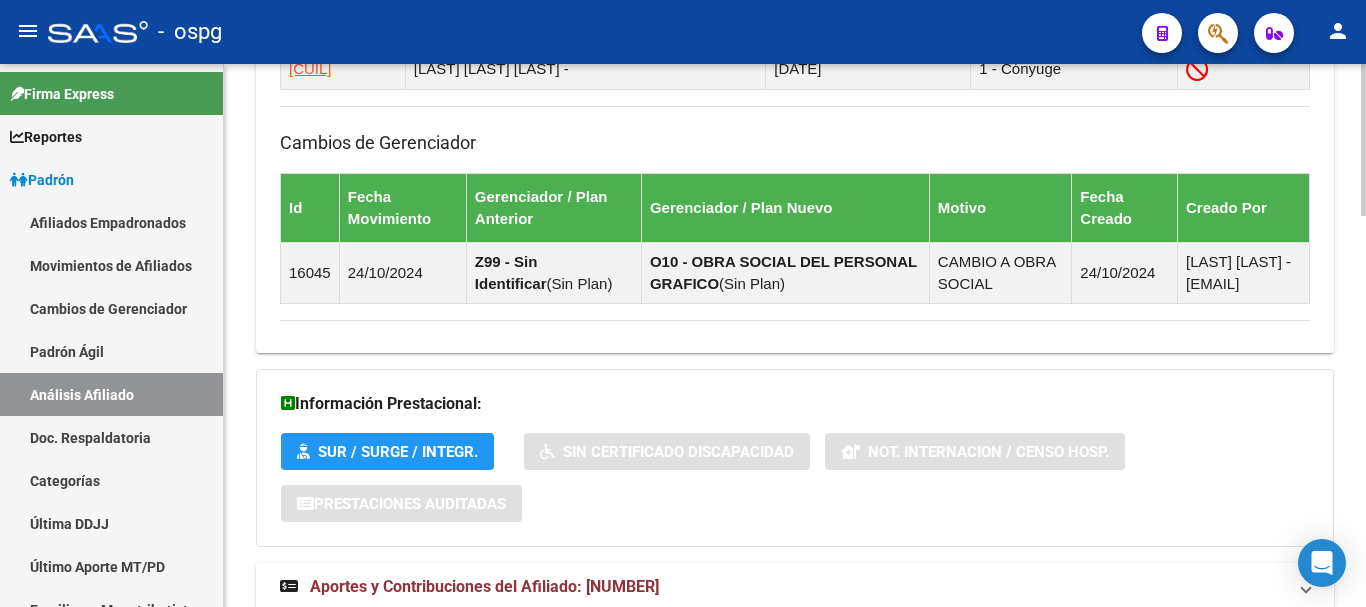 scroll, scrollTop: 1398, scrollLeft: 0, axis: vertical 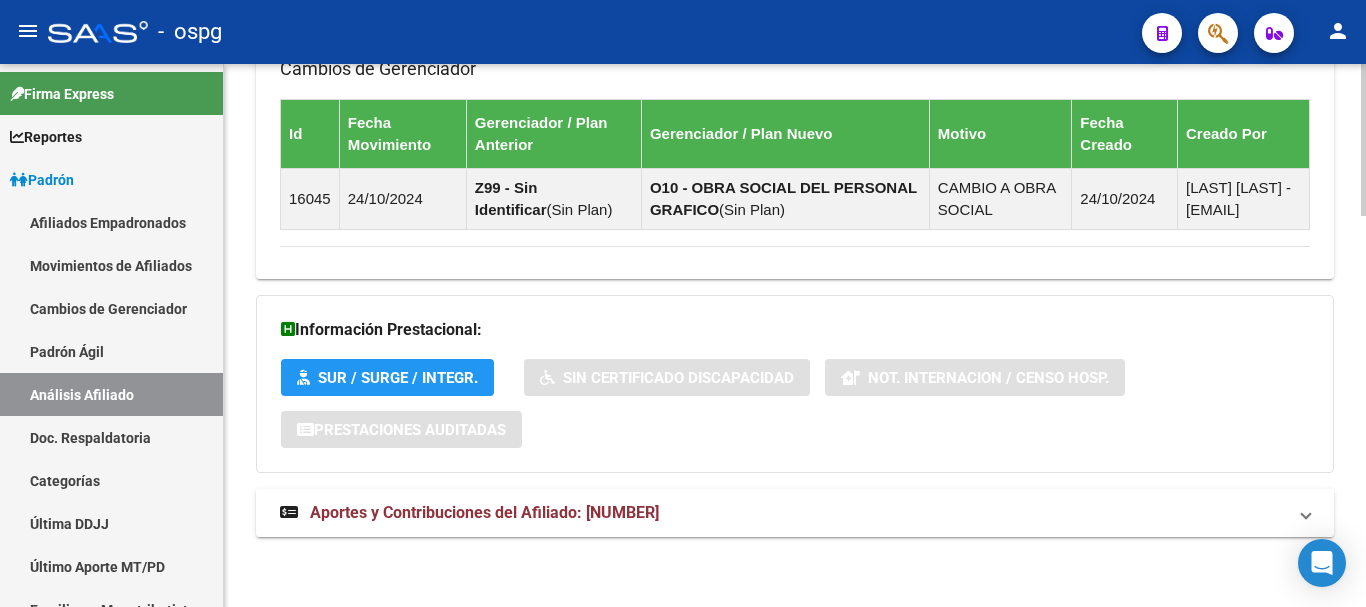 drag, startPoint x: 639, startPoint y: 533, endPoint x: 810, endPoint y: 513, distance: 172.16562 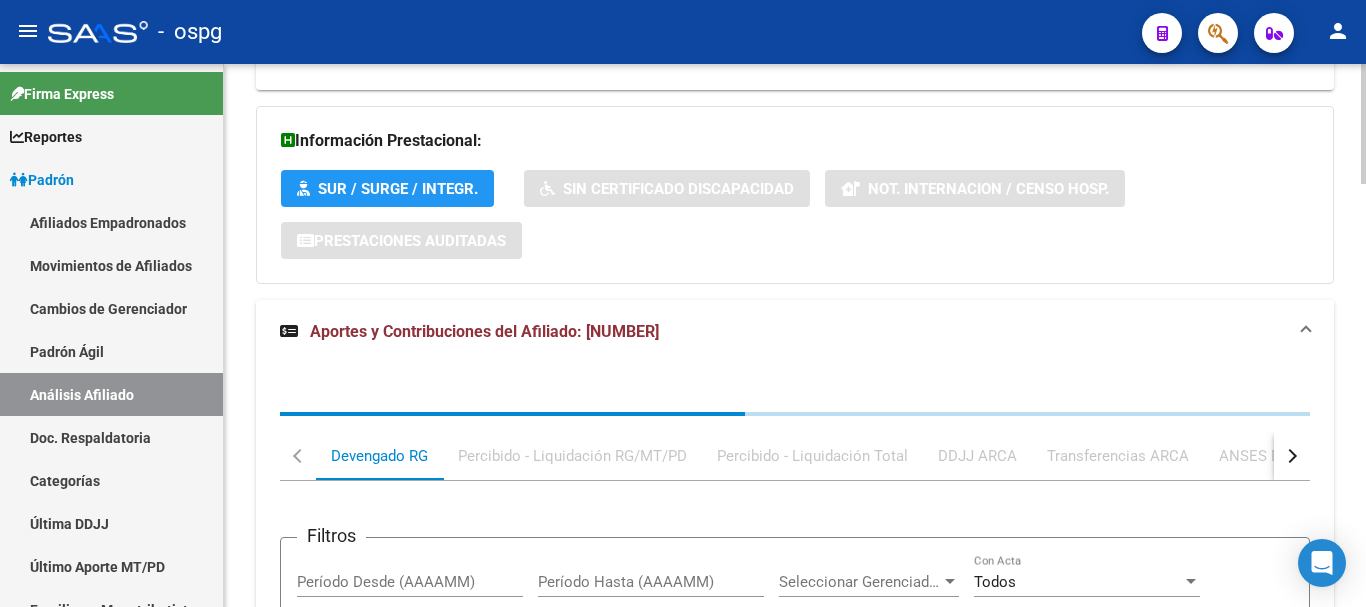 scroll, scrollTop: 1615, scrollLeft: 0, axis: vertical 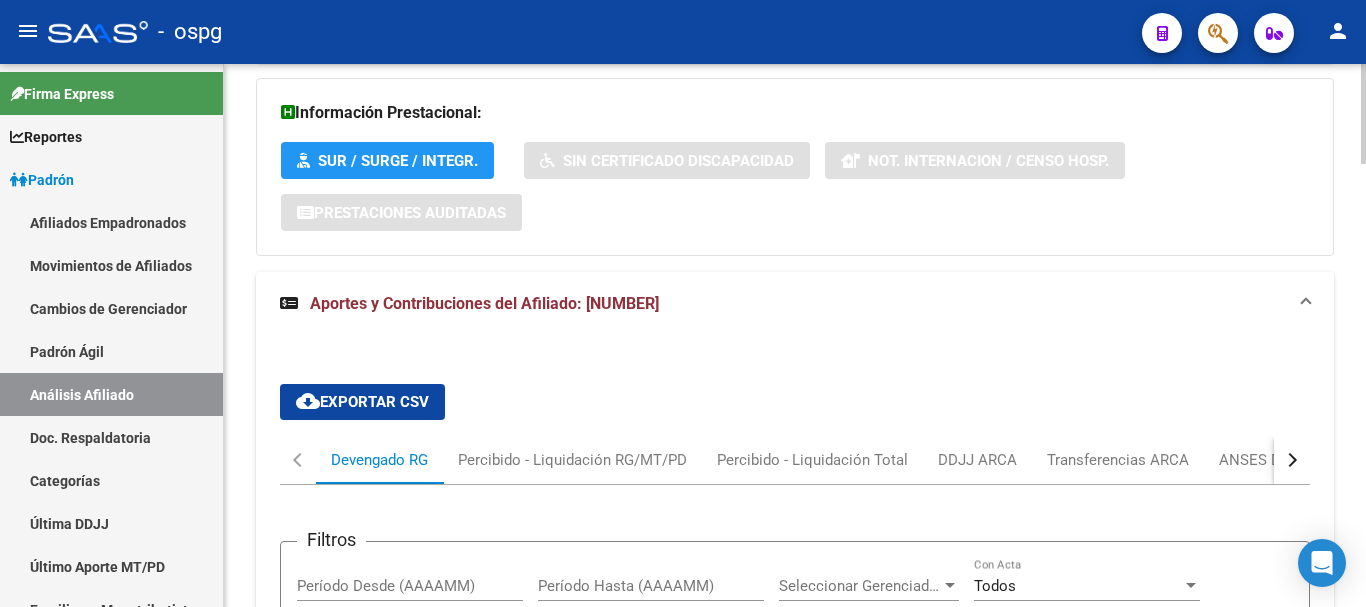 click at bounding box center [1292, 460] 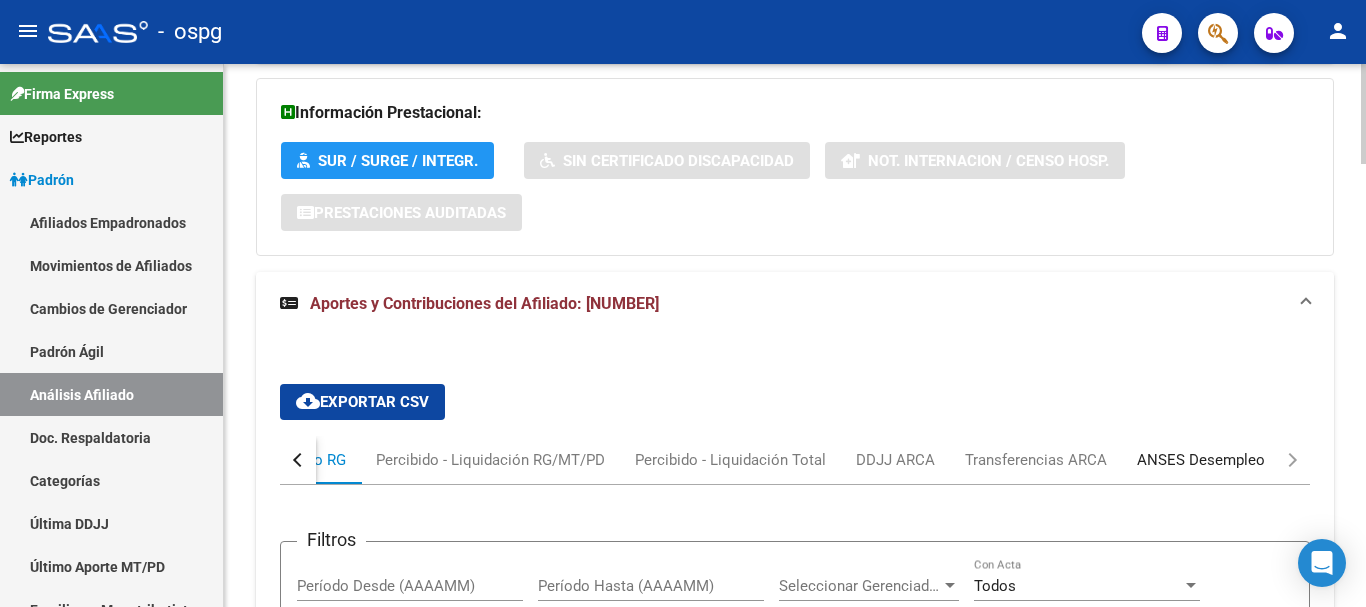 click on "ANSES Desempleo" at bounding box center (1201, 460) 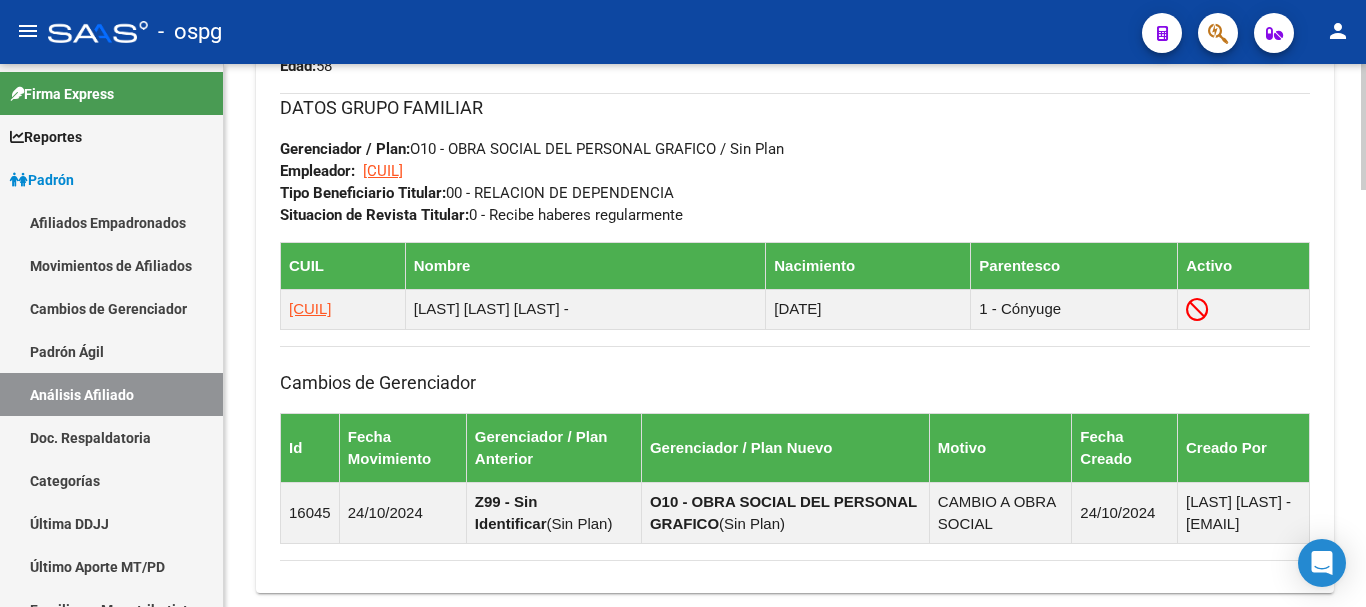 scroll, scrollTop: 1115, scrollLeft: 0, axis: vertical 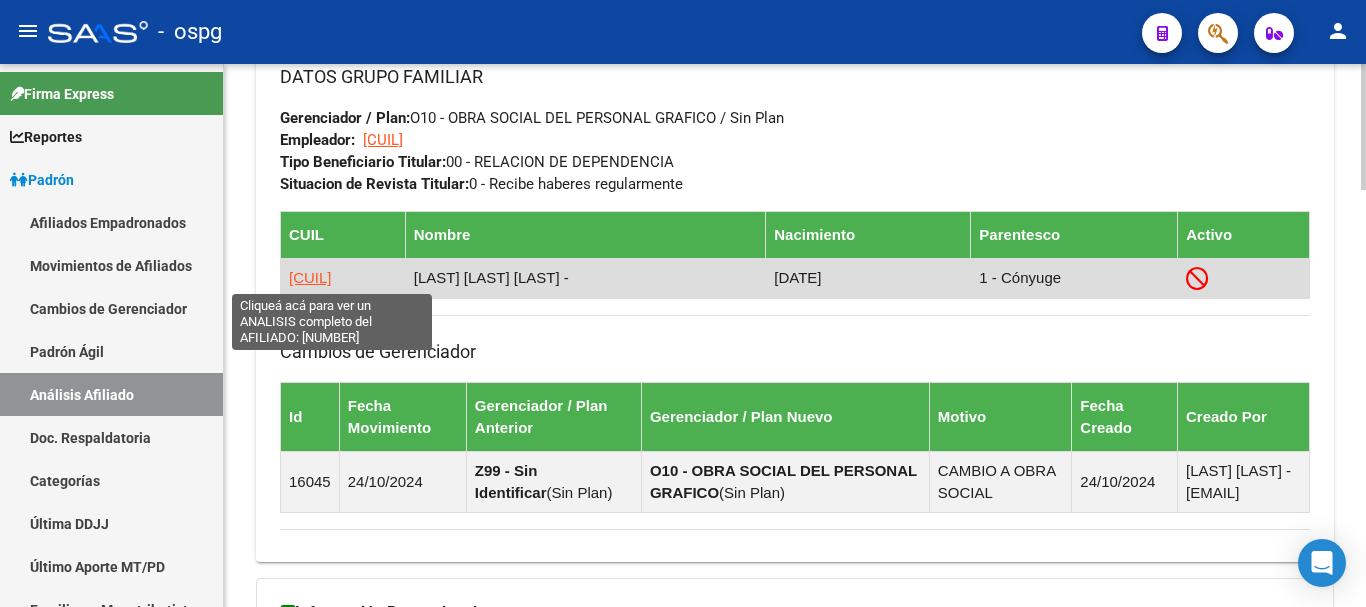 click on "[CUIL]" at bounding box center [310, 277] 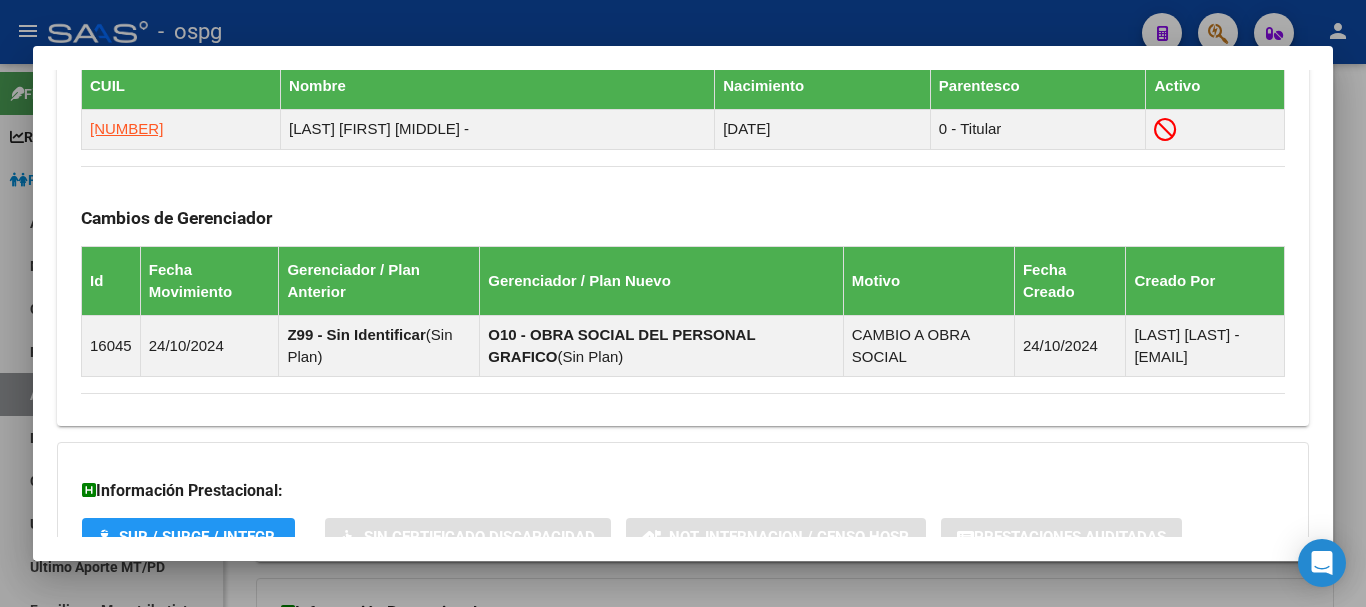 scroll, scrollTop: 1371, scrollLeft: 0, axis: vertical 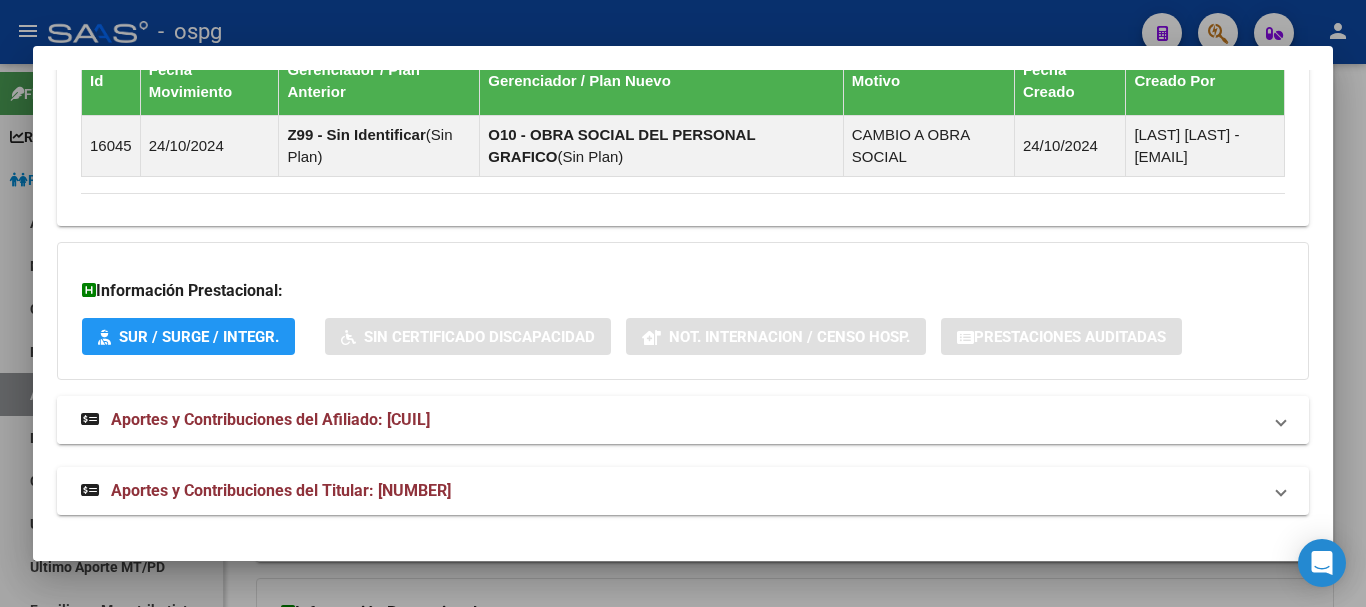 click on "Aportes y Contribuciones del Afiliado: [CUIL]" at bounding box center (683, 420) 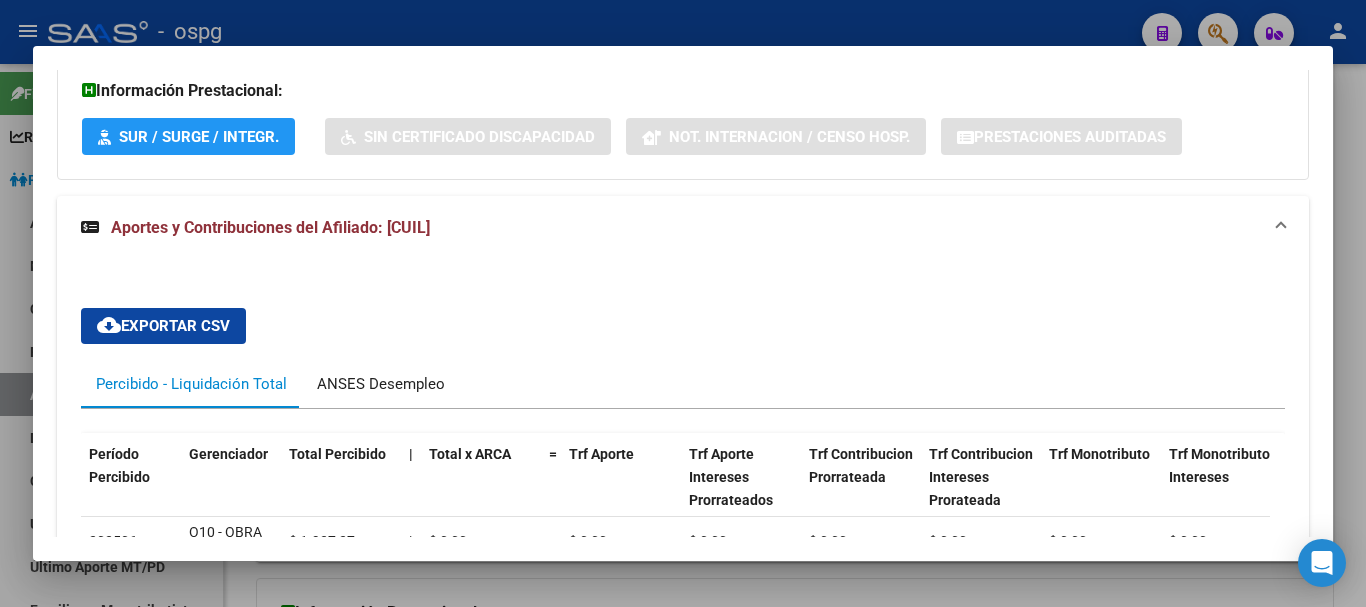 click on "ANSES Desempleo" at bounding box center (381, 384) 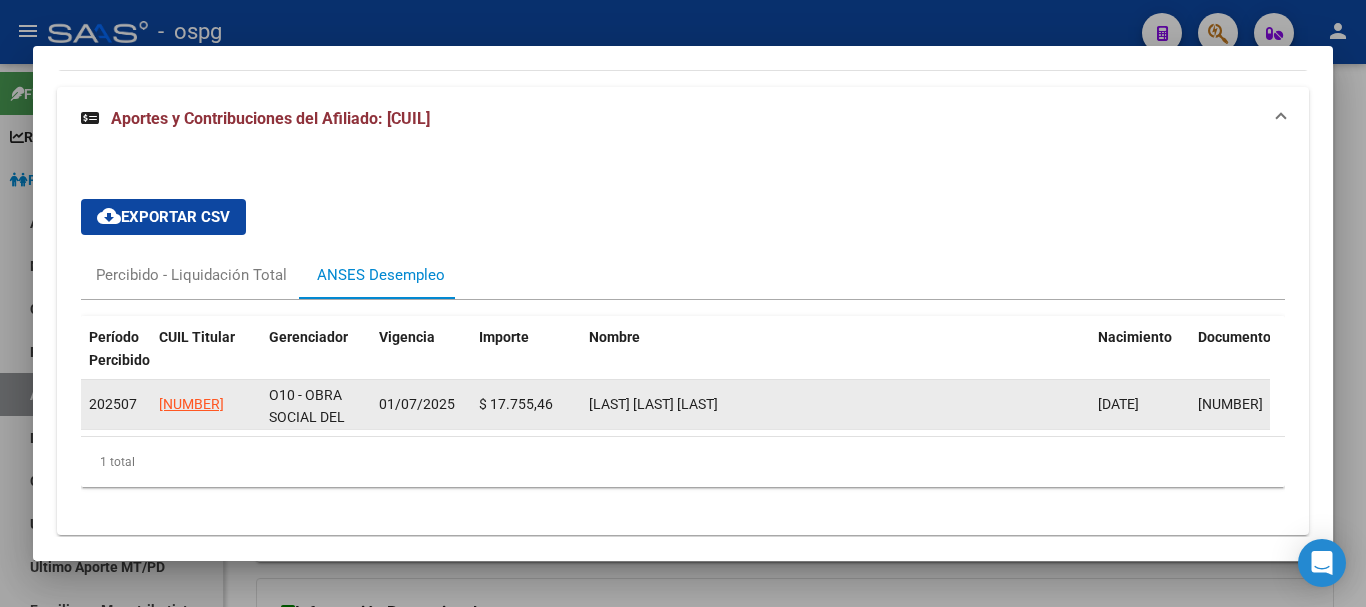 scroll, scrollTop: 1688, scrollLeft: 0, axis: vertical 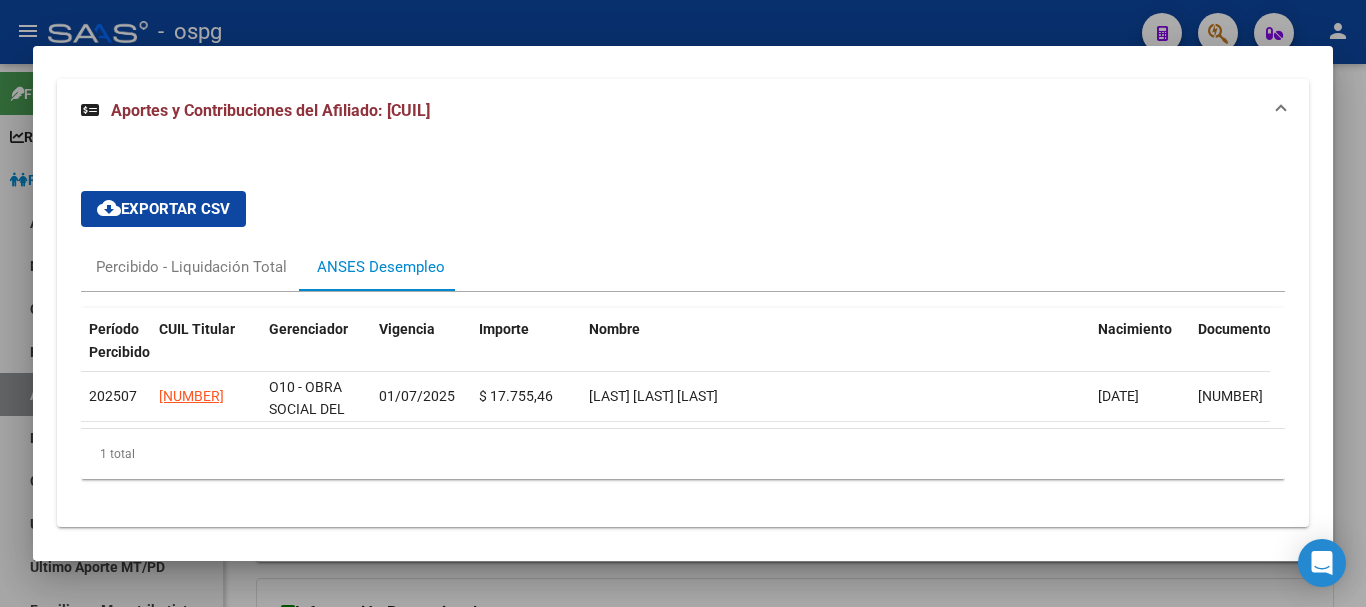 drag, startPoint x: 643, startPoint y: 17, endPoint x: 613, endPoint y: 8, distance: 31.320919 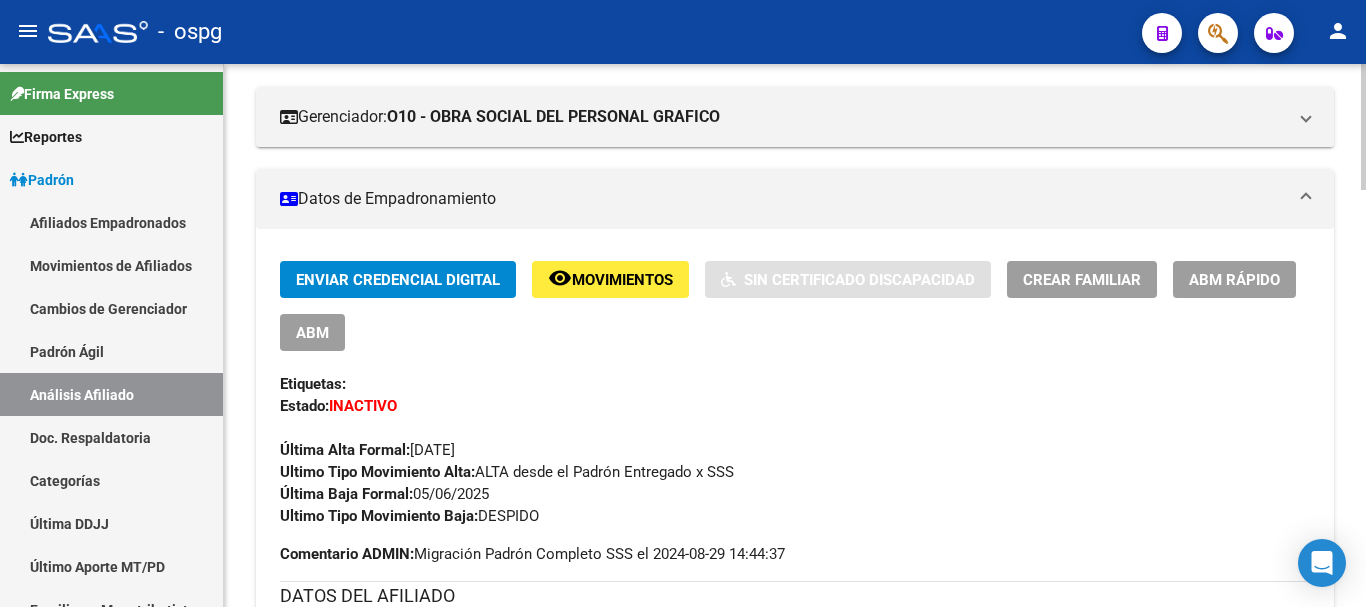 scroll, scrollTop: 0, scrollLeft: 0, axis: both 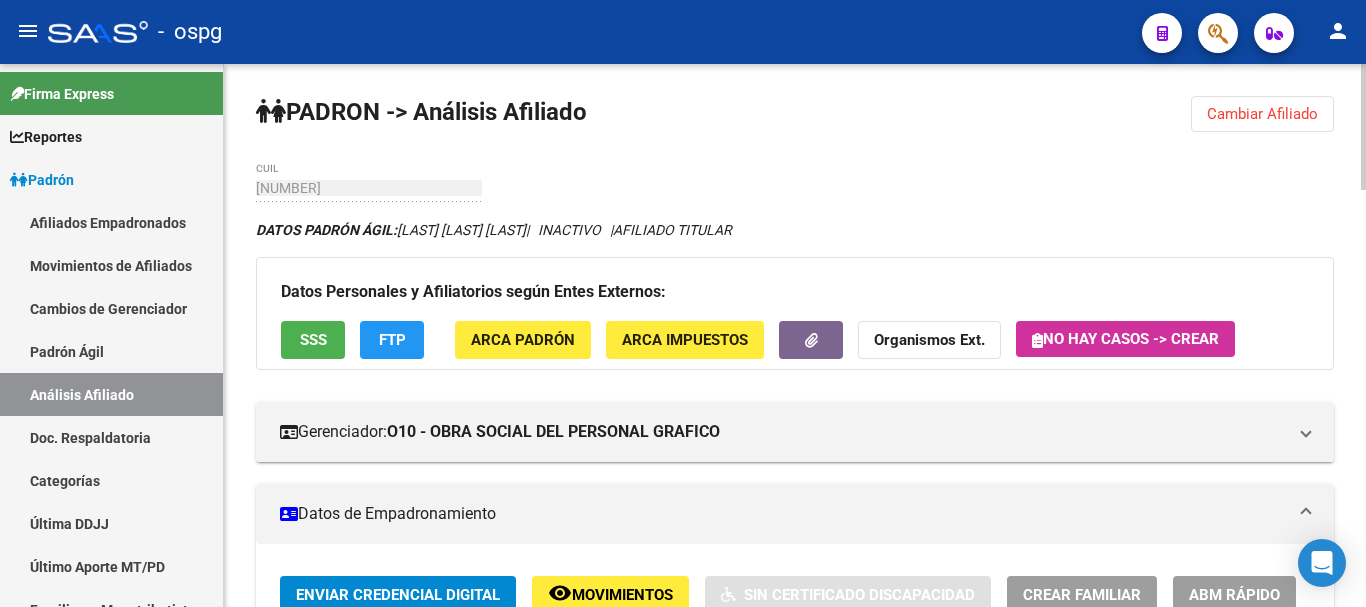 click on "menu -   ospg  person    Firma Express     Reportes Ingresos Devengados Análisis Histórico Detalles Transferencias RG sin DDJJ Detalles por CUIL RG Detalles - MT/PD MT morosos Padrón Traspasos x O.S. Traspasos x Gerenciador Traspasos x Provincia Nuevos Aportantes Métricas - Padrón SSS Métricas - Crecimiento Población    Padrón Afiliados Empadronados Movimientos de Afiliados Cambios de Gerenciador Padrón Ágil Análisis Afiliado Doc. Respaldatoria Categorías Última DDJJ Último Aporte MT/PD Familiares Monotributistas Altas Directas    Integración (discapacidad) Certificado Discapacidad    Fiscalización RG Deuda X Empresa Listado de Empresas Análisis Empresa Actas Ingresos Percibidos Ingresos Percibidos Prorrateado x CUIL Cheques en Cartera Cheques rebotados sin cambiar ABM - Grupos de Fiscalizadores ABM - Fiscalizadores DDJJ Sospechosas    Casos / Tickets Casos Casos Movimientos Comentarios Documentación Adj.    Explorador de Archivos ARCA DDJJ / Nóminas Detalles Transferencias Detalles" 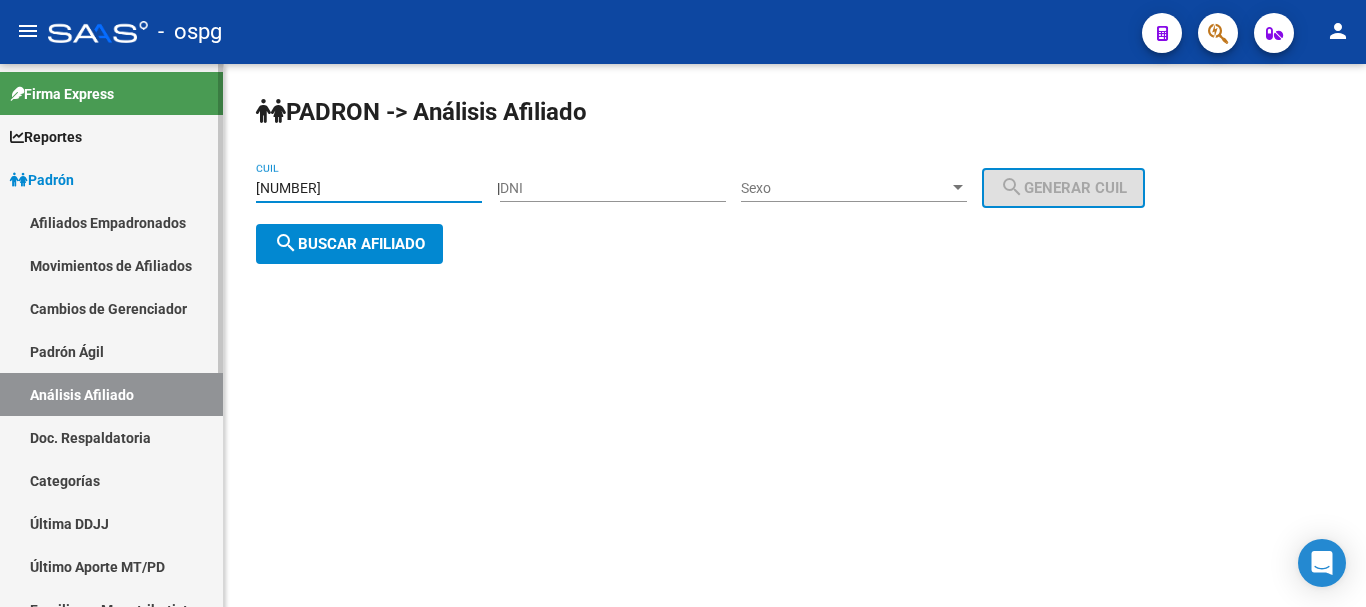 drag, startPoint x: 402, startPoint y: 189, endPoint x: 238, endPoint y: 180, distance: 164.24677 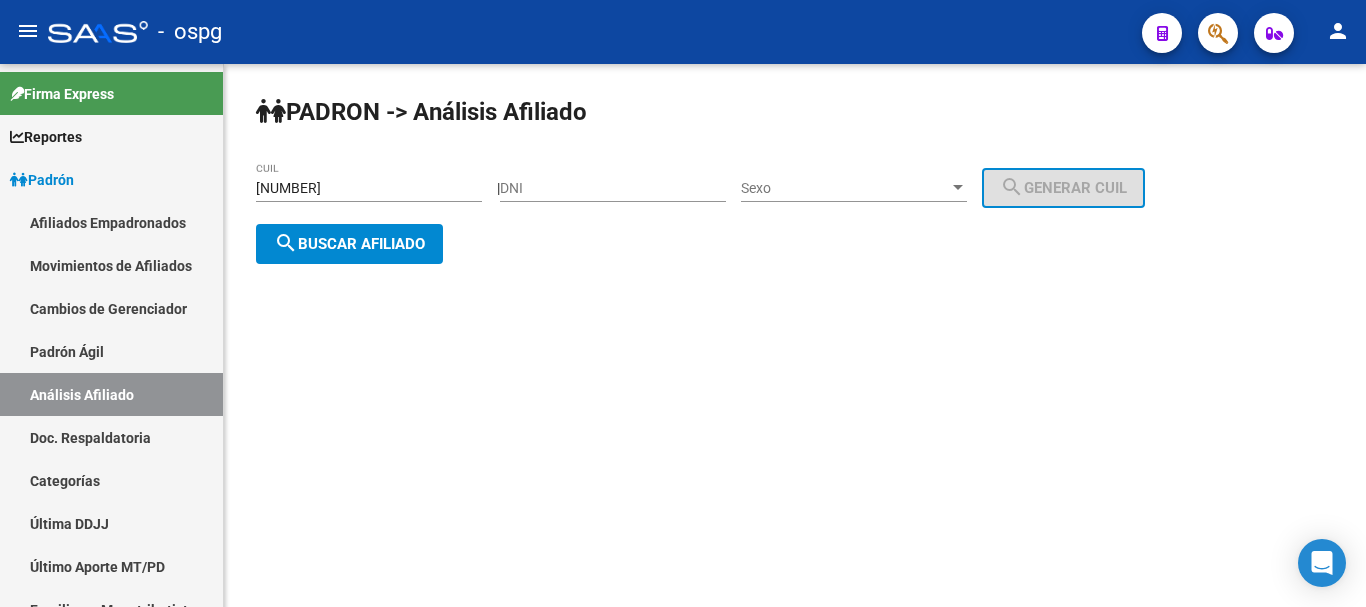 drag, startPoint x: 298, startPoint y: 175, endPoint x: 298, endPoint y: 188, distance: 13 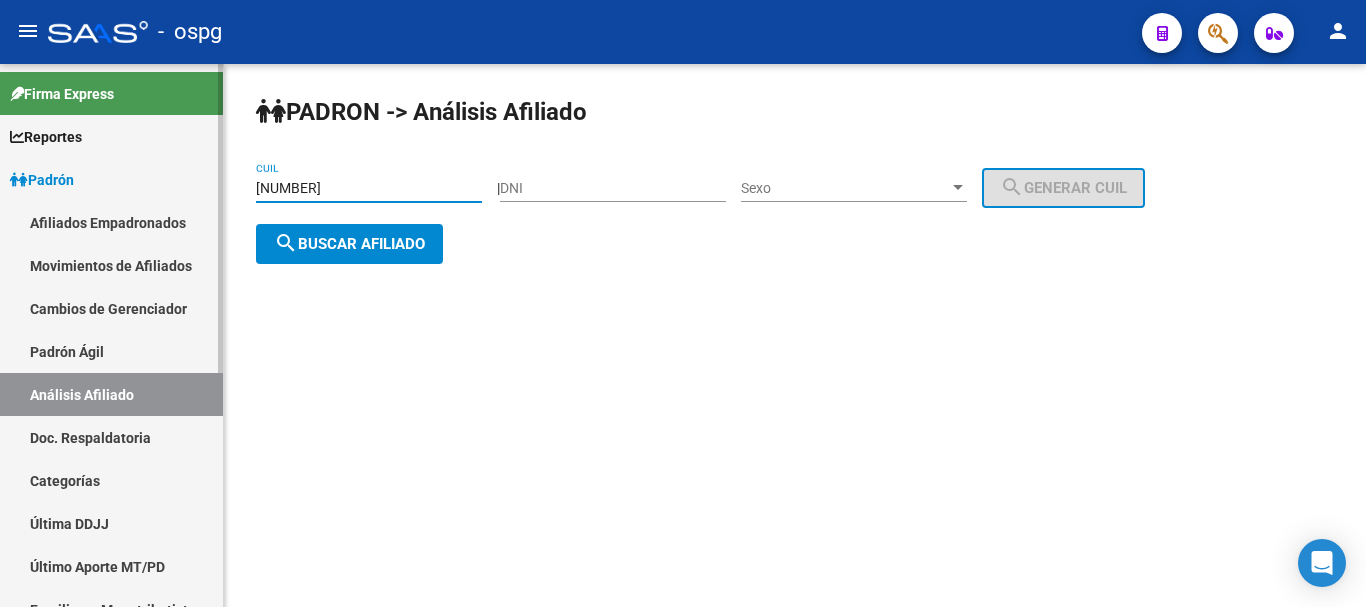 drag, startPoint x: 389, startPoint y: 188, endPoint x: 157, endPoint y: 193, distance: 232.05388 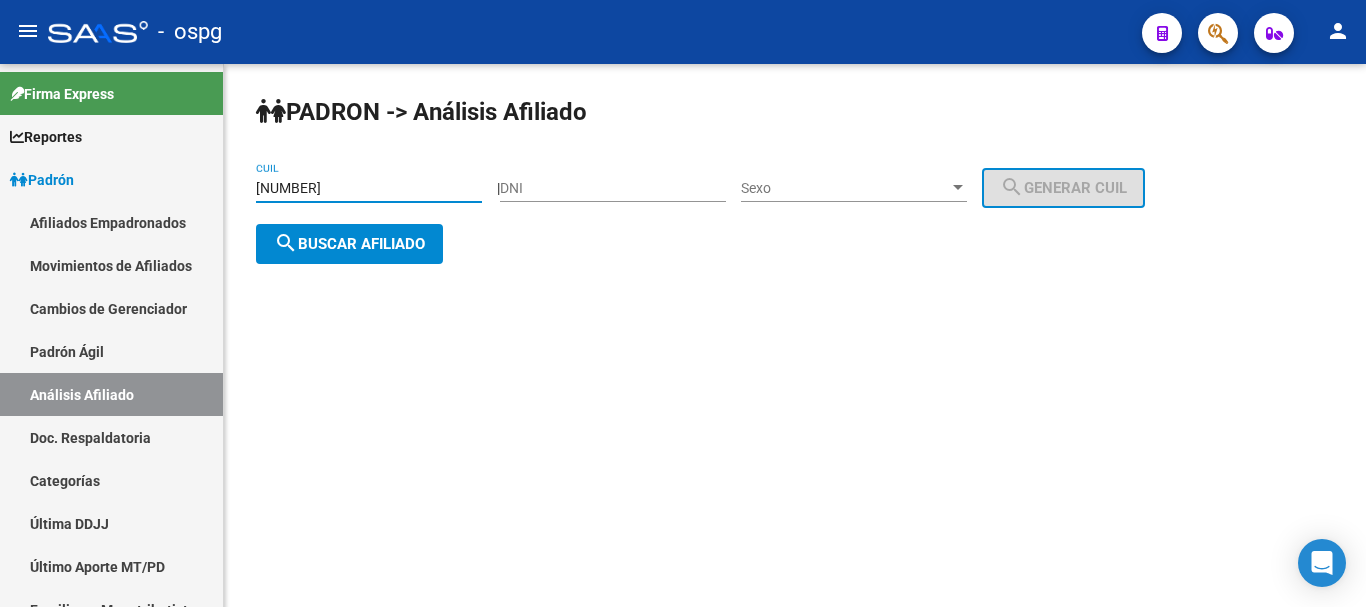 paste on "[NUMBER]-[NUMBER]" 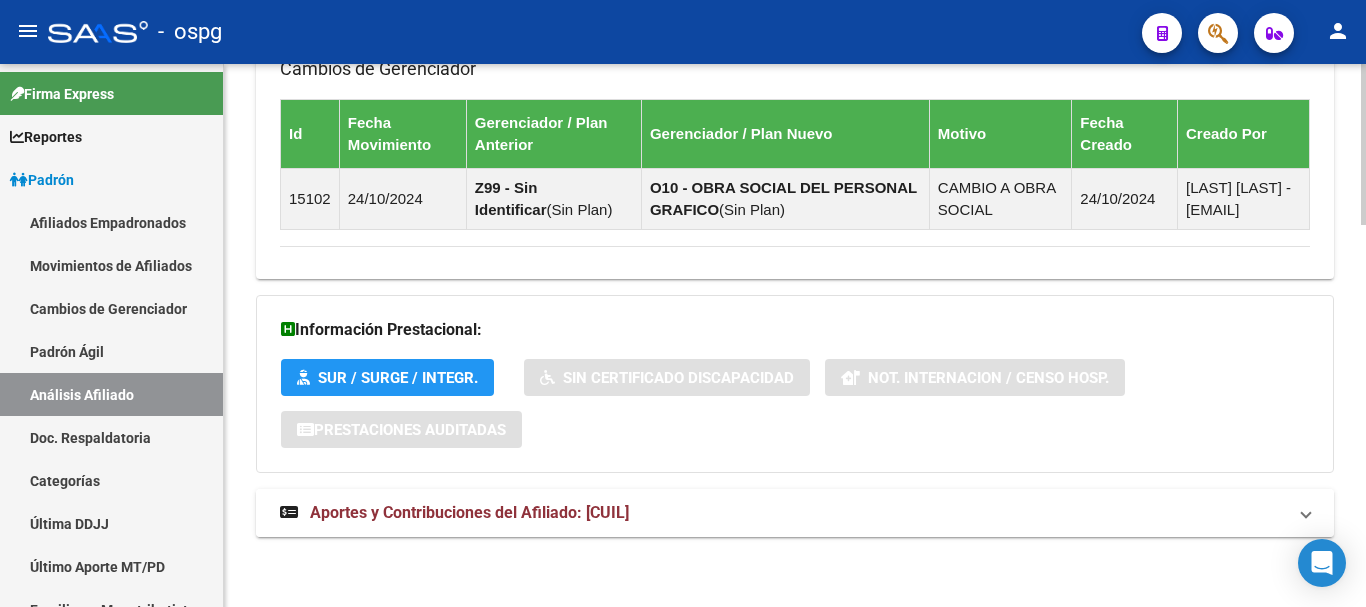 click on "Aportes y Contribuciones del Afiliado: [CUIL]" at bounding box center (795, 513) 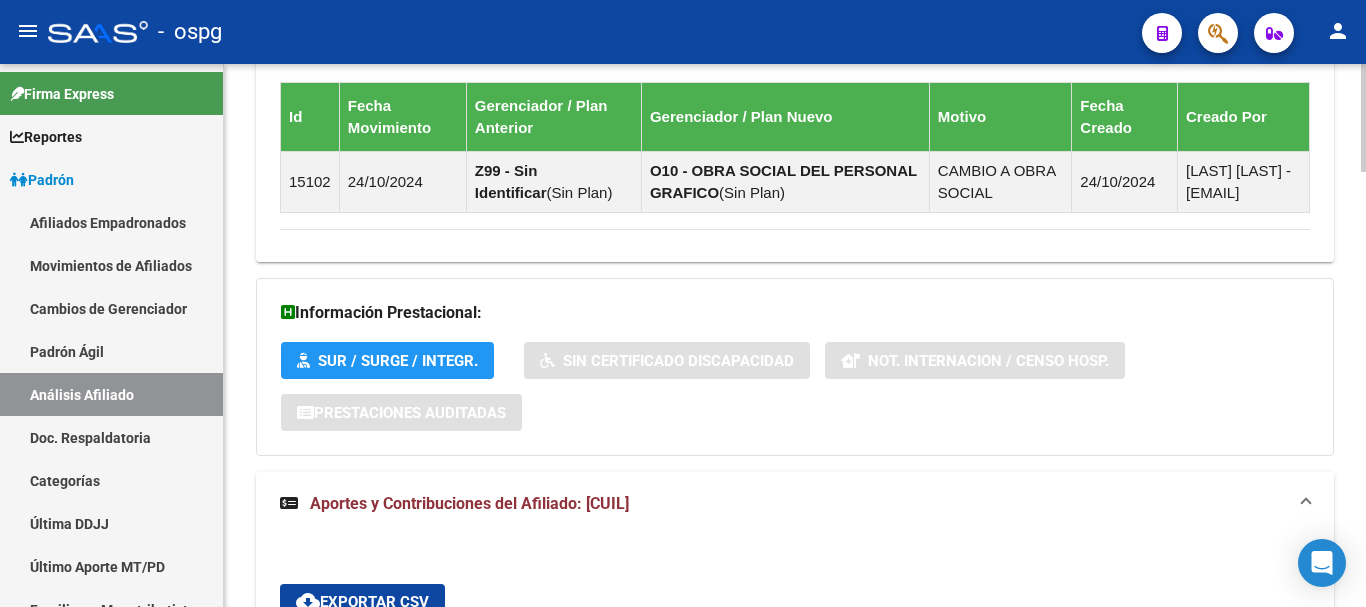 scroll, scrollTop: 1105, scrollLeft: 0, axis: vertical 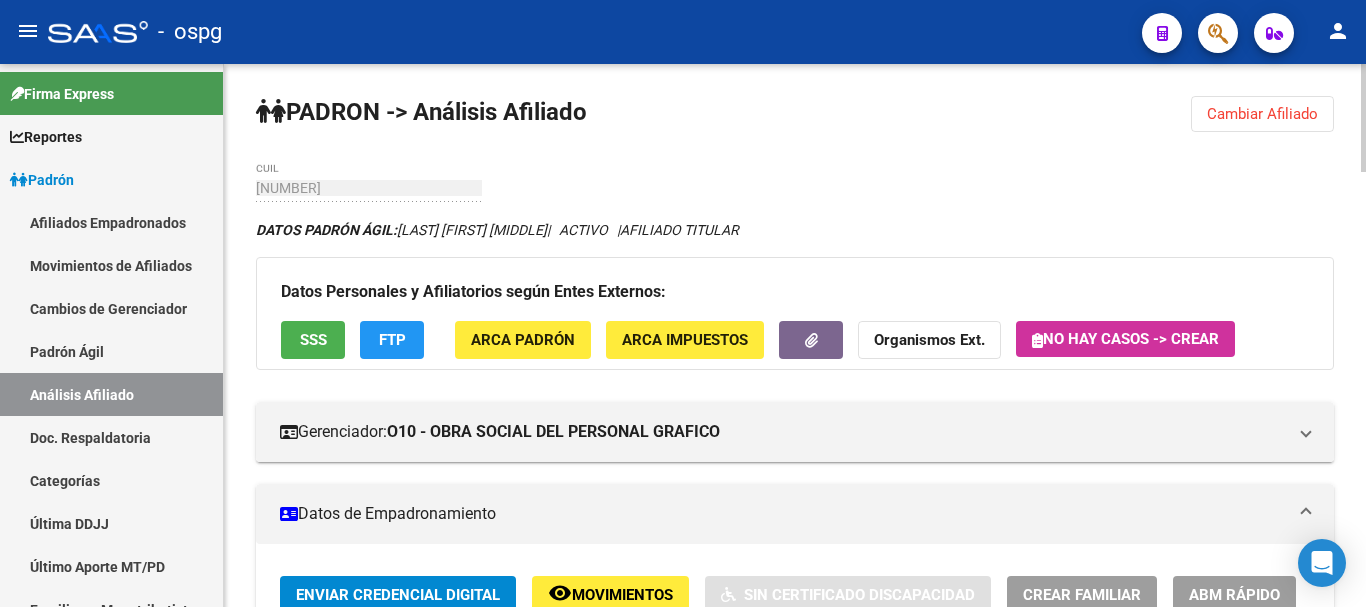 click on "menu -   ospg  person    Firma Express     Reportes Ingresos Devengados Análisis Histórico Detalles Transferencias RG sin DDJJ Detalles por CUIL RG Detalles - MT/PD MT morosos Padrón Traspasos x O.S. Traspasos x Gerenciador Traspasos x Provincia Nuevos Aportantes Métricas - Padrón SSS Métricas - Crecimiento Población    Padrón Afiliados Empadronados Movimientos de Afiliados Cambios de Gerenciador Padrón Ágil Análisis Afiliado Doc. Respaldatoria Categorías Última DDJJ Último Aporte MT/PD Familiares Monotributistas Altas Directas    Integración (discapacidad) Certificado Discapacidad    Fiscalización RG Deuda X Empresa Listado de Empresas Análisis Empresa Actas Ingresos Percibidos Ingresos Percibidos Prorrateado x CUIL Cheques en Cartera Cheques rebotados sin cambiar ABM - Grupos de Fiscalizadores ABM - Fiscalizadores DDJJ Sospechosas    Casos / Tickets Casos Casos Movimientos Comentarios Documentación Adj.    Explorador de Archivos ARCA DDJJ / Nóminas Detalles Transferencias Detalles" 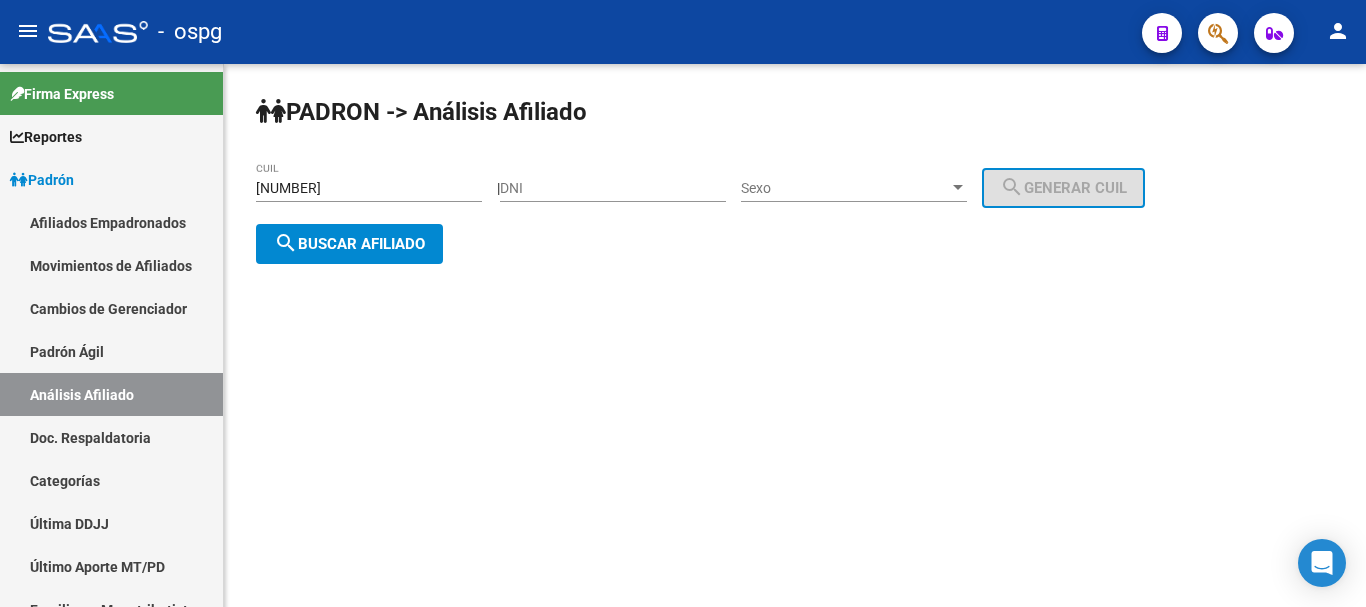 drag, startPoint x: 389, startPoint y: 176, endPoint x: 339, endPoint y: 177, distance: 50.01 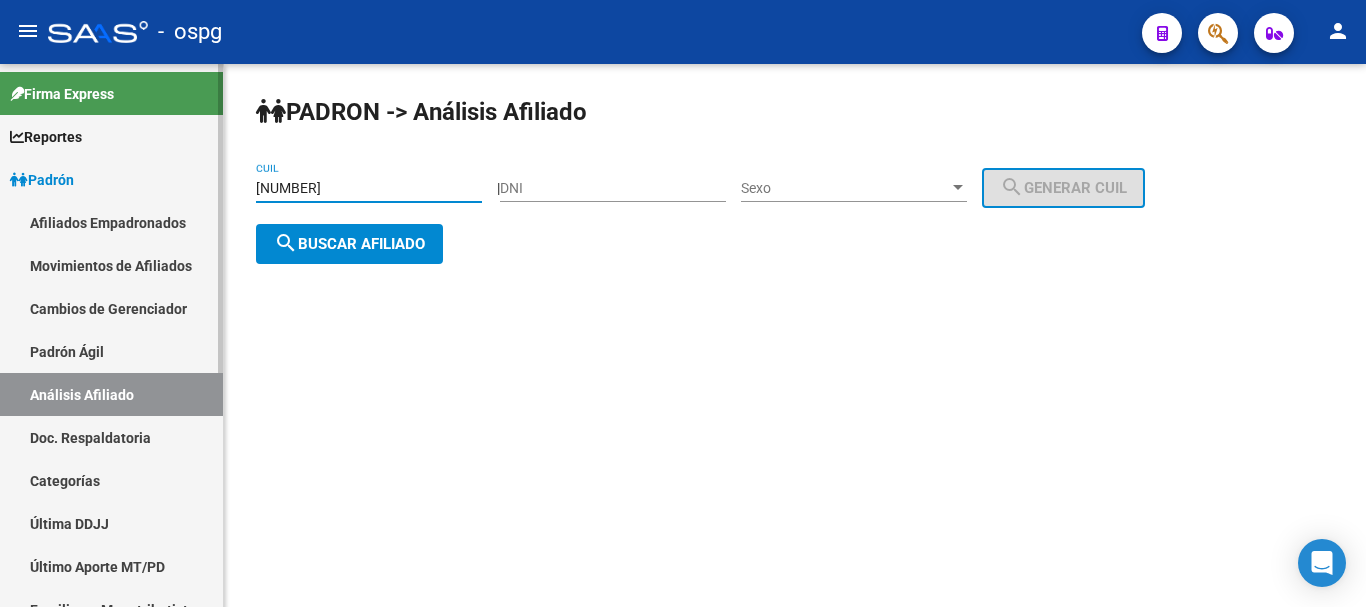 drag, startPoint x: 389, startPoint y: 183, endPoint x: 164, endPoint y: 185, distance: 225.0089 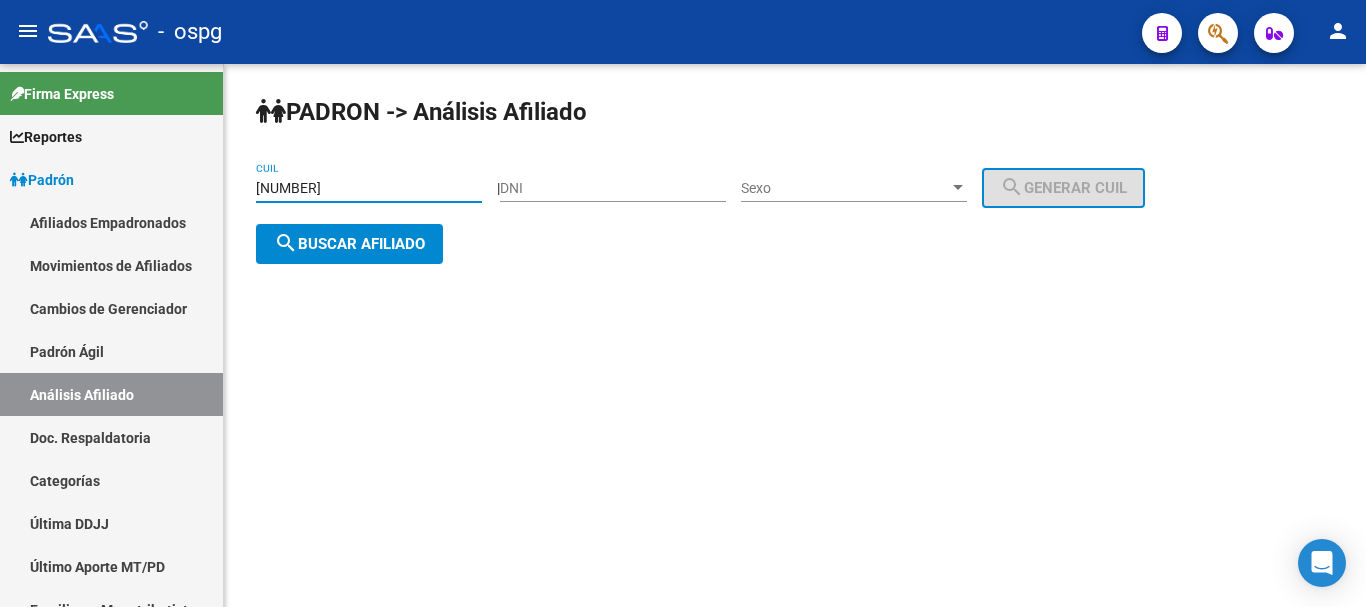 paste on "[NUMBER]-[NUMBER]" 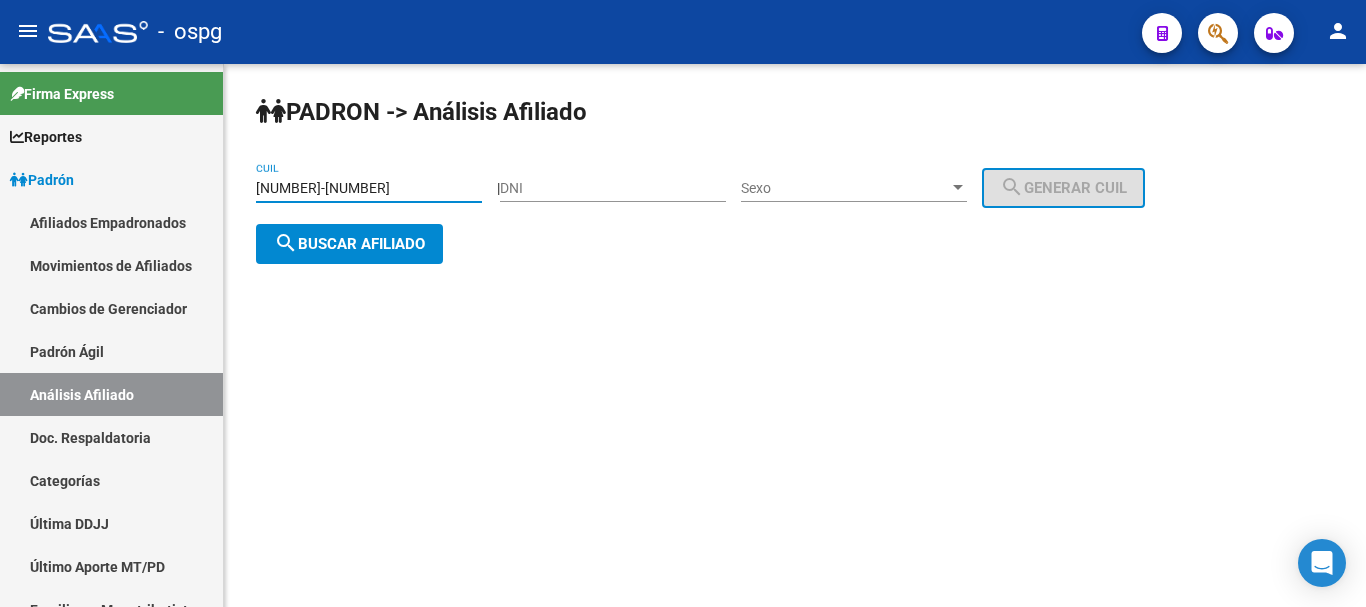 type on "[NUMBER]-[NUMBER]" 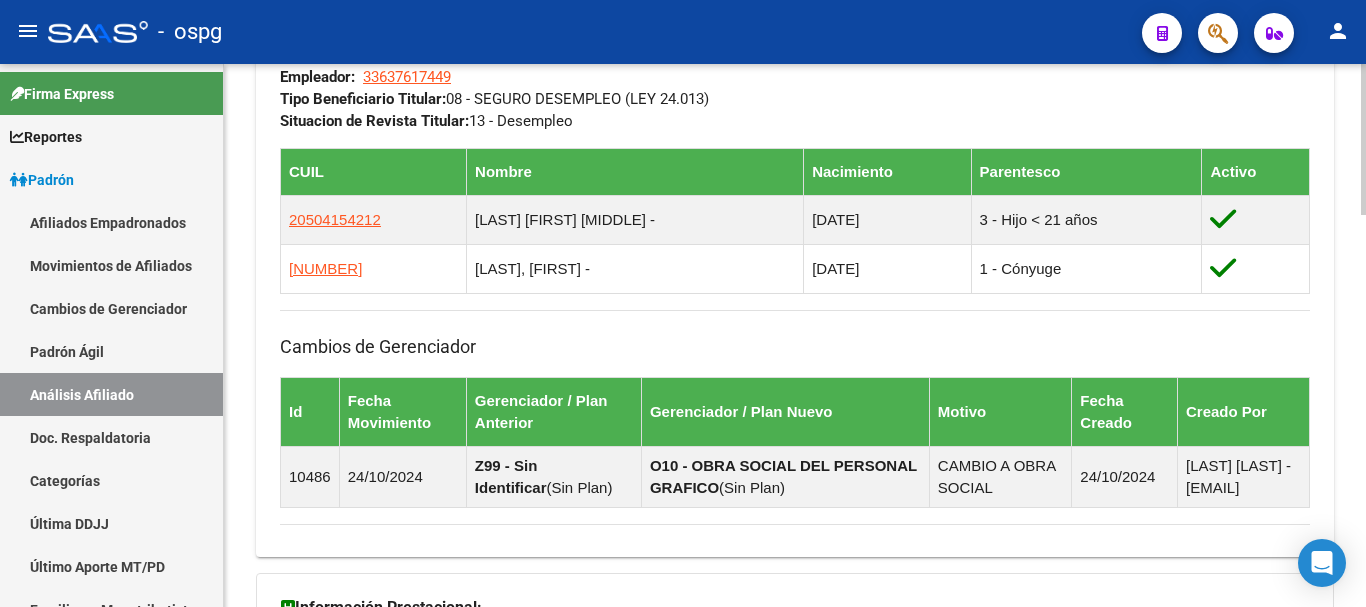 scroll, scrollTop: 1412, scrollLeft: 0, axis: vertical 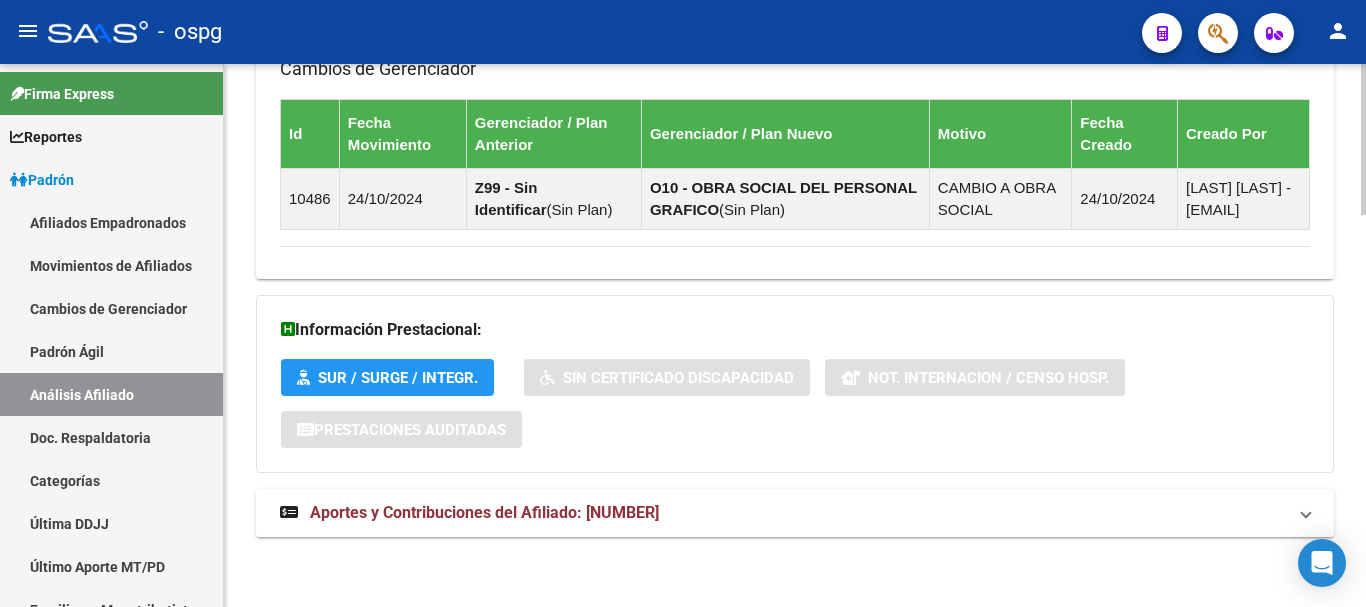 click on "Aportes y Contribuciones del Afiliado: [NUMBER]" at bounding box center [783, 513] 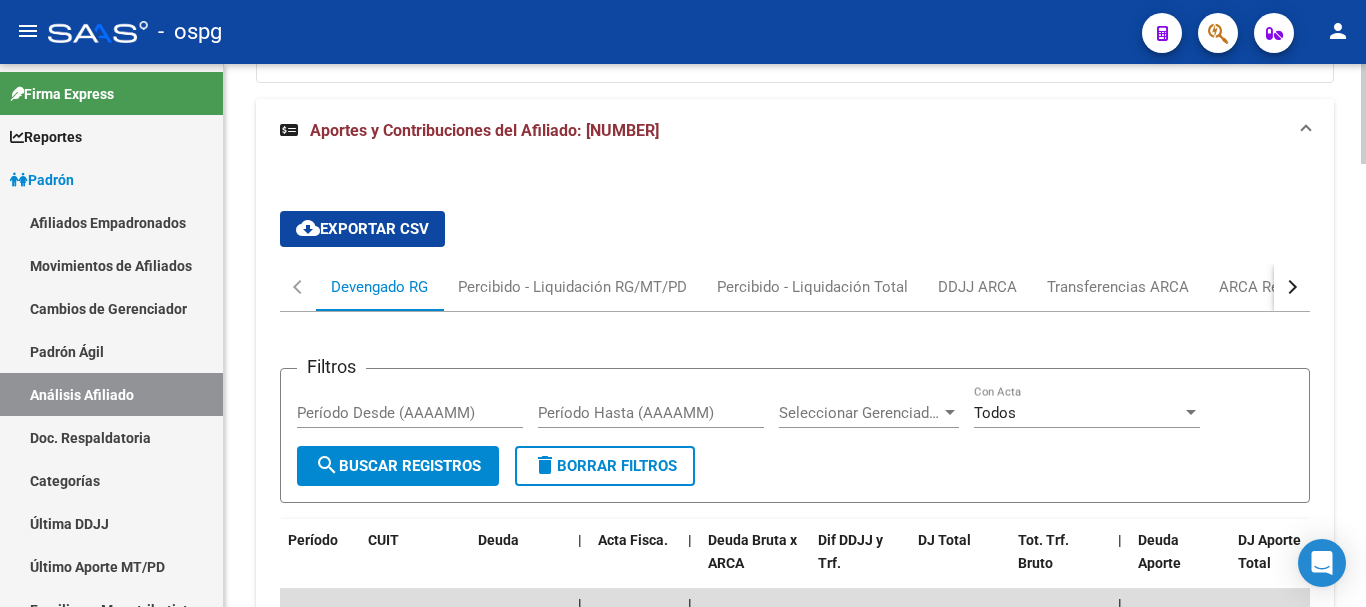 scroll, scrollTop: 1812, scrollLeft: 0, axis: vertical 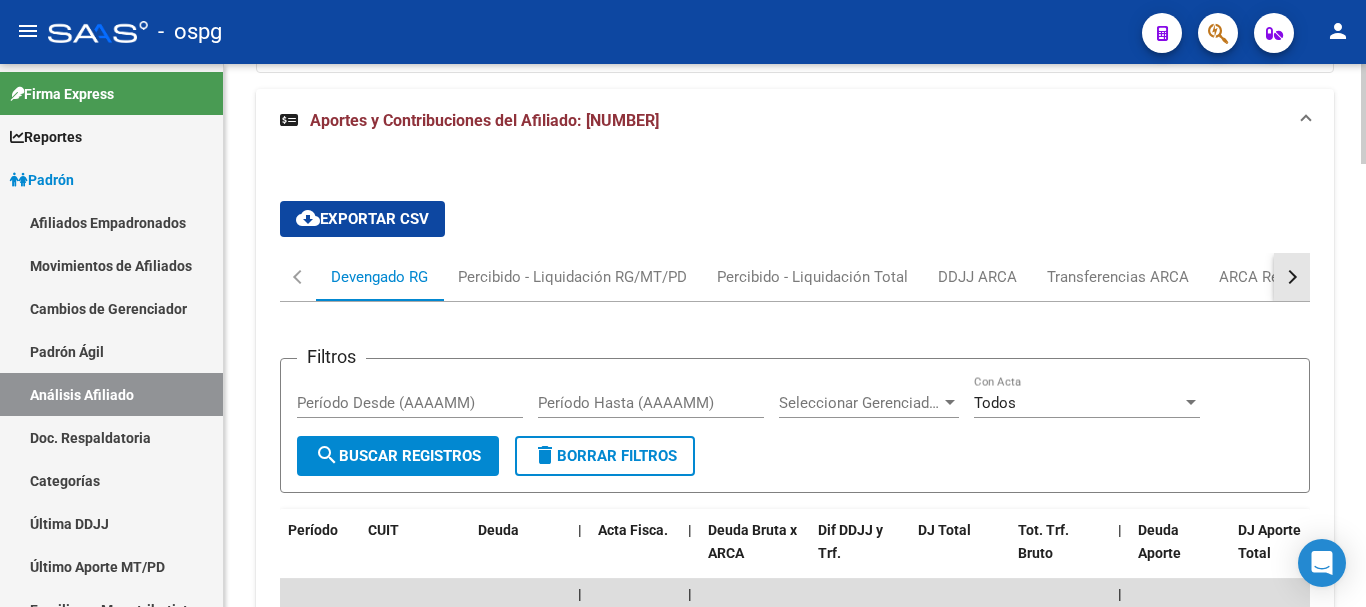 click at bounding box center (1292, 277) 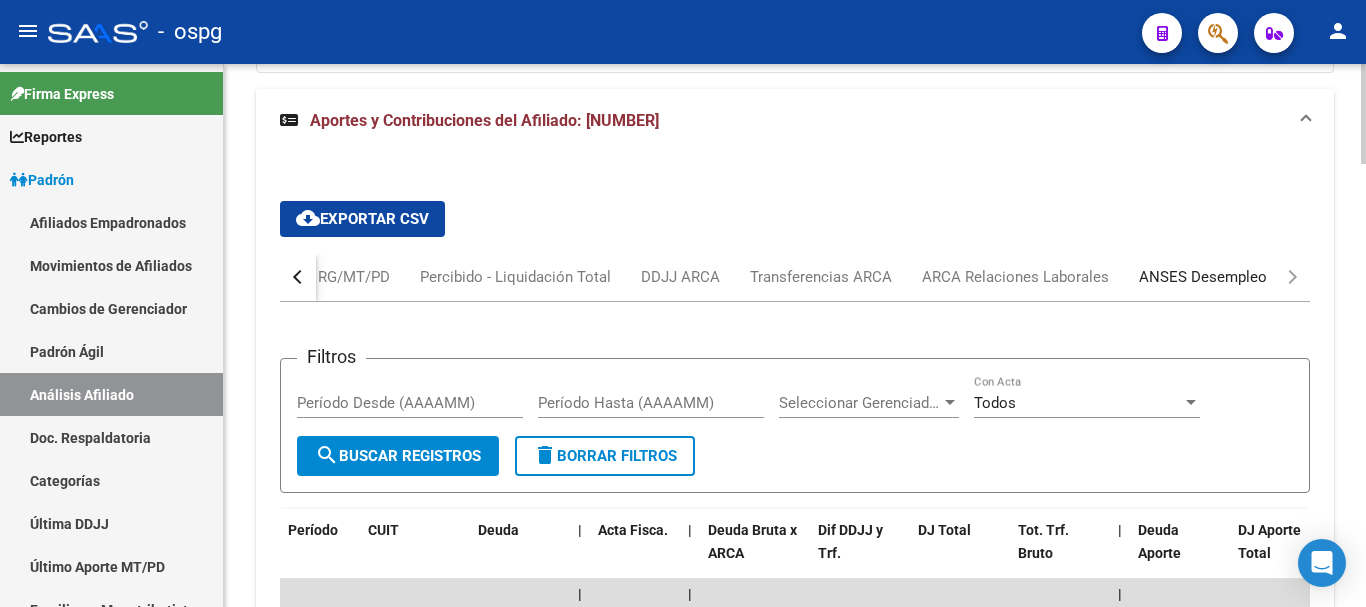 click on "ANSES Desempleo" at bounding box center [1203, 277] 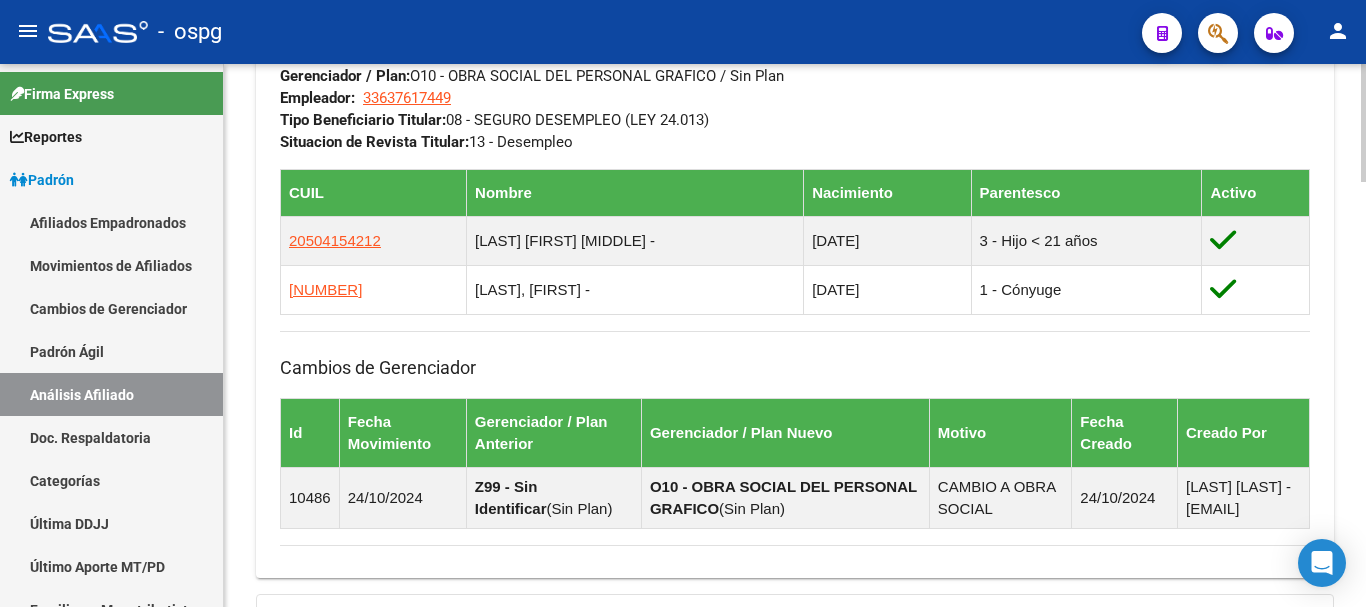 scroll, scrollTop: 1112, scrollLeft: 0, axis: vertical 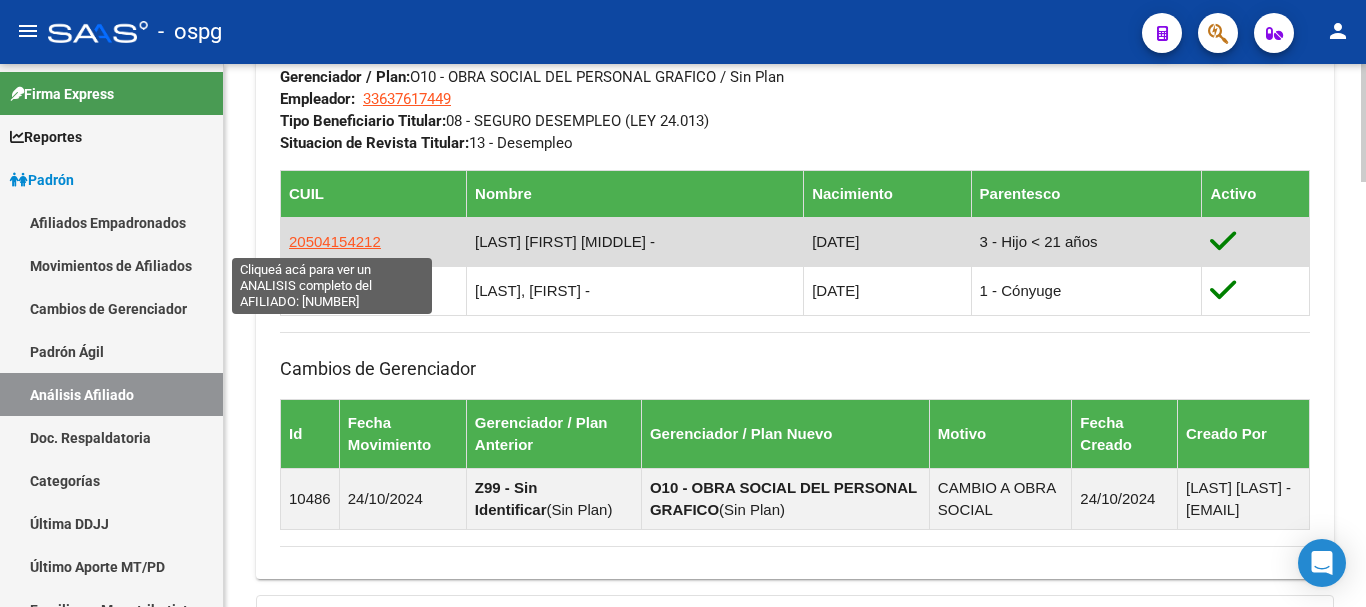 click on "20504154212" at bounding box center (335, 241) 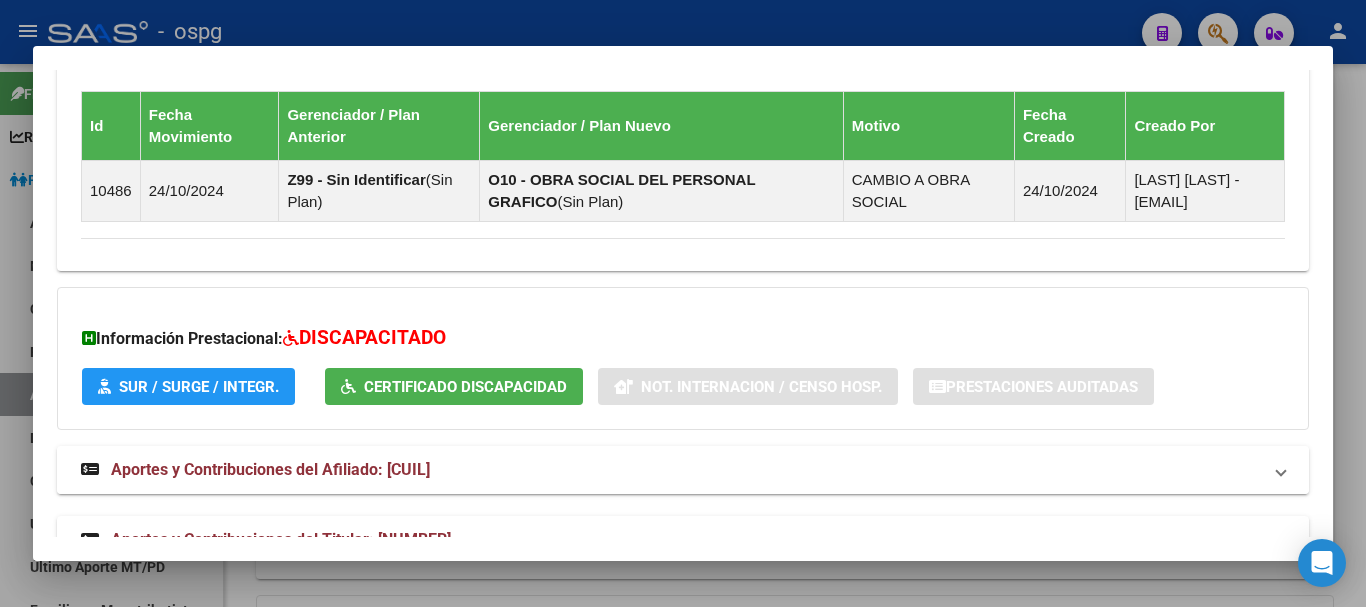 scroll, scrollTop: 1433, scrollLeft: 0, axis: vertical 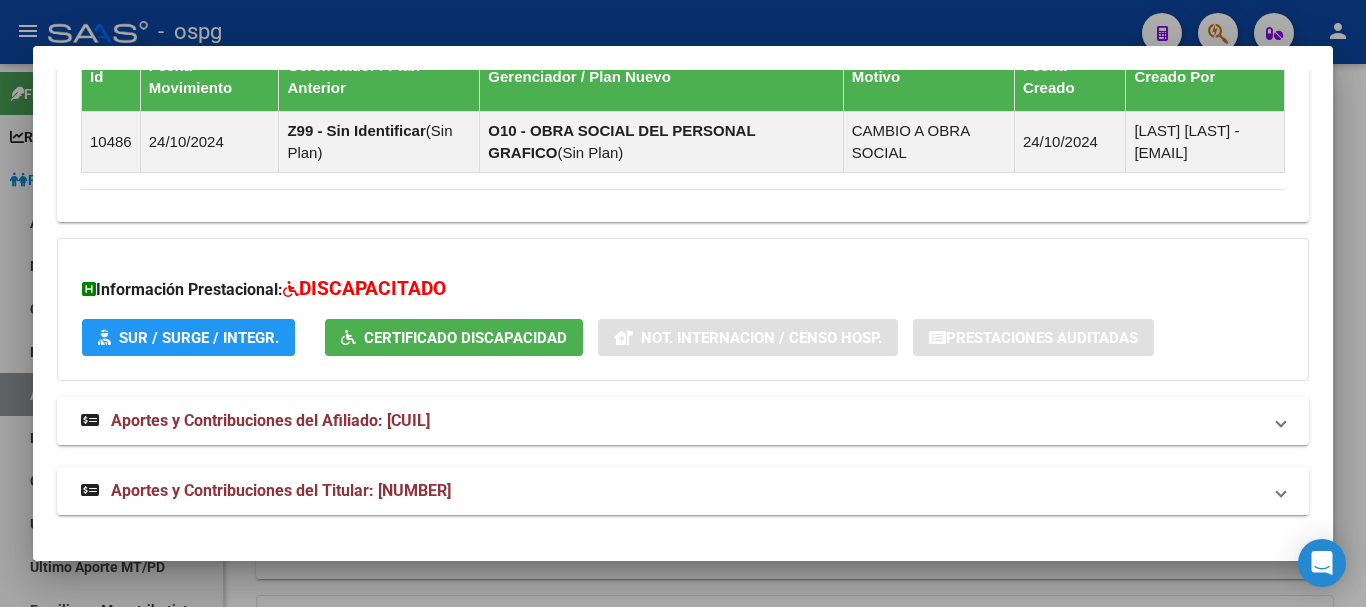 click on "Aportes y Contribuciones del Afiliado: [CUIL]" at bounding box center (270, 420) 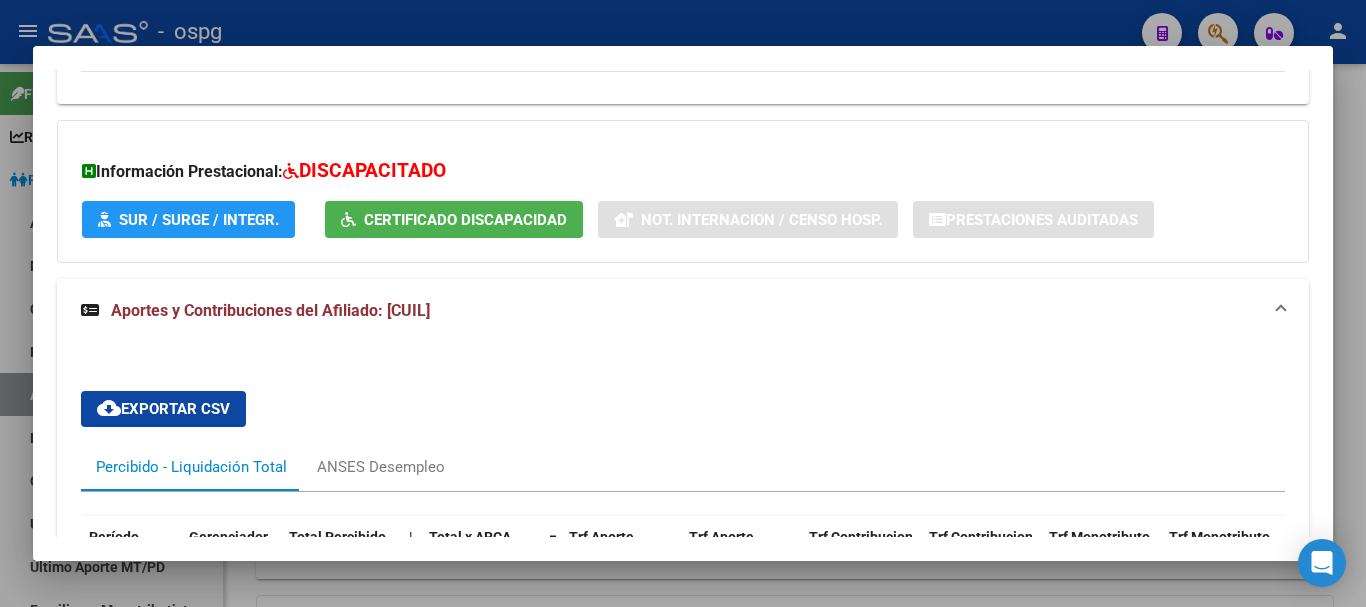 scroll, scrollTop: 1733, scrollLeft: 0, axis: vertical 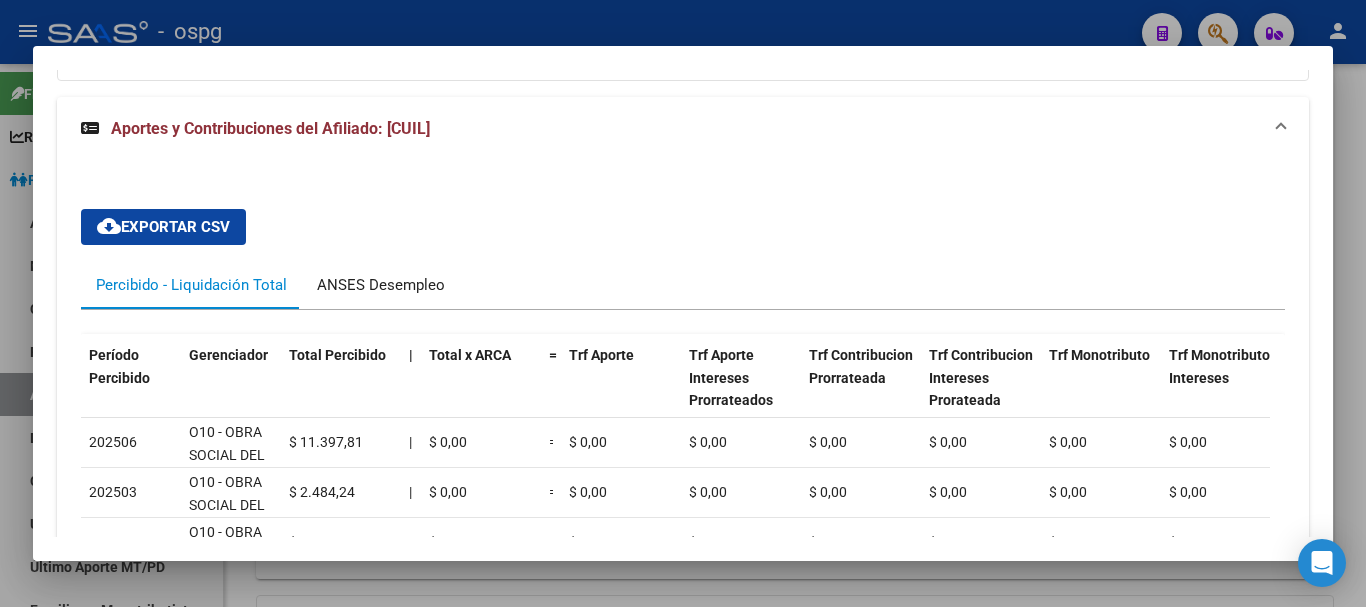 click on "ANSES Desempleo" at bounding box center [381, 285] 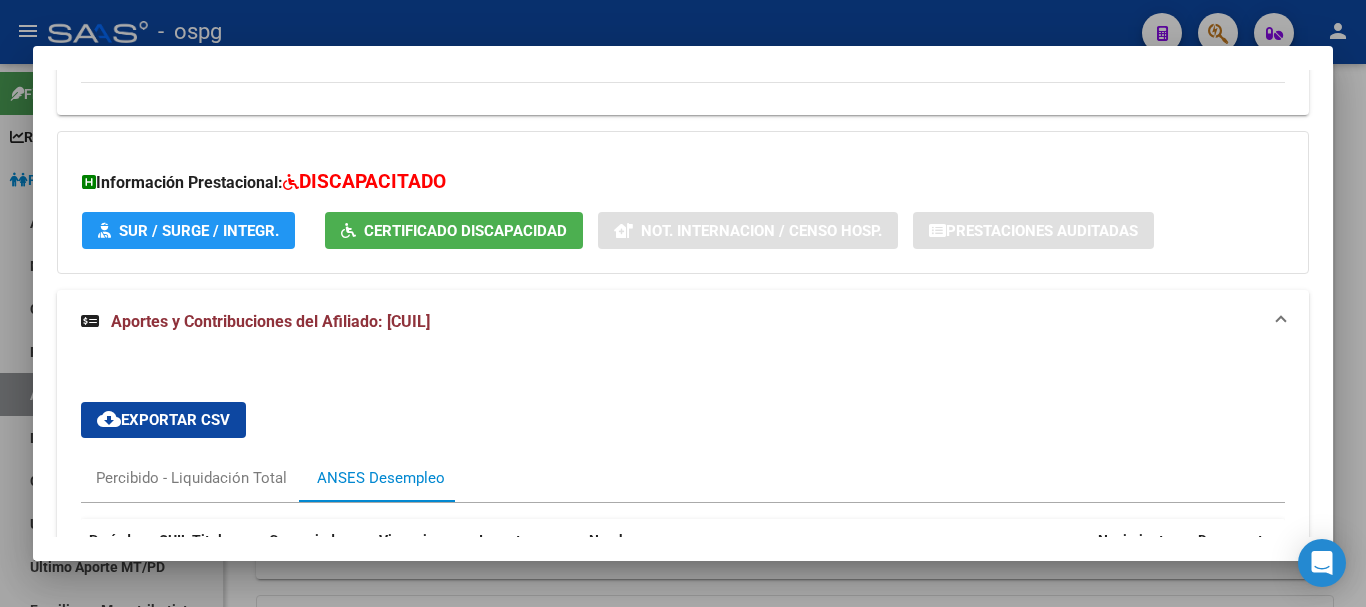 scroll, scrollTop: 1533, scrollLeft: 0, axis: vertical 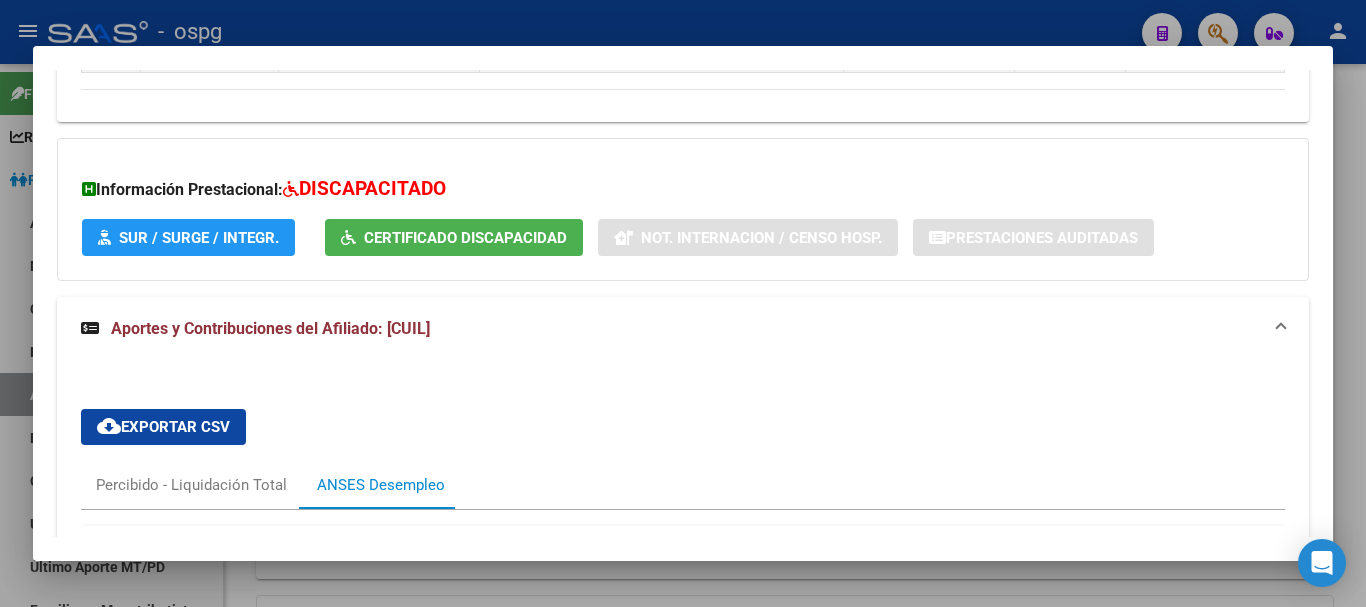 click at bounding box center [683, 303] 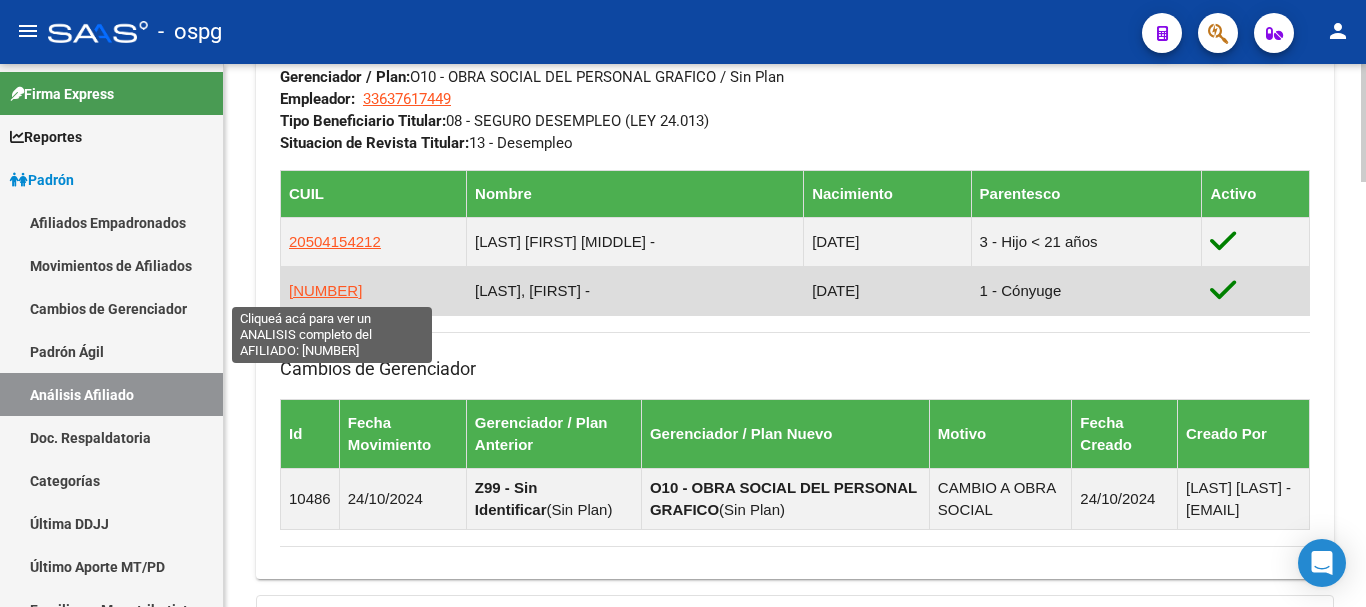 click on "[NUMBER]" at bounding box center [325, 290] 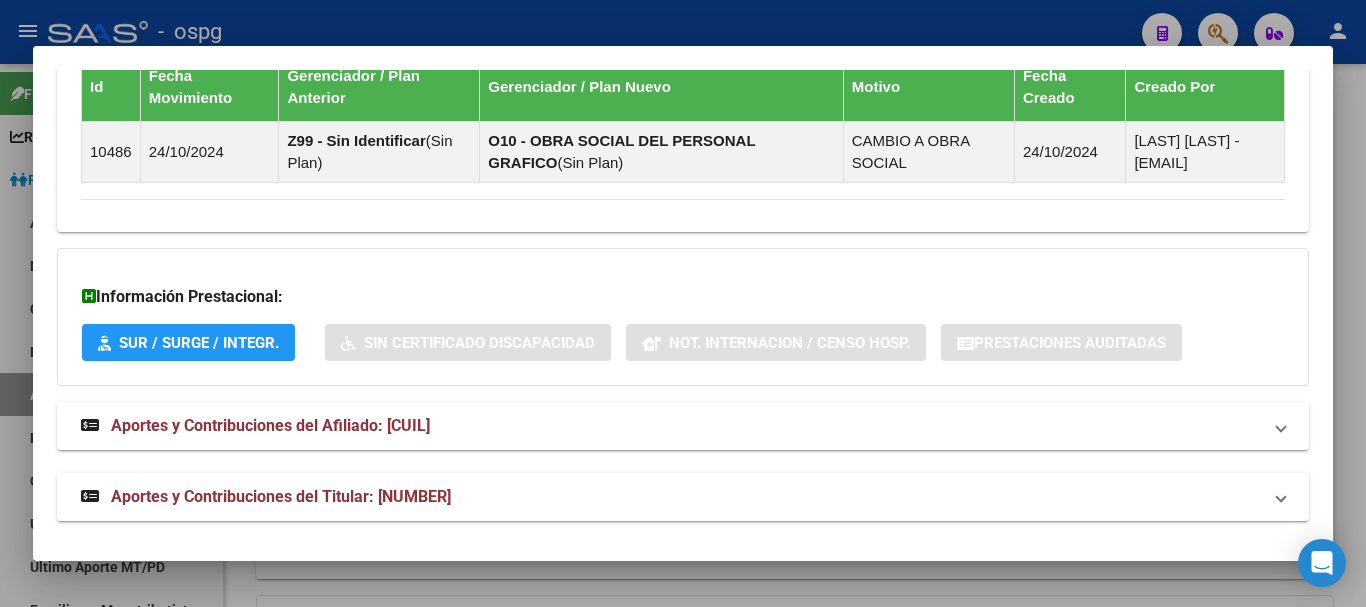 scroll, scrollTop: 1428, scrollLeft: 0, axis: vertical 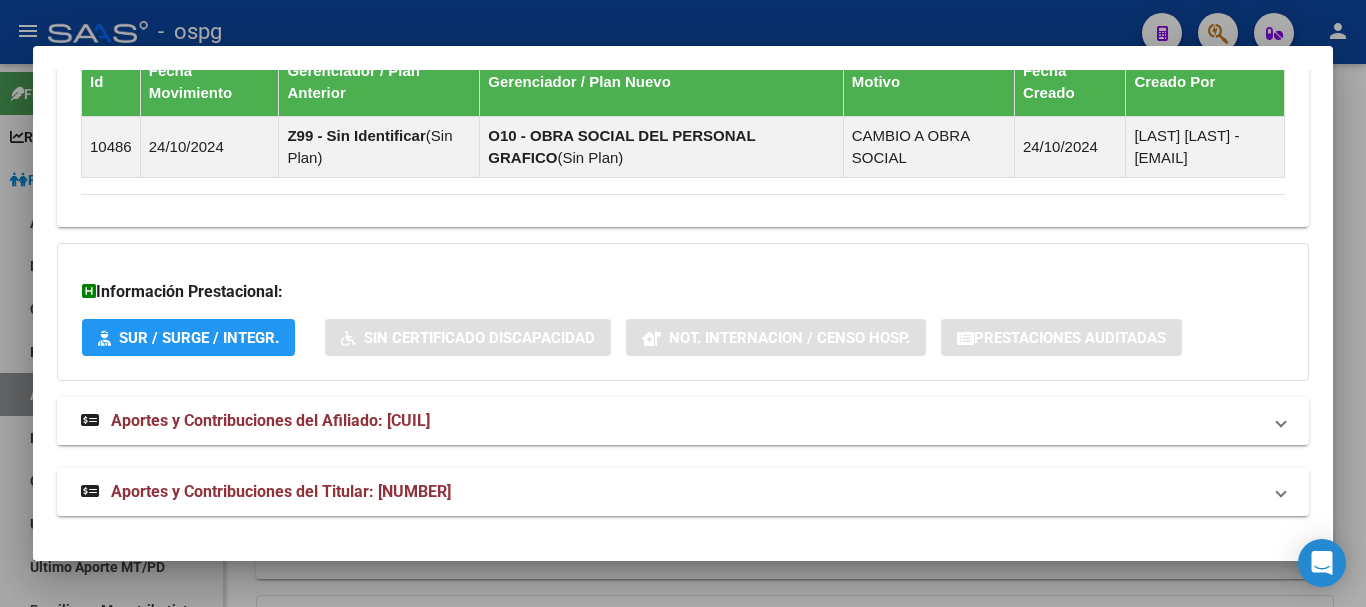 click on "Aportes y Contribuciones del Afiliado: [CUIL]" at bounding box center [270, 420] 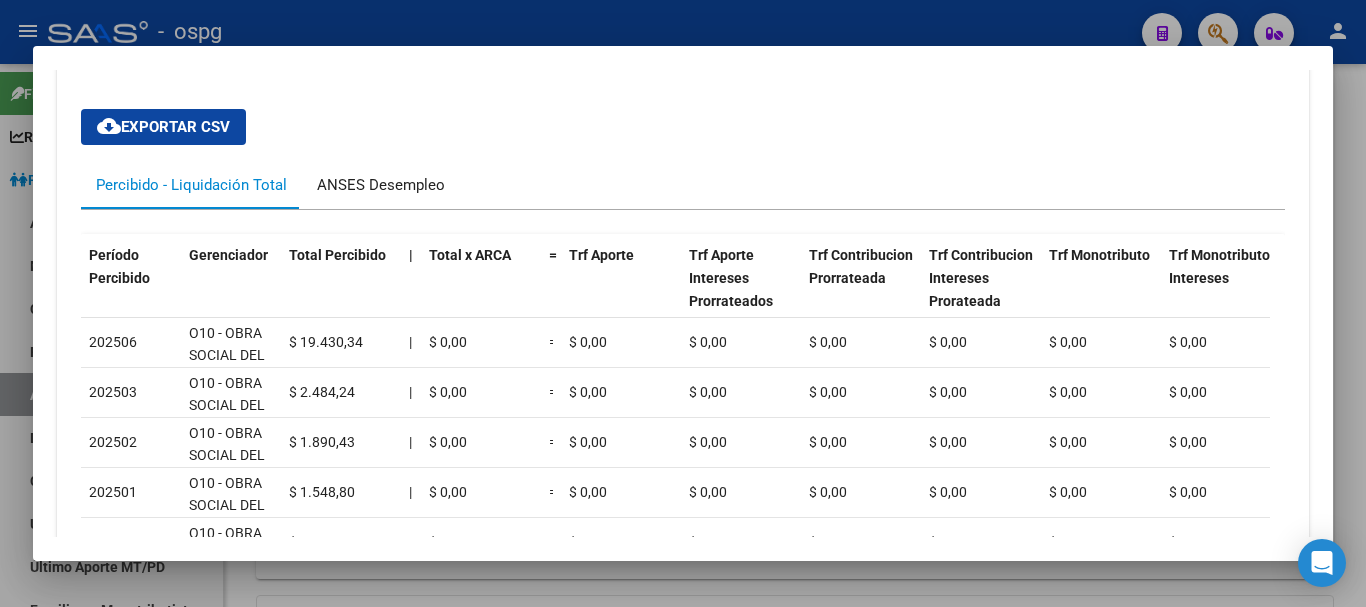click on "ANSES Desempleo" at bounding box center (381, 185) 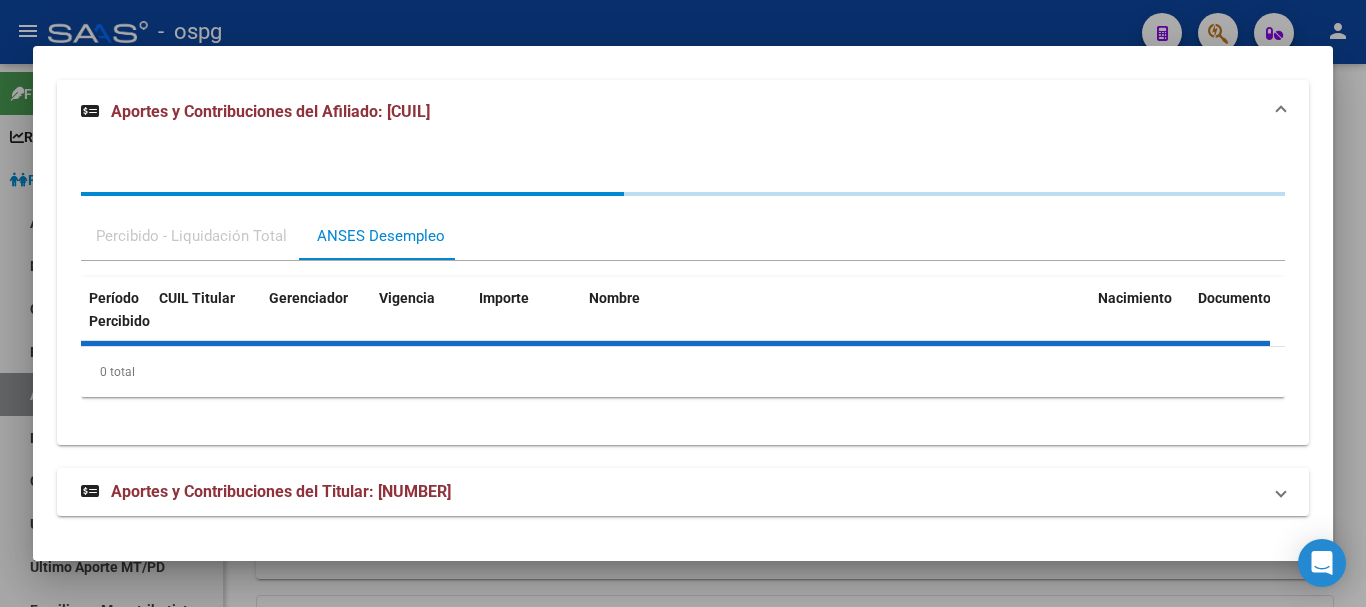 scroll, scrollTop: 1828, scrollLeft: 0, axis: vertical 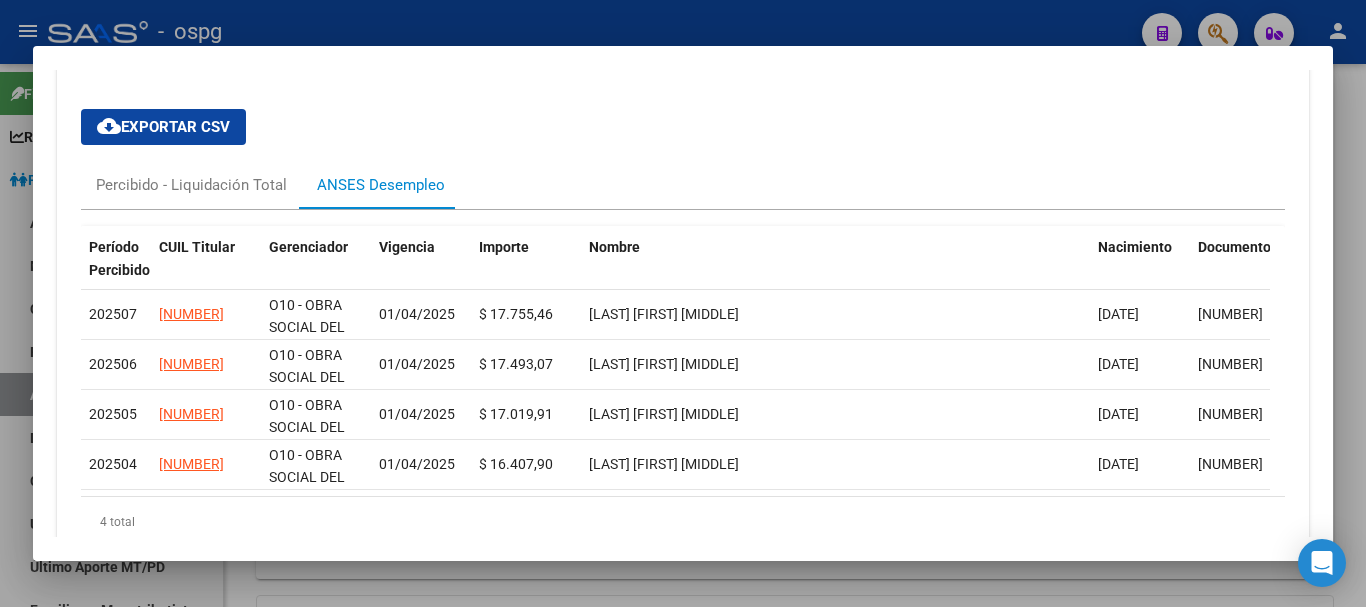 click at bounding box center (683, 303) 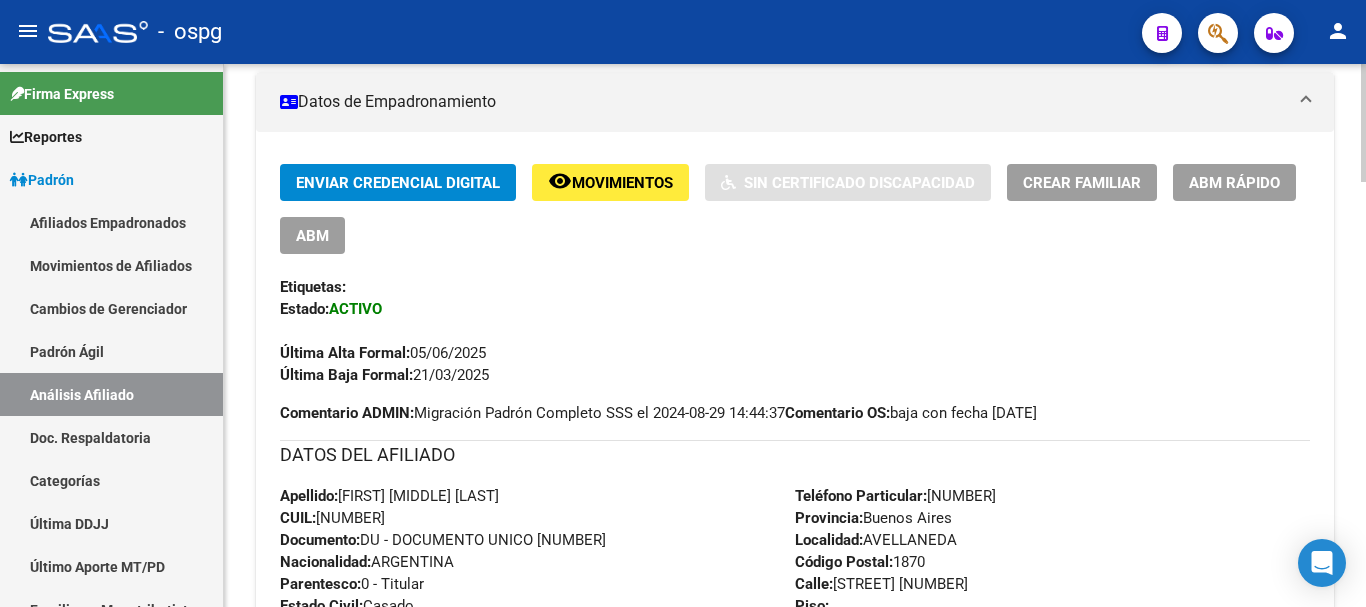 scroll, scrollTop: 0, scrollLeft: 0, axis: both 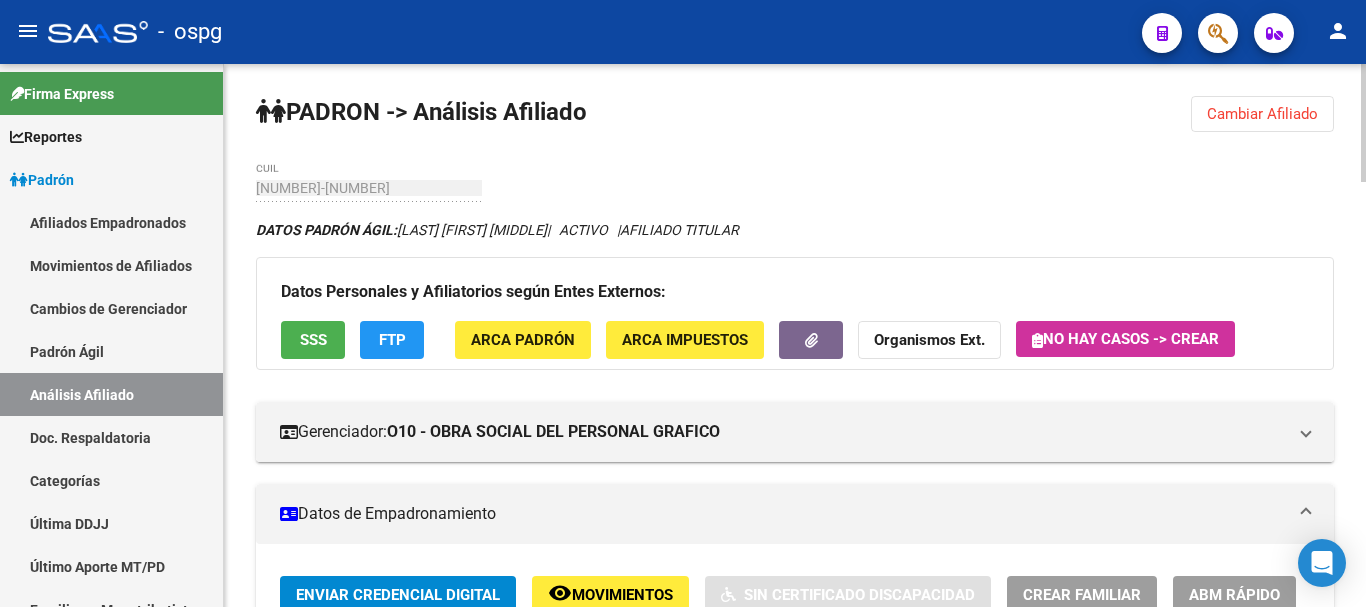 click on "menu -   ospg  person    Firma Express     Reportes Ingresos Devengados Análisis Histórico Detalles Transferencias RG sin DDJJ Detalles por CUIL RG Detalles - MT/PD MT morosos Padrón Traspasos x O.S. Traspasos x Gerenciador Traspasos x Provincia Nuevos Aportantes Métricas - Padrón SSS Métricas - Crecimiento Población    Padrón Afiliados Empadronados Movimientos de Afiliados Cambios de Gerenciador Padrón Ágil Análisis Afiliado Doc. Respaldatoria Categorías Última DDJJ Último Aporte MT/PD Familiares Monotributistas Altas Directas    Integración (discapacidad) Certificado Discapacidad    Fiscalización RG Deuda X Empresa Listado de Empresas Análisis Empresa Actas Ingresos Percibidos Ingresos Percibidos Prorrateado x CUIL Cheques en Cartera Cheques rebotados sin cambiar ABM - Grupos de Fiscalizadores ABM - Fiscalizadores DDJJ Sospechosas    Casos / Tickets Casos Casos Movimientos Comentarios Documentación Adj.    Explorador de Archivos ARCA DDJJ / Nóminas Detalles Transferencias Detalles" 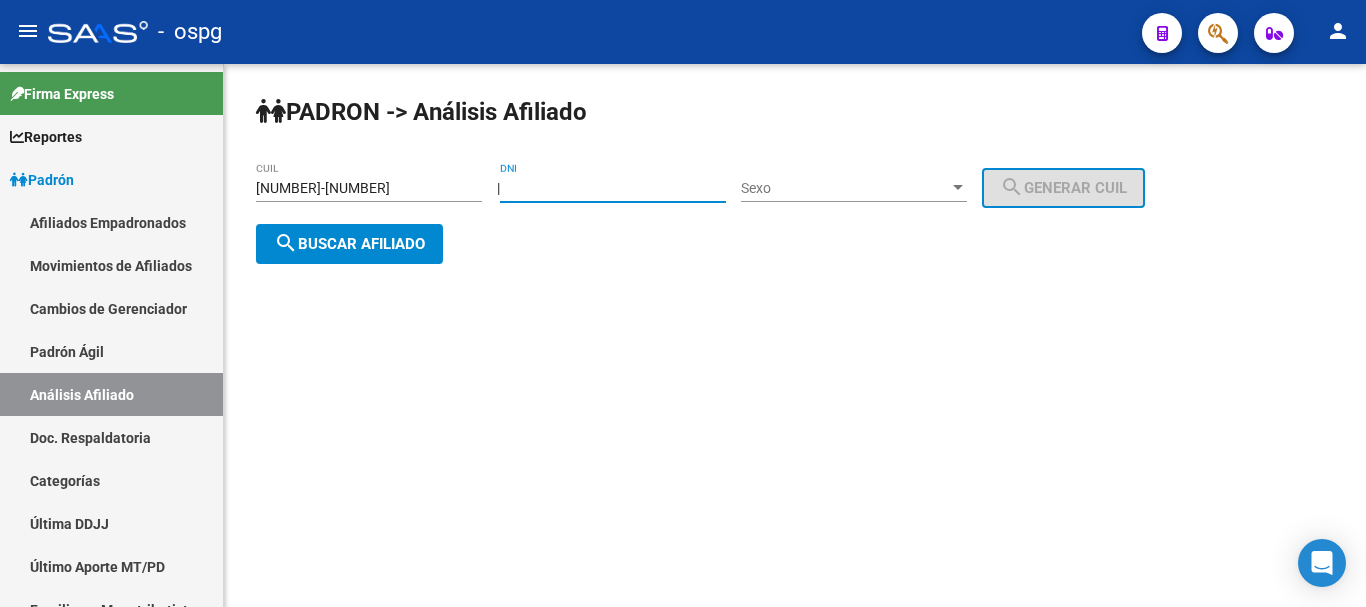 click on "DNI" at bounding box center (613, 188) 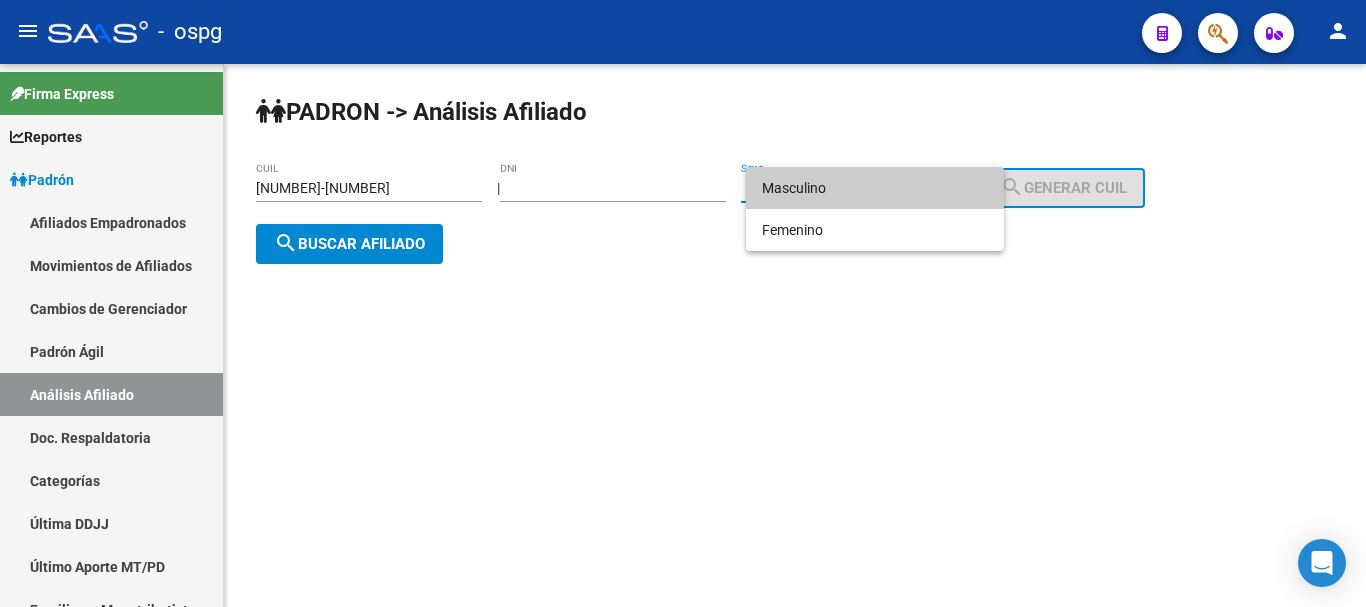 click on "Masculino" at bounding box center (875, 188) 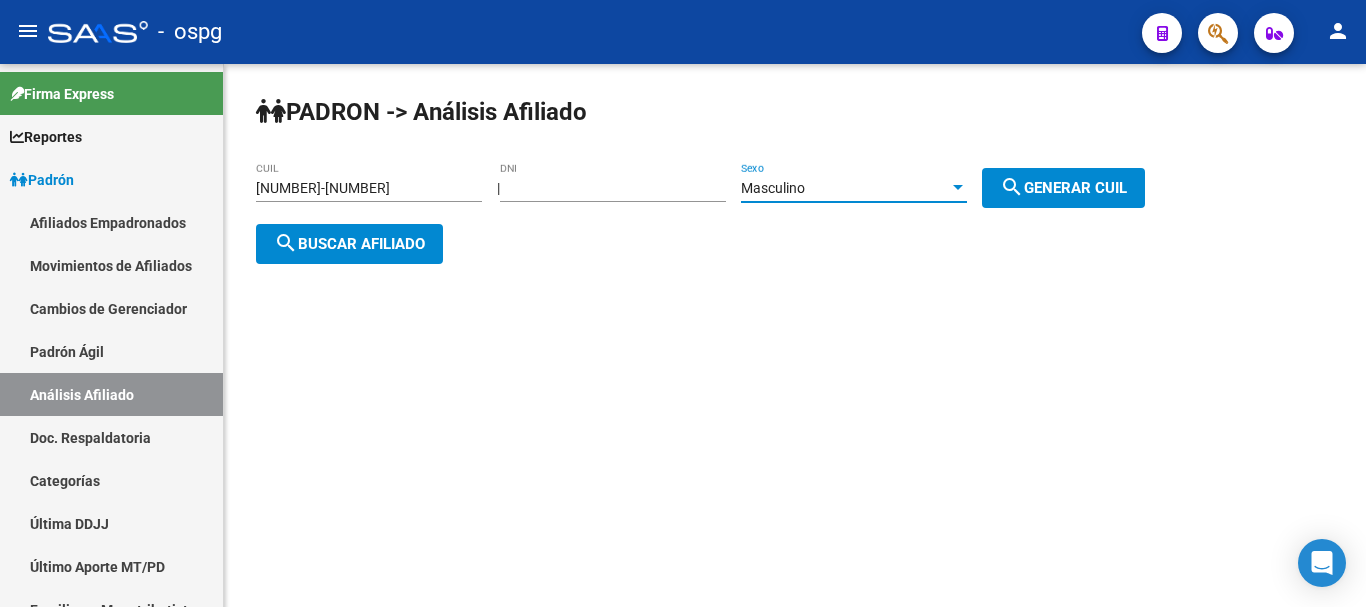 drag, startPoint x: 1084, startPoint y: 185, endPoint x: 987, endPoint y: 187, distance: 97.020615 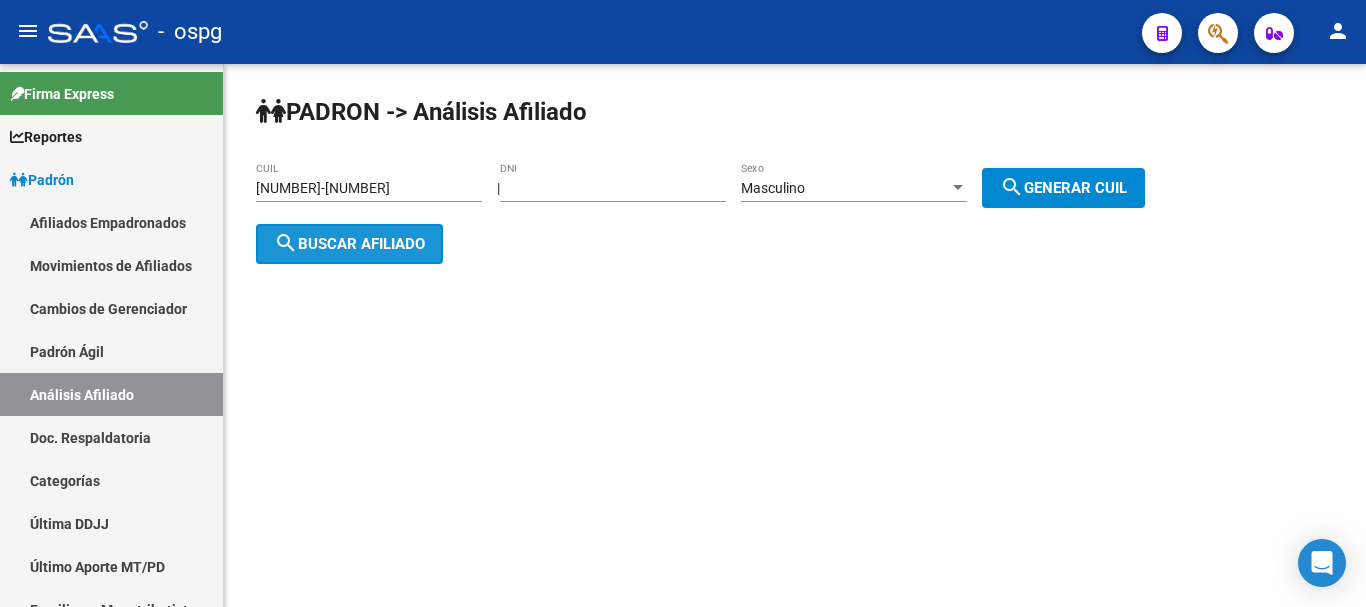 click on "search  Buscar afiliado" 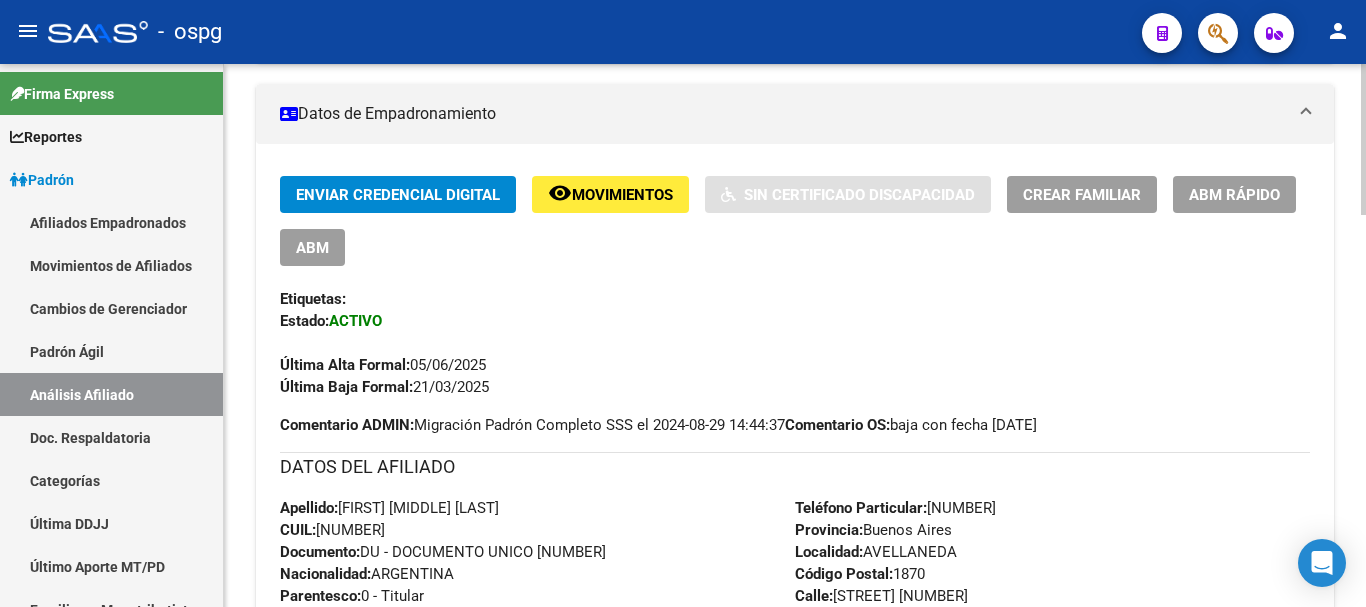 scroll, scrollTop: 0, scrollLeft: 0, axis: both 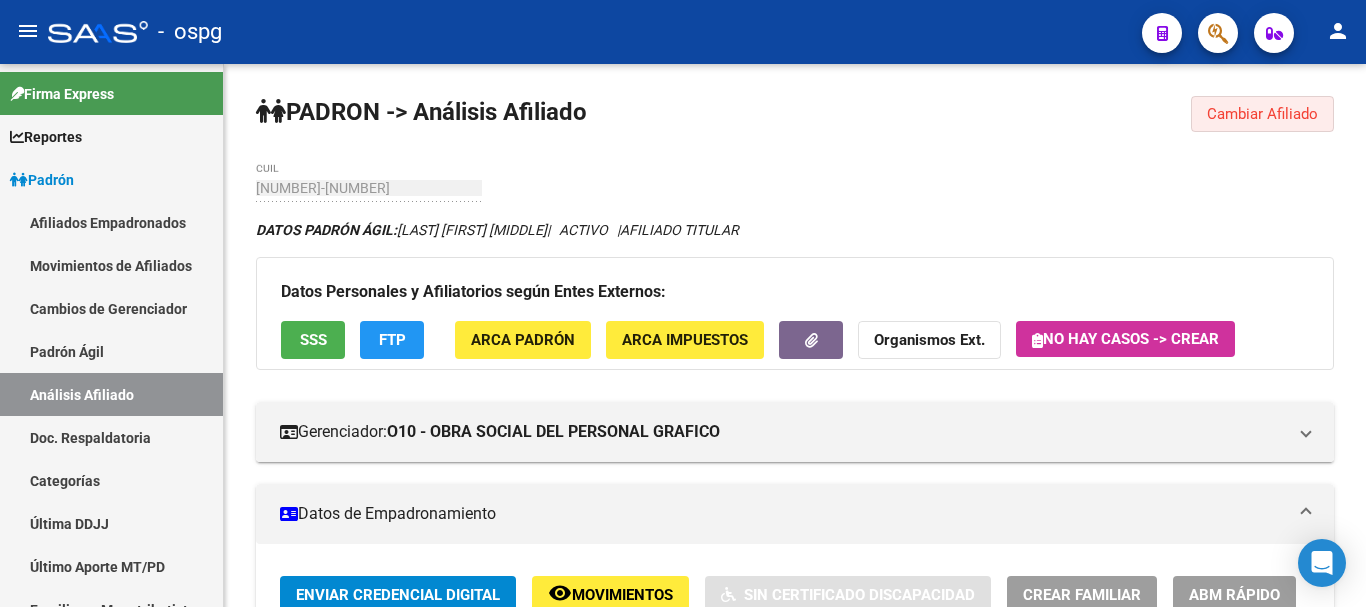 drag, startPoint x: 1306, startPoint y: 124, endPoint x: 1271, endPoint y: 112, distance: 37 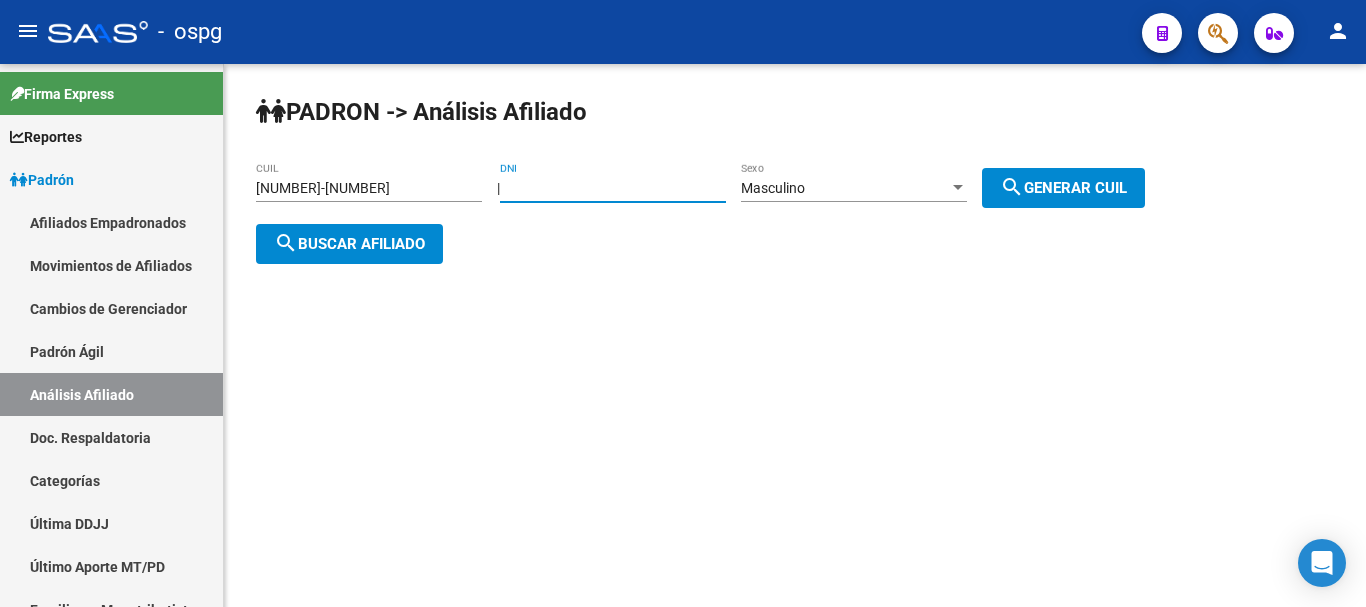 drag, startPoint x: 585, startPoint y: 184, endPoint x: 359, endPoint y: 166, distance: 226.71568 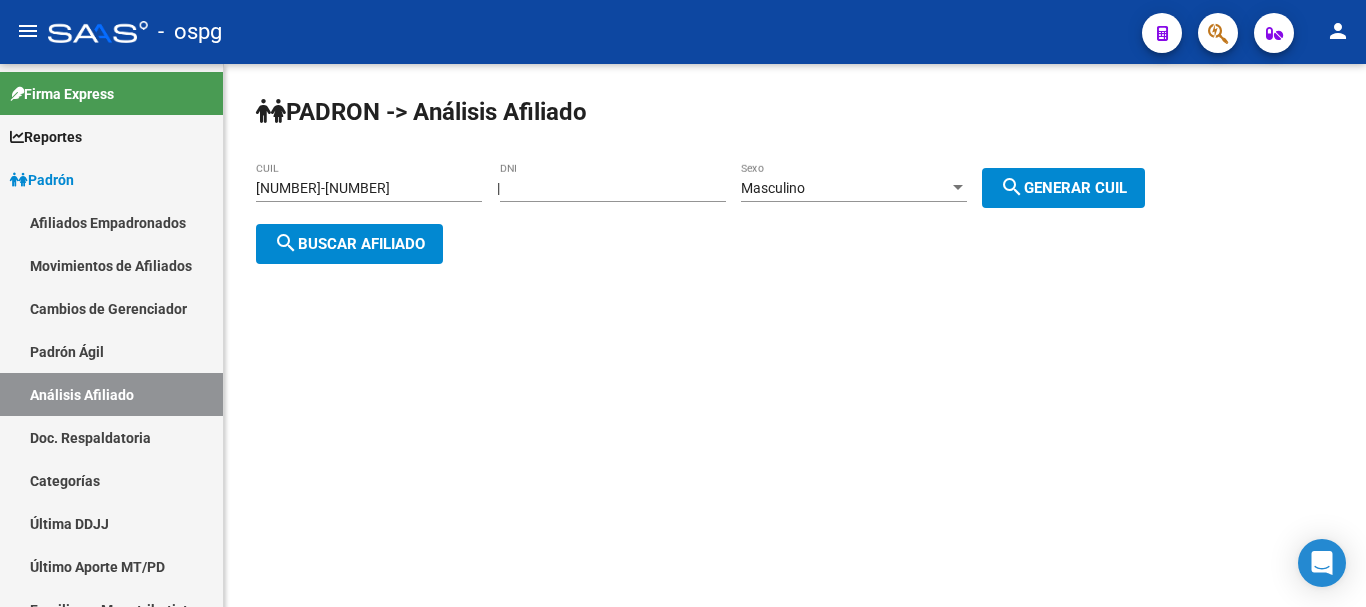 click on "search  Buscar afiliado" 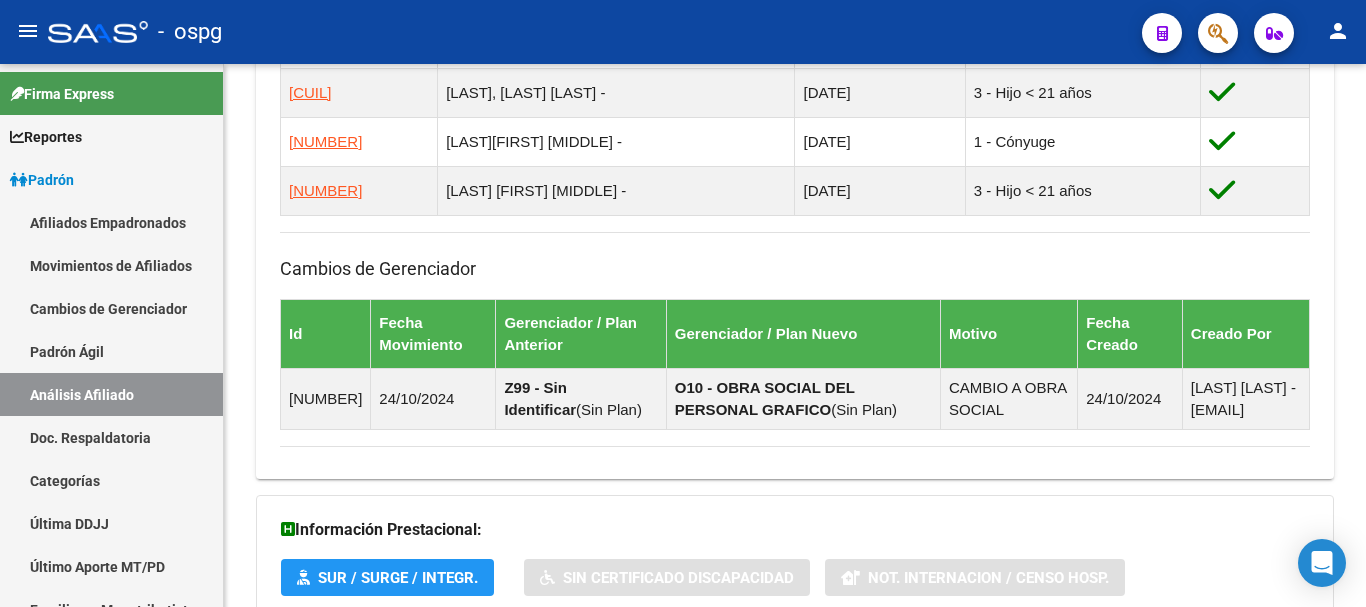 scroll, scrollTop: 1059, scrollLeft: 0, axis: vertical 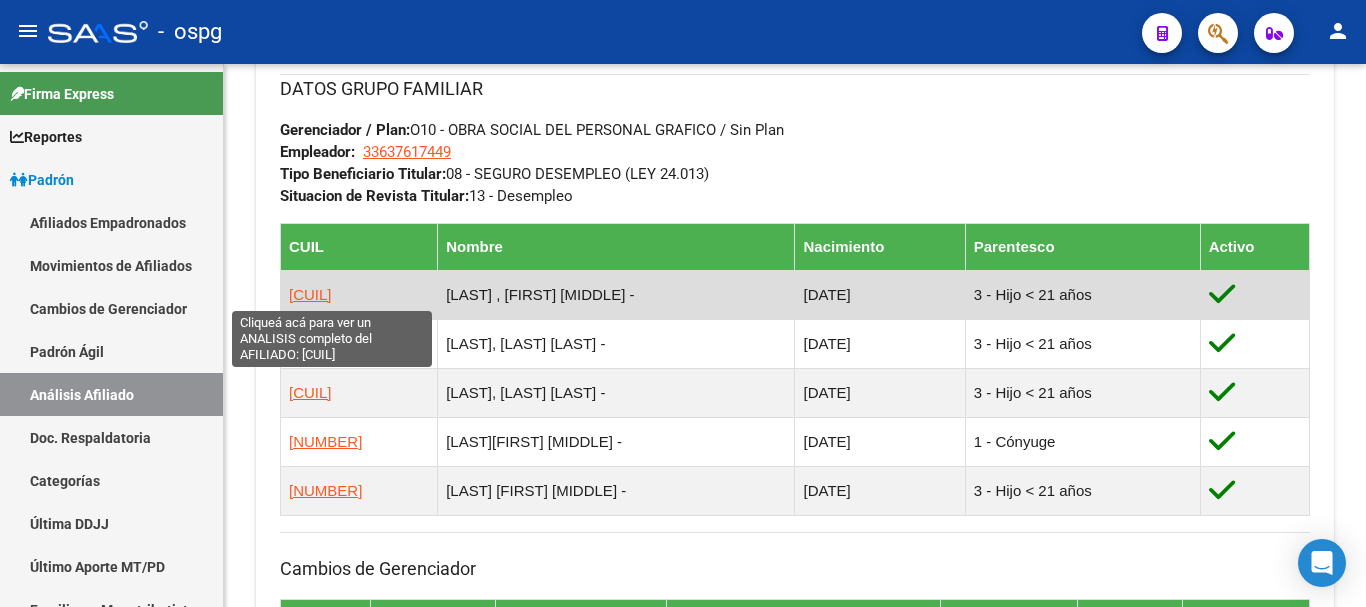 click on "[CUIL]" at bounding box center (310, 294) 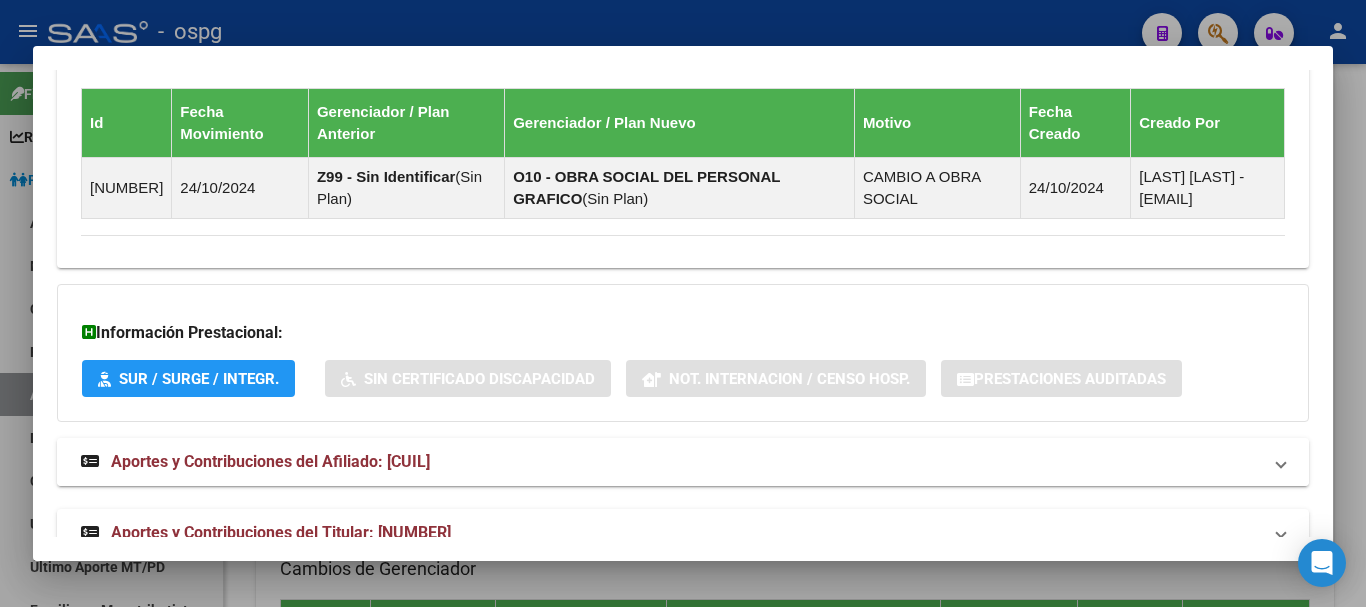 scroll, scrollTop: 1531, scrollLeft: 0, axis: vertical 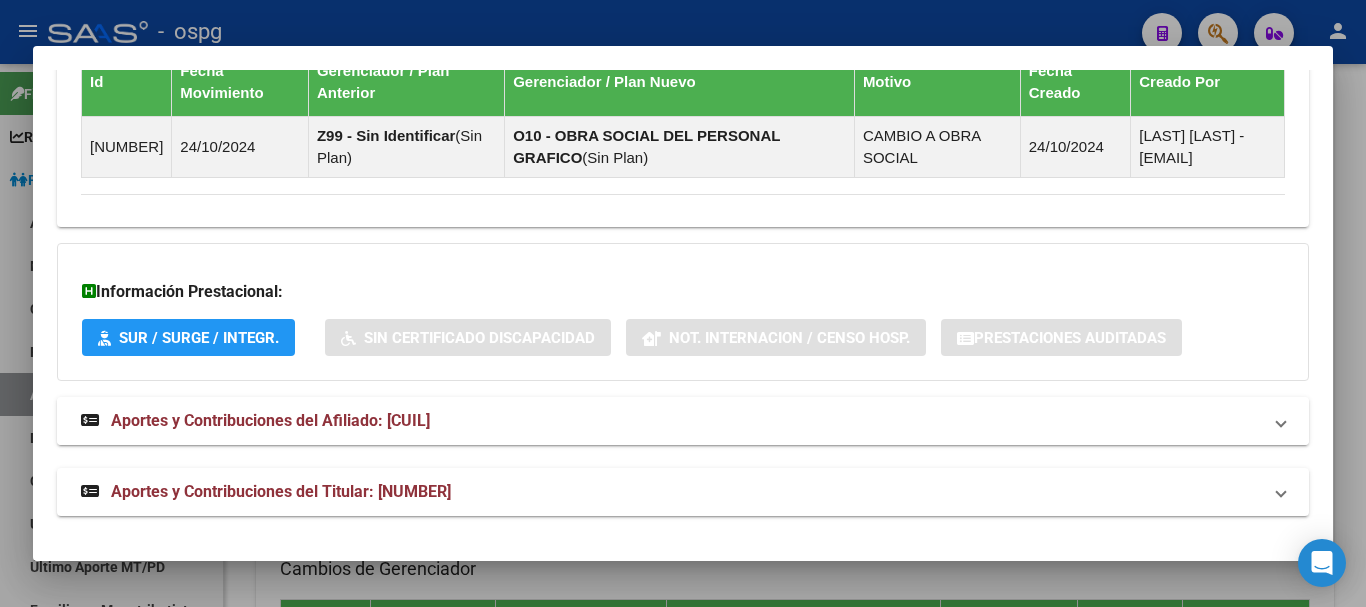 click on "Aportes y Contribuciones del Afiliado: [CUIL]" at bounding box center (270, 420) 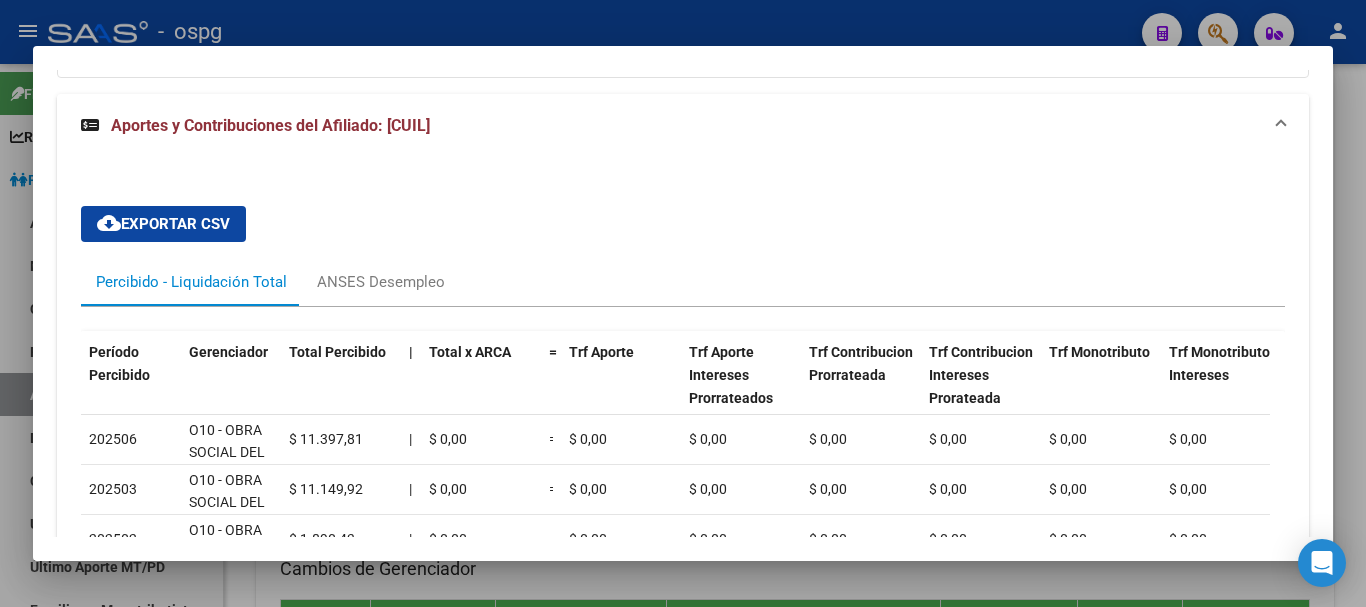 scroll, scrollTop: 1831, scrollLeft: 0, axis: vertical 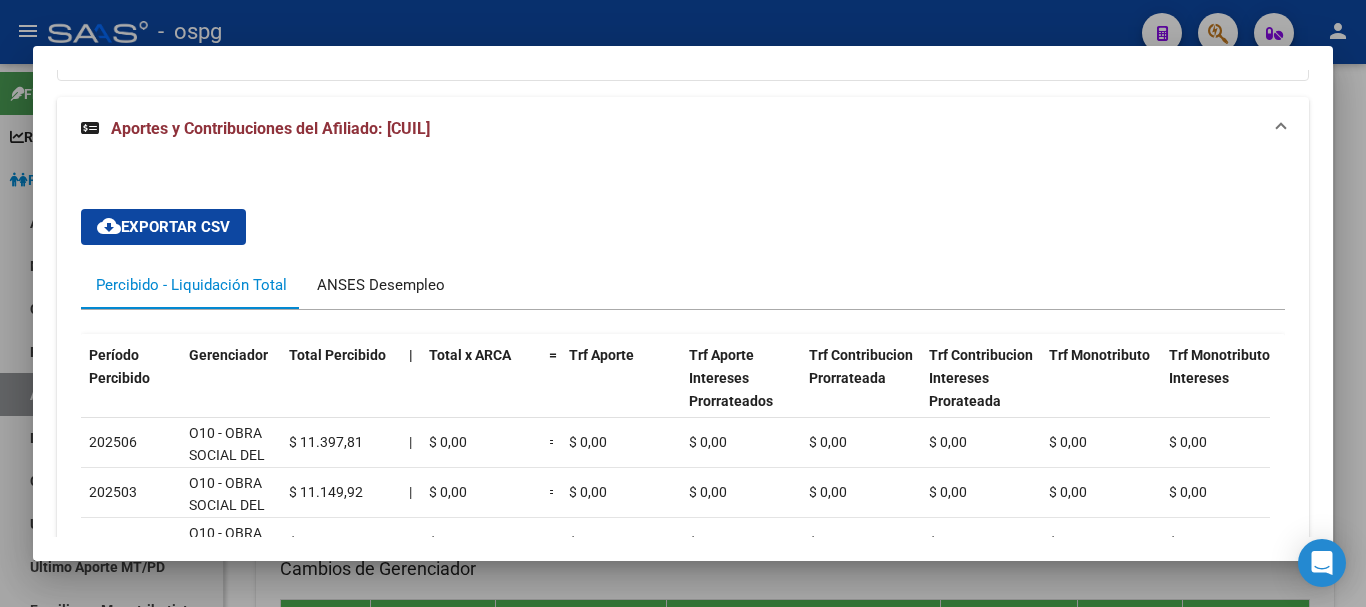 click on "ANSES Desempleo" at bounding box center (381, 285) 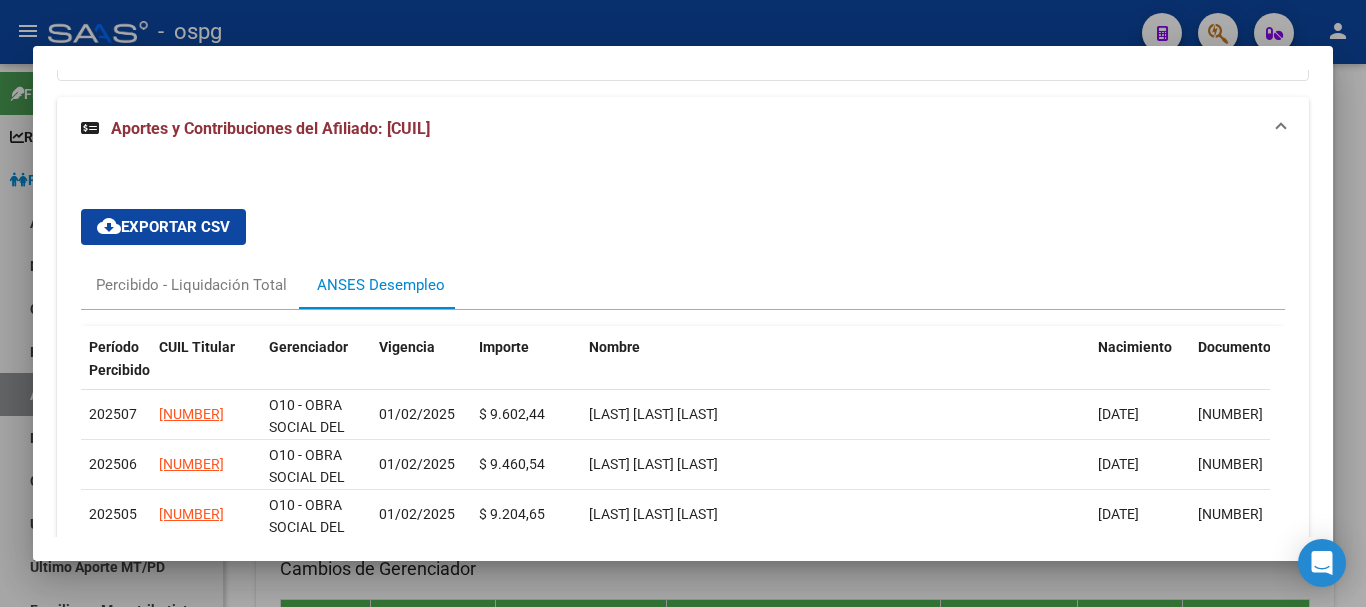 click at bounding box center (683, 303) 